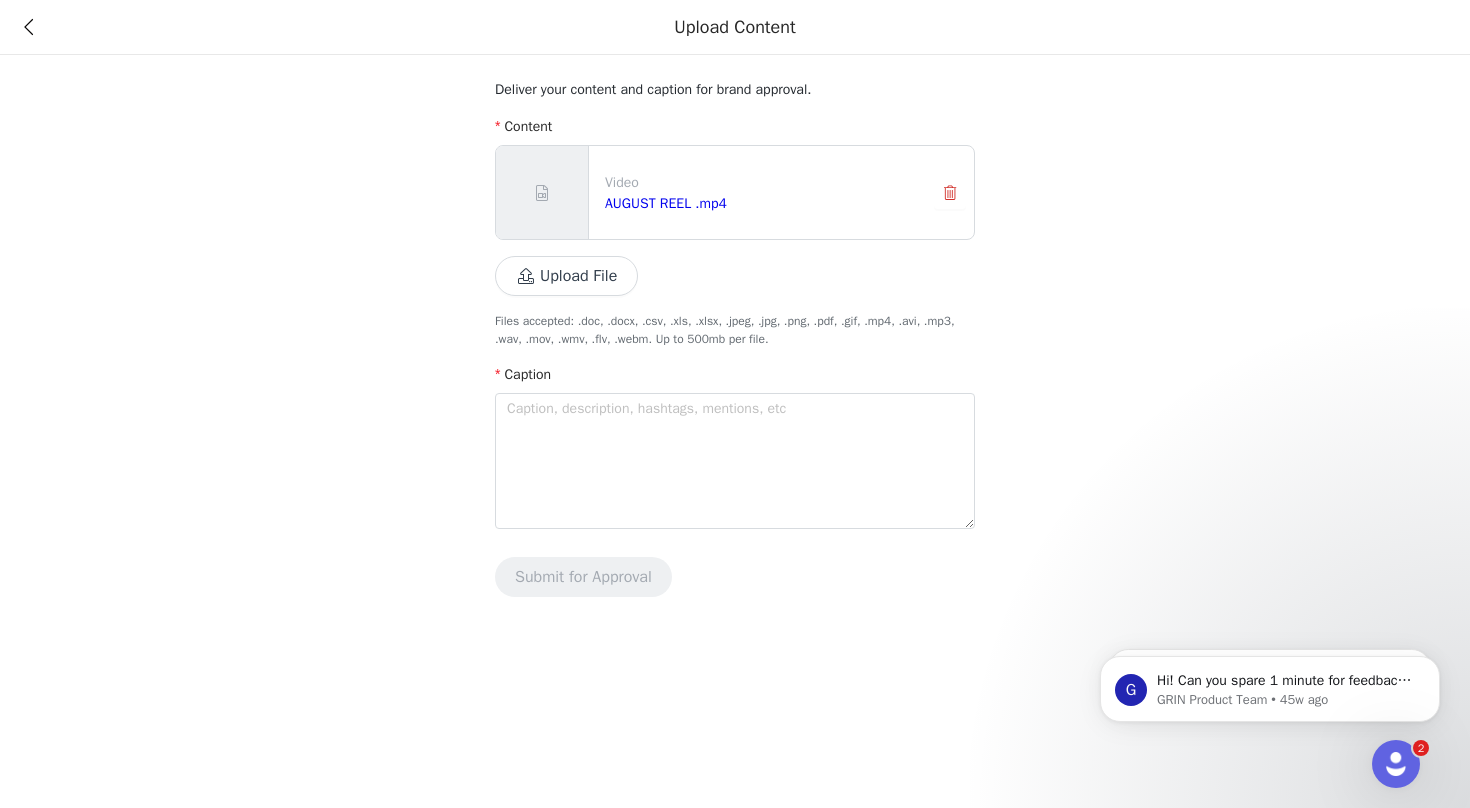 scroll, scrollTop: 0, scrollLeft: 0, axis: both 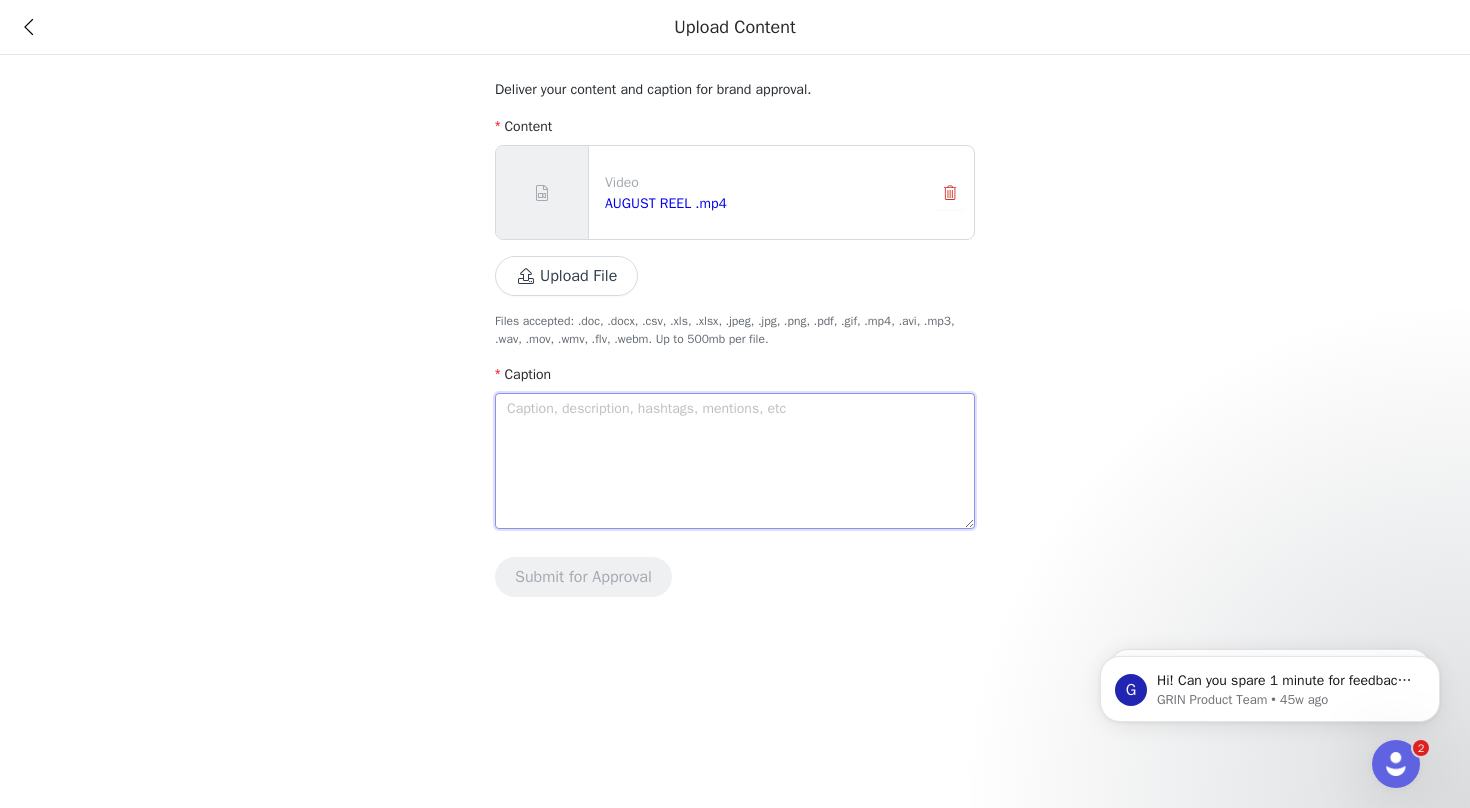 click at bounding box center [735, 461] 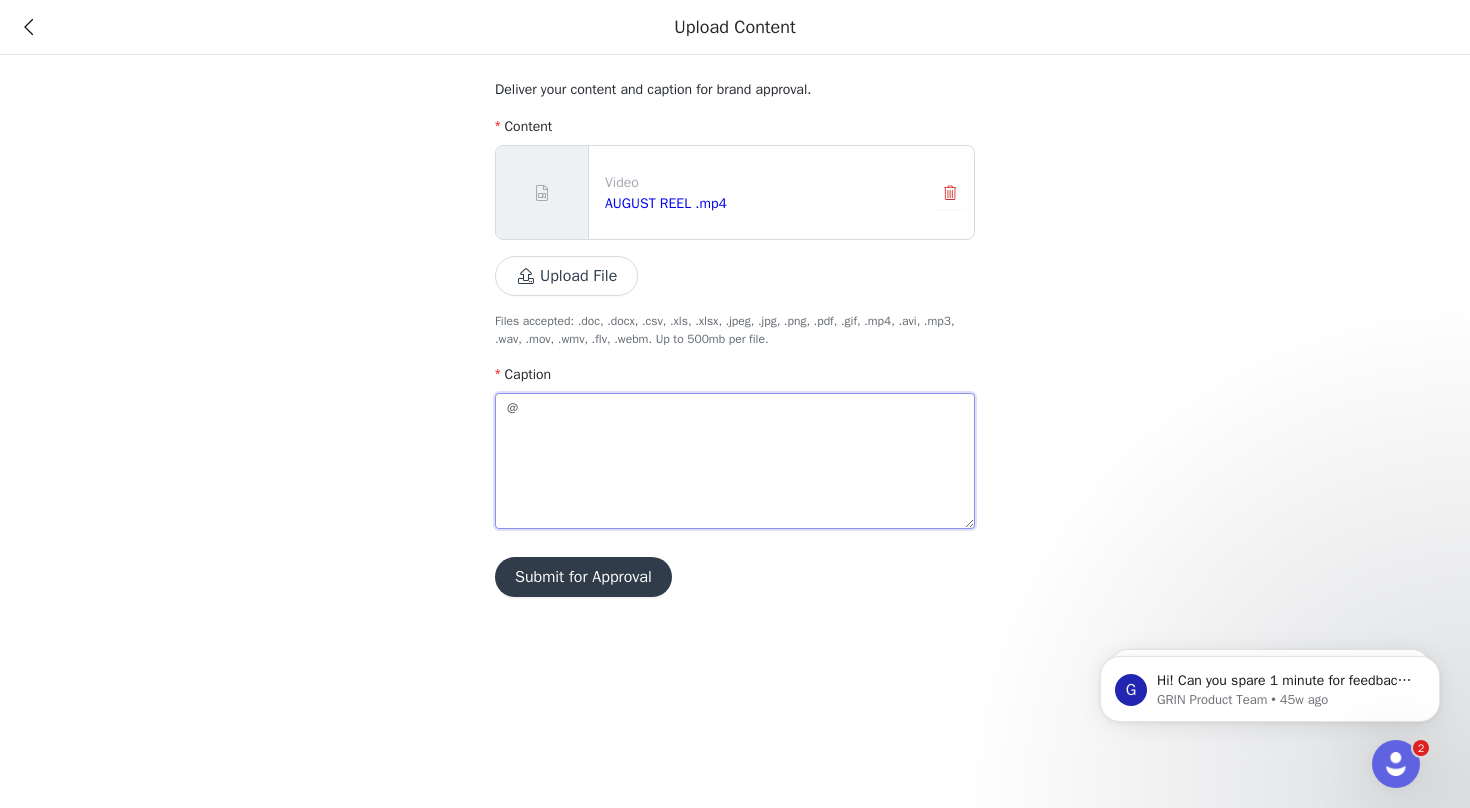 type on "@[USERNAME]" 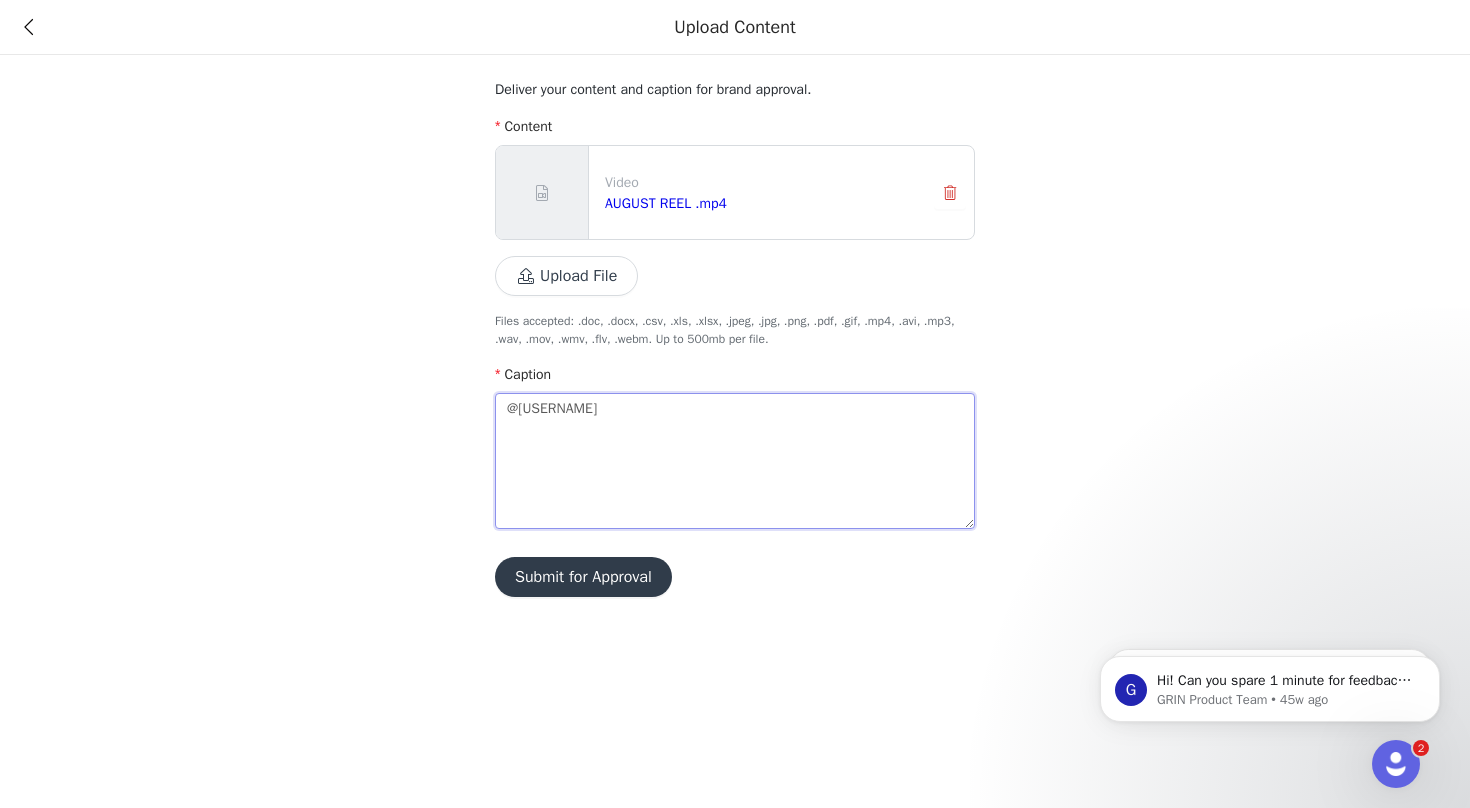 type on "@[USERNAME]" 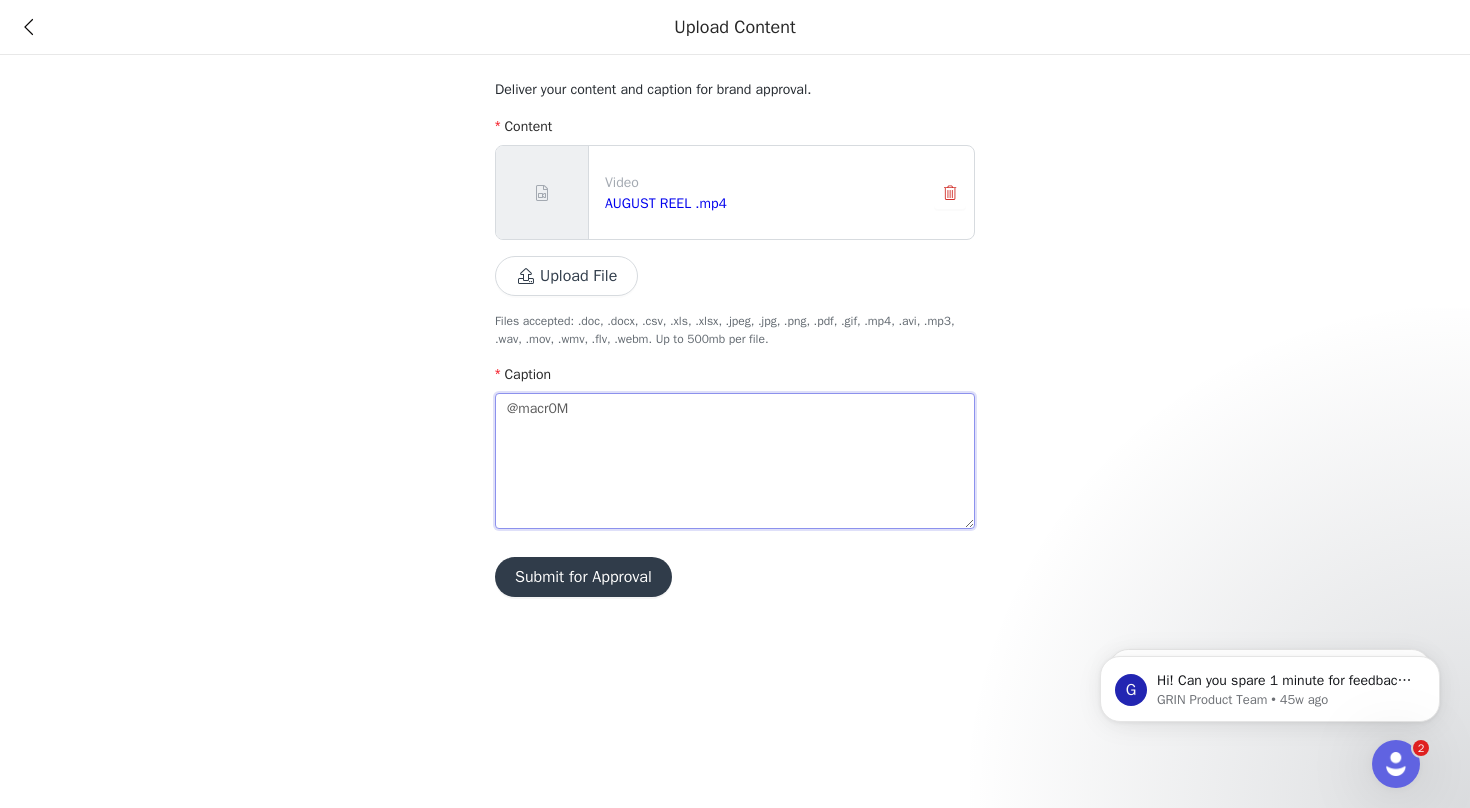 type on "@[USERNAME]" 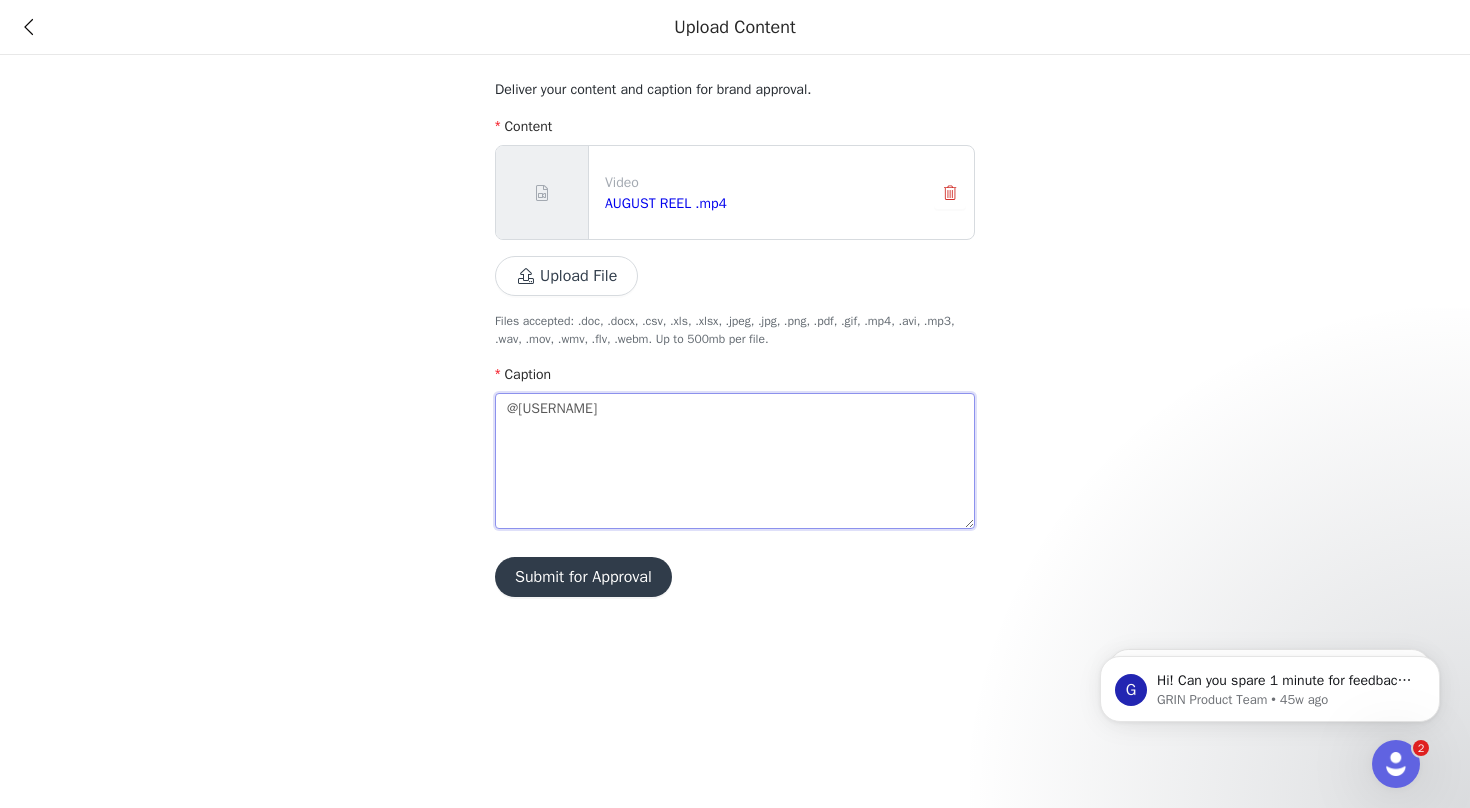 type on "@macr0M" 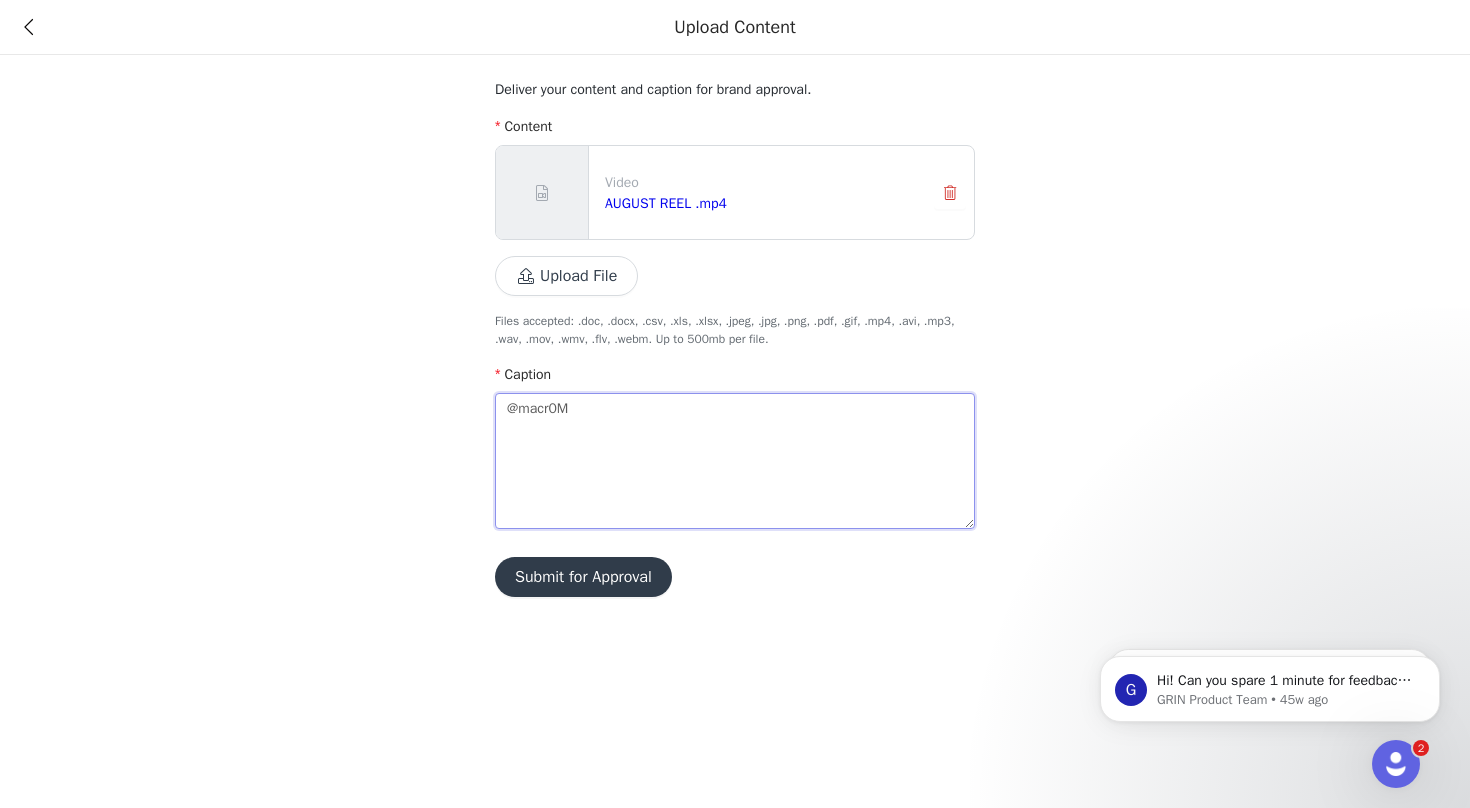 type on "@[USERNAME]" 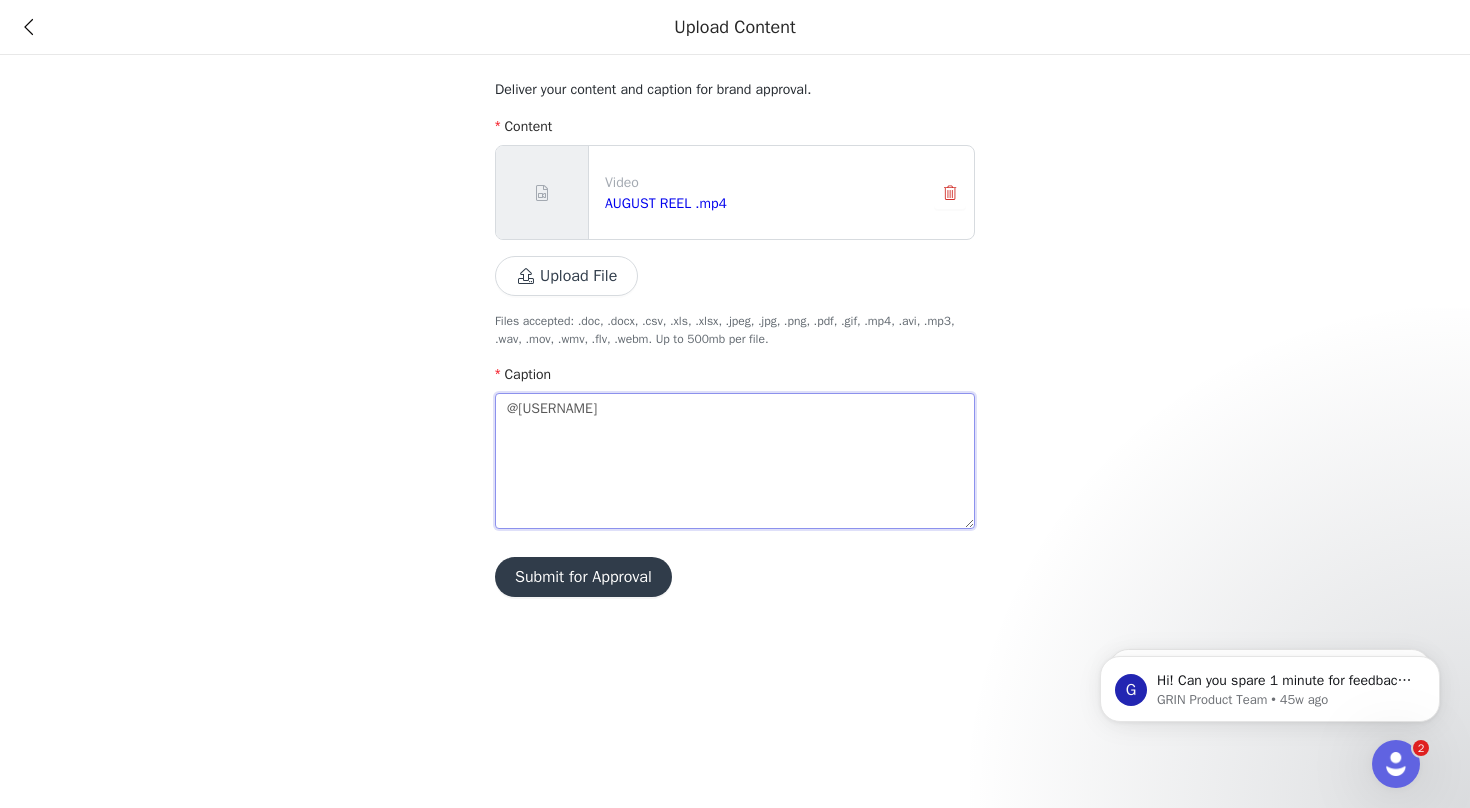 type on "@[USERNAME]" 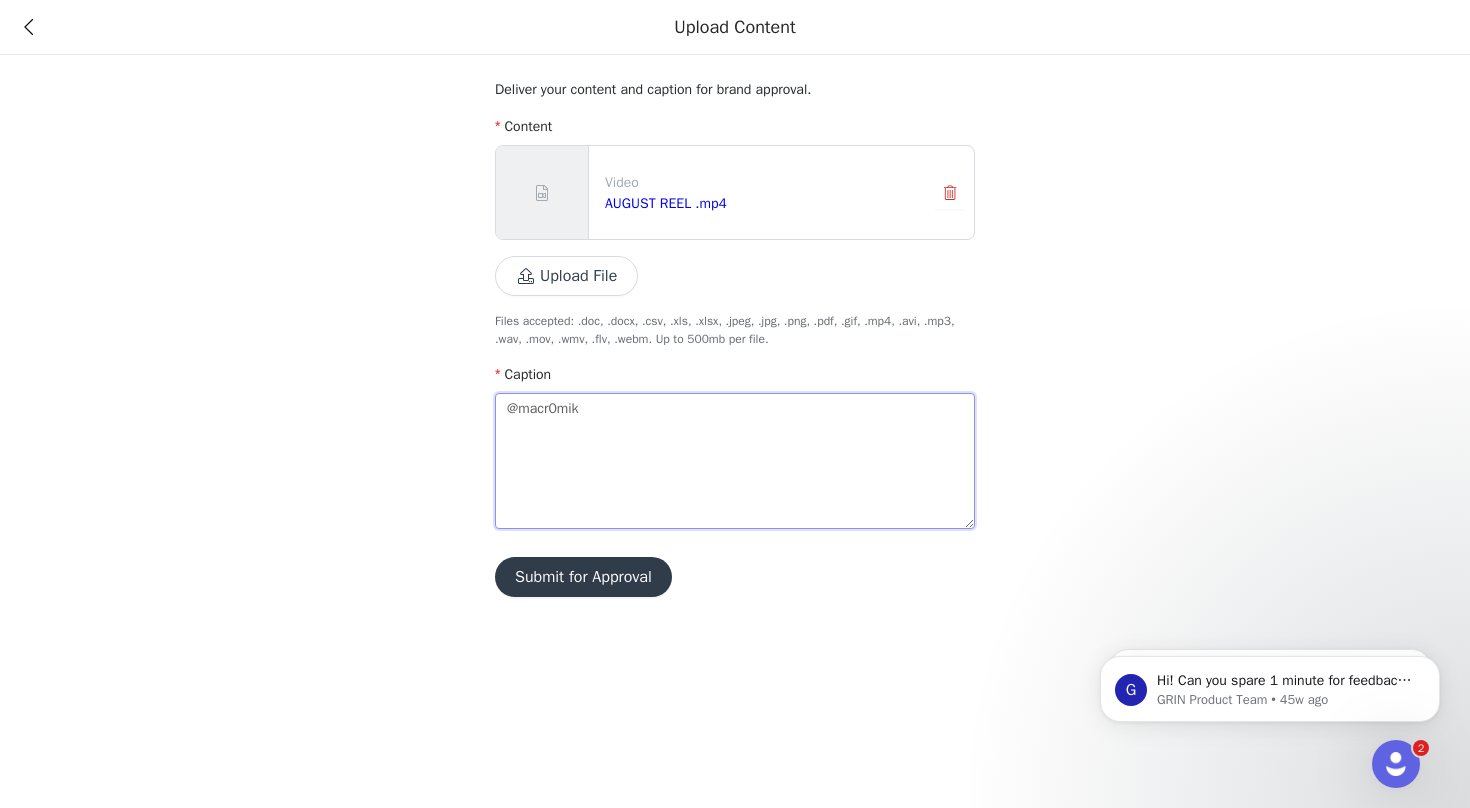 type on "@[USERNAME]" 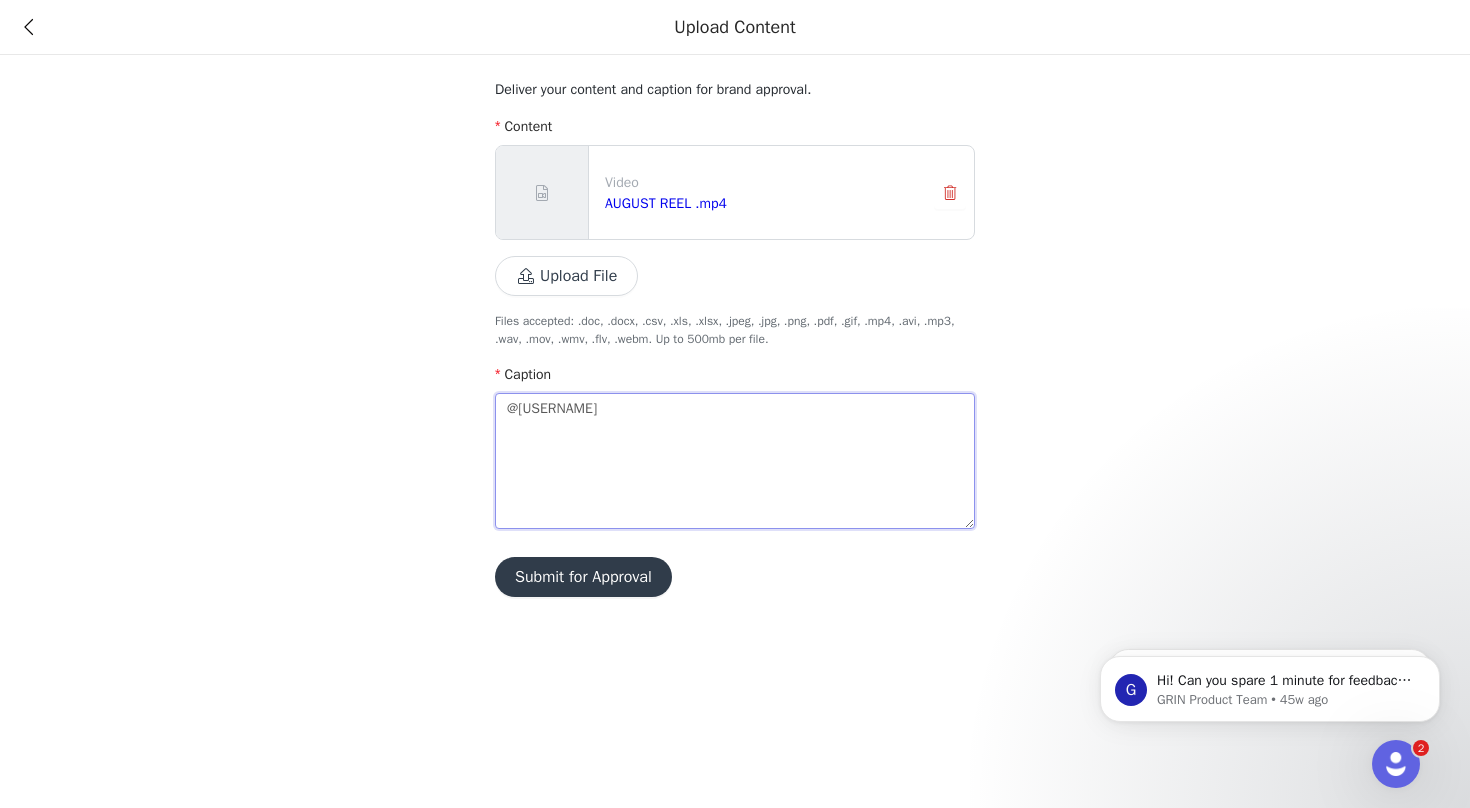 type on "@[USERNAME]" 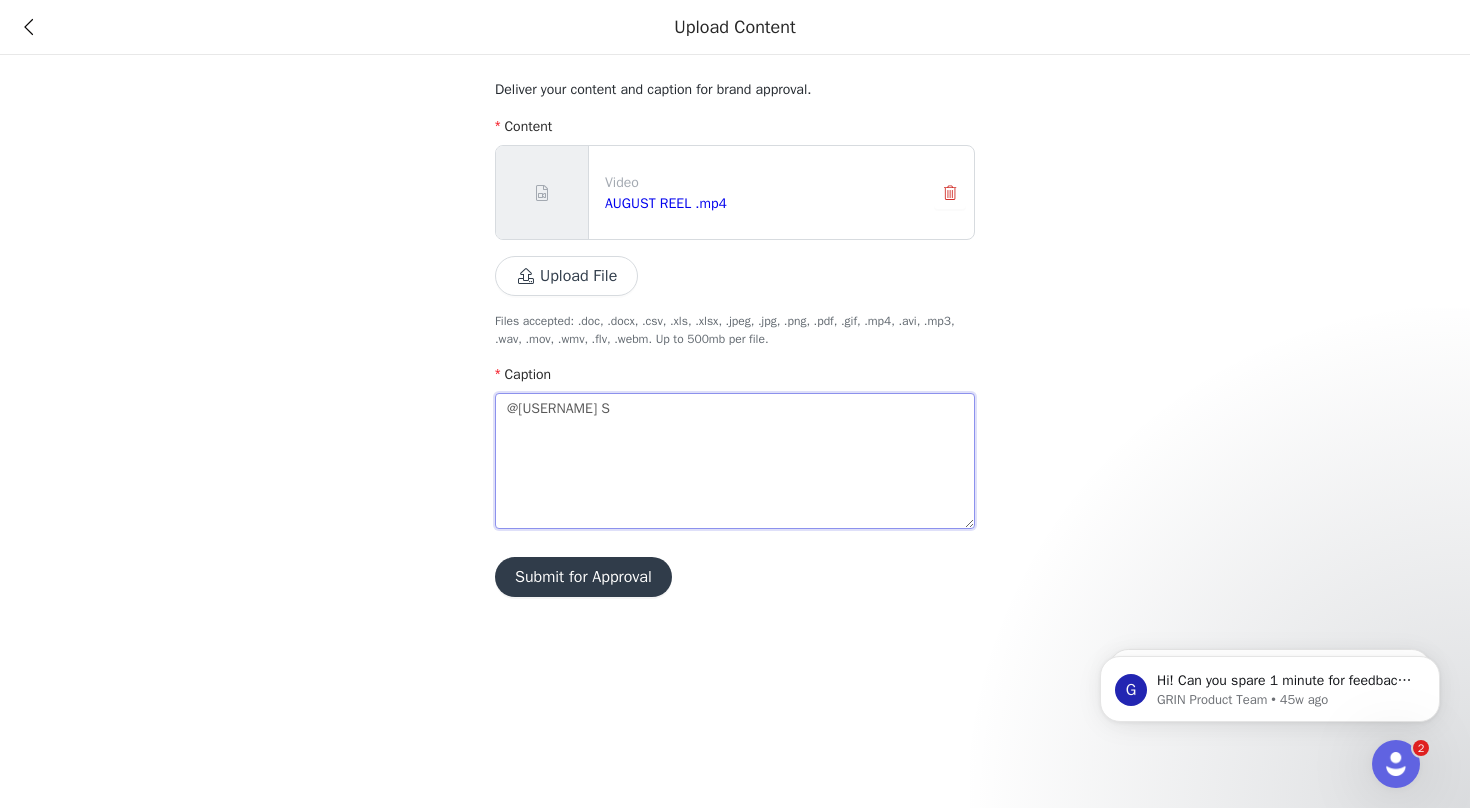 type on "@[USERNAME] SA" 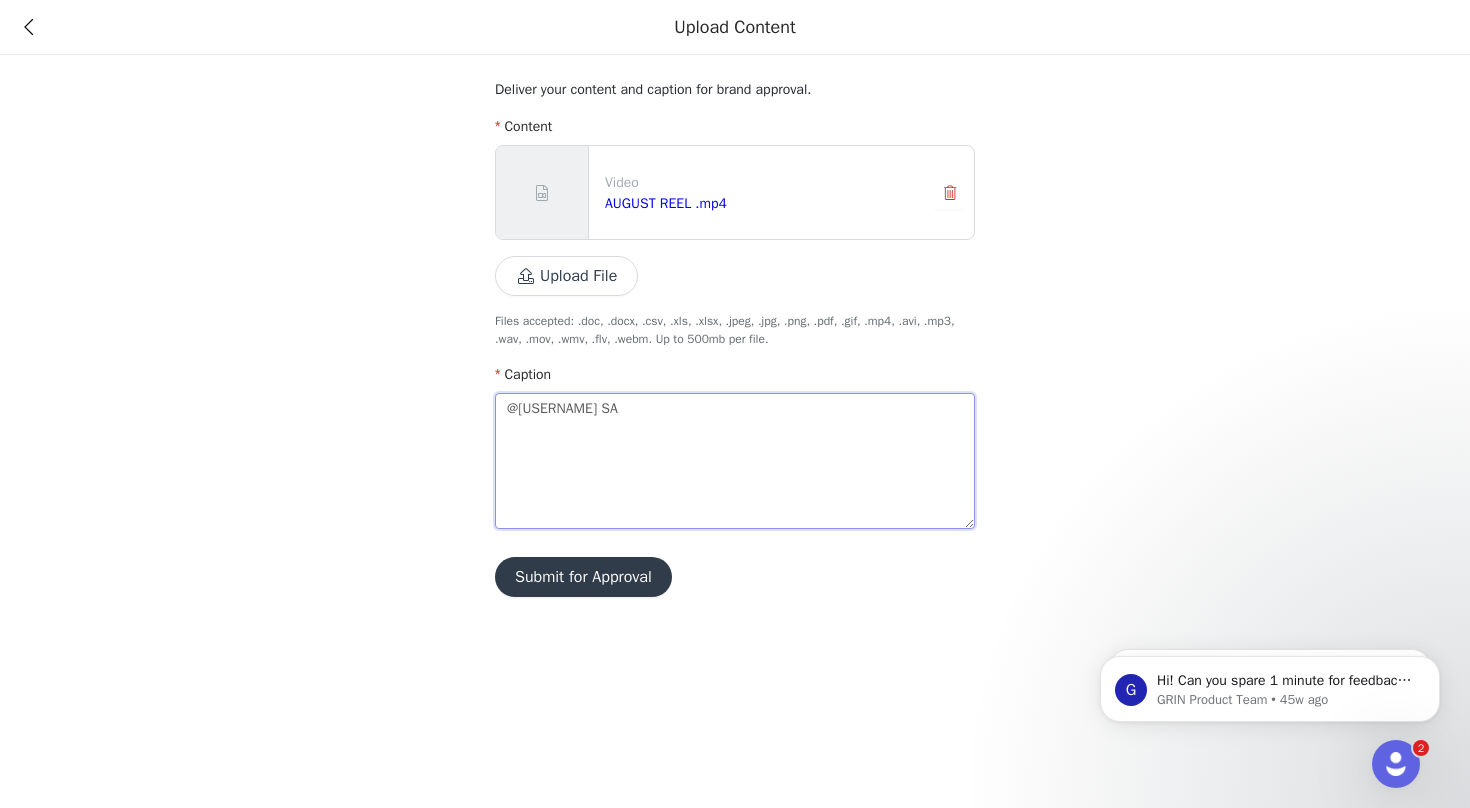 type on "@[USERNAME] SAL" 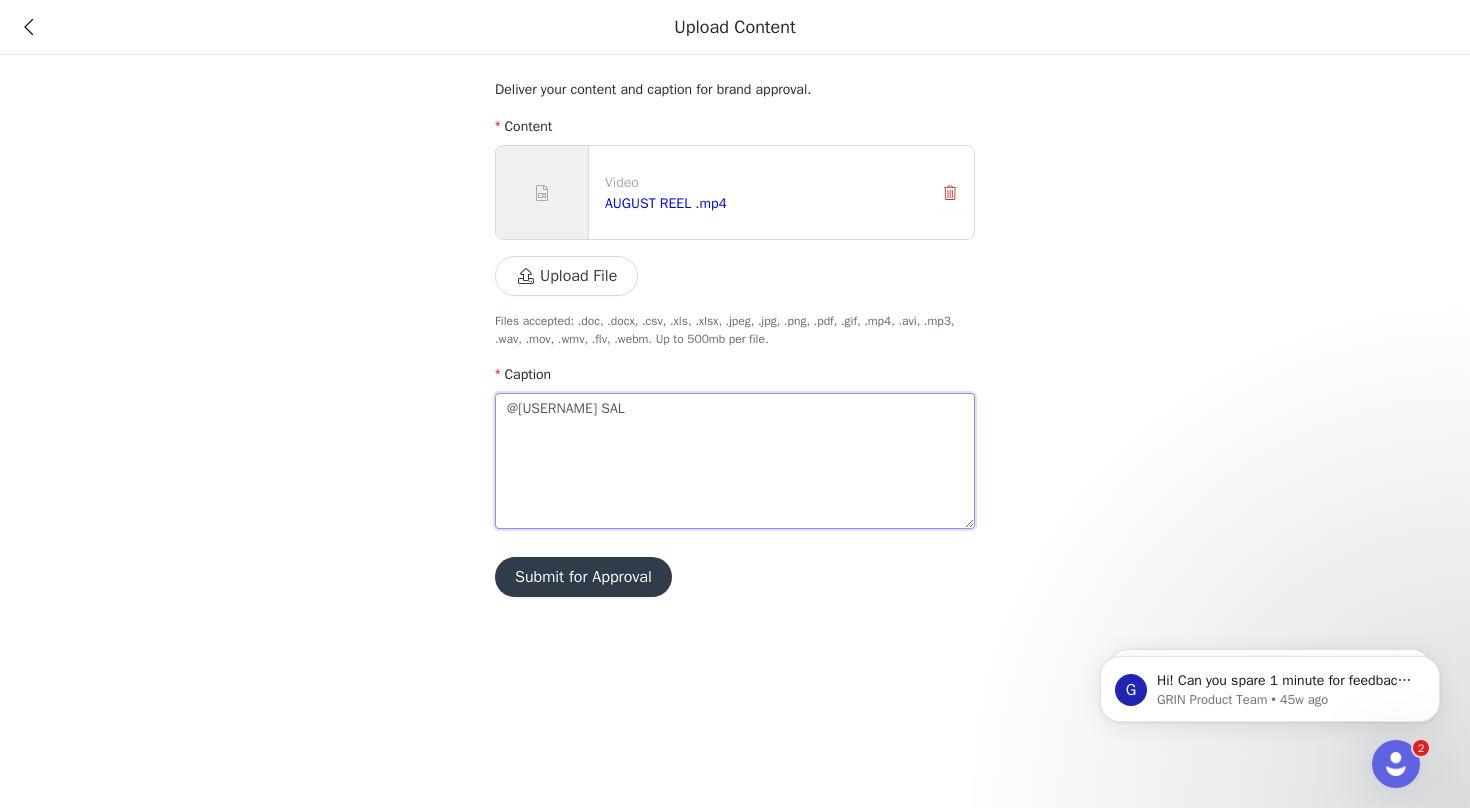 type on "@macr0mike SALE" 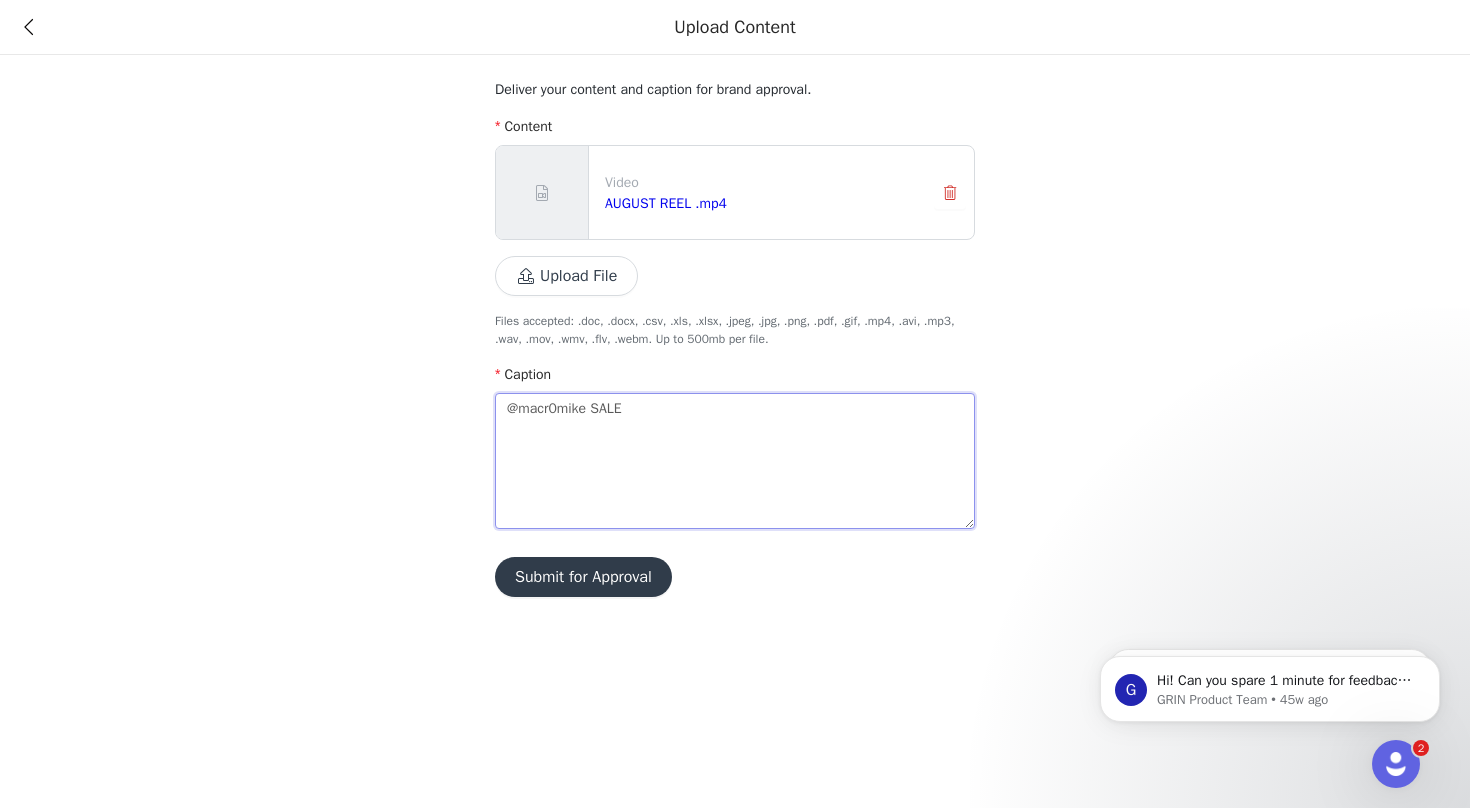type on "@macr0mike SALE" 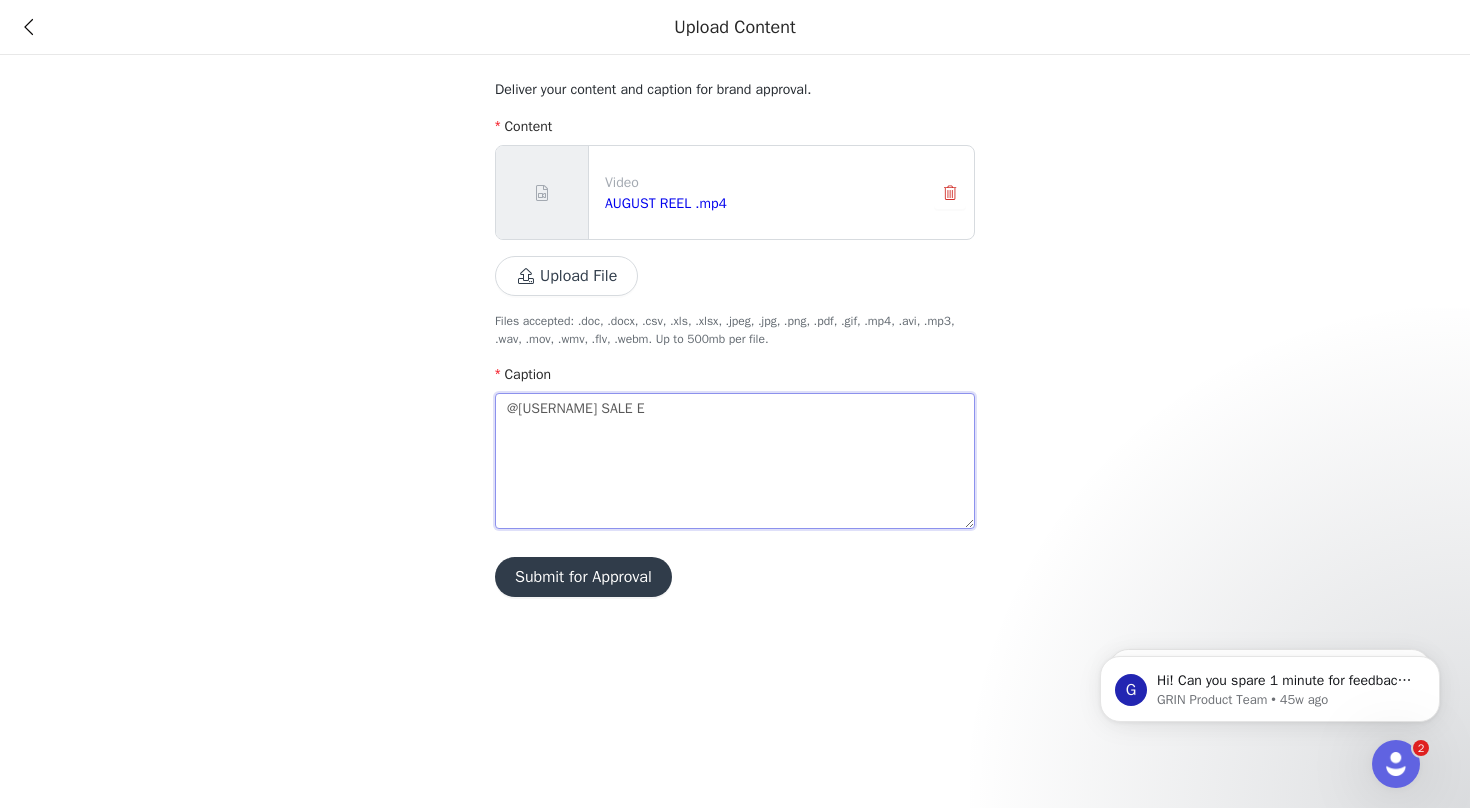 type on "@[USERNAME] SALE EL" 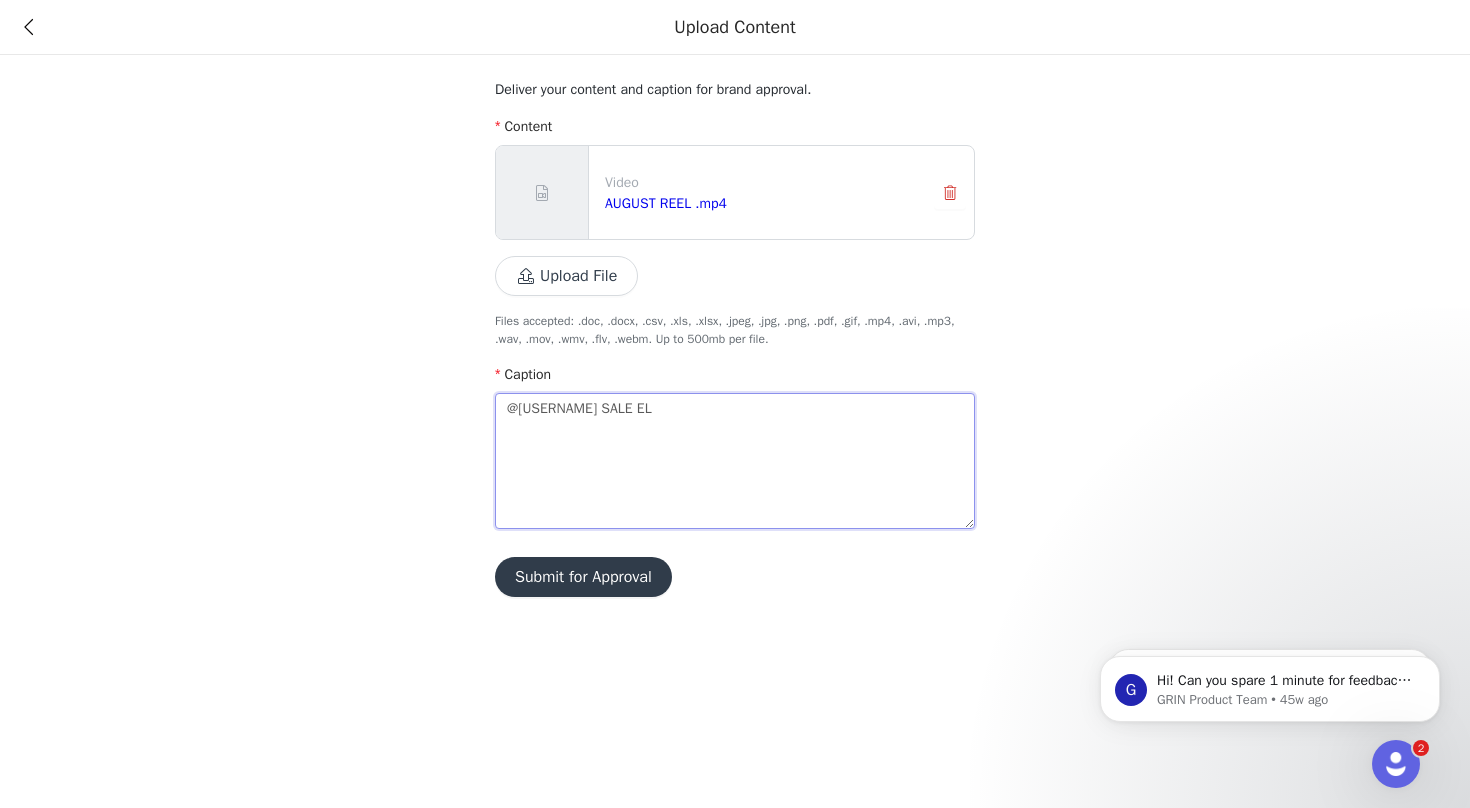 type on "@[USERNAME] SALE E" 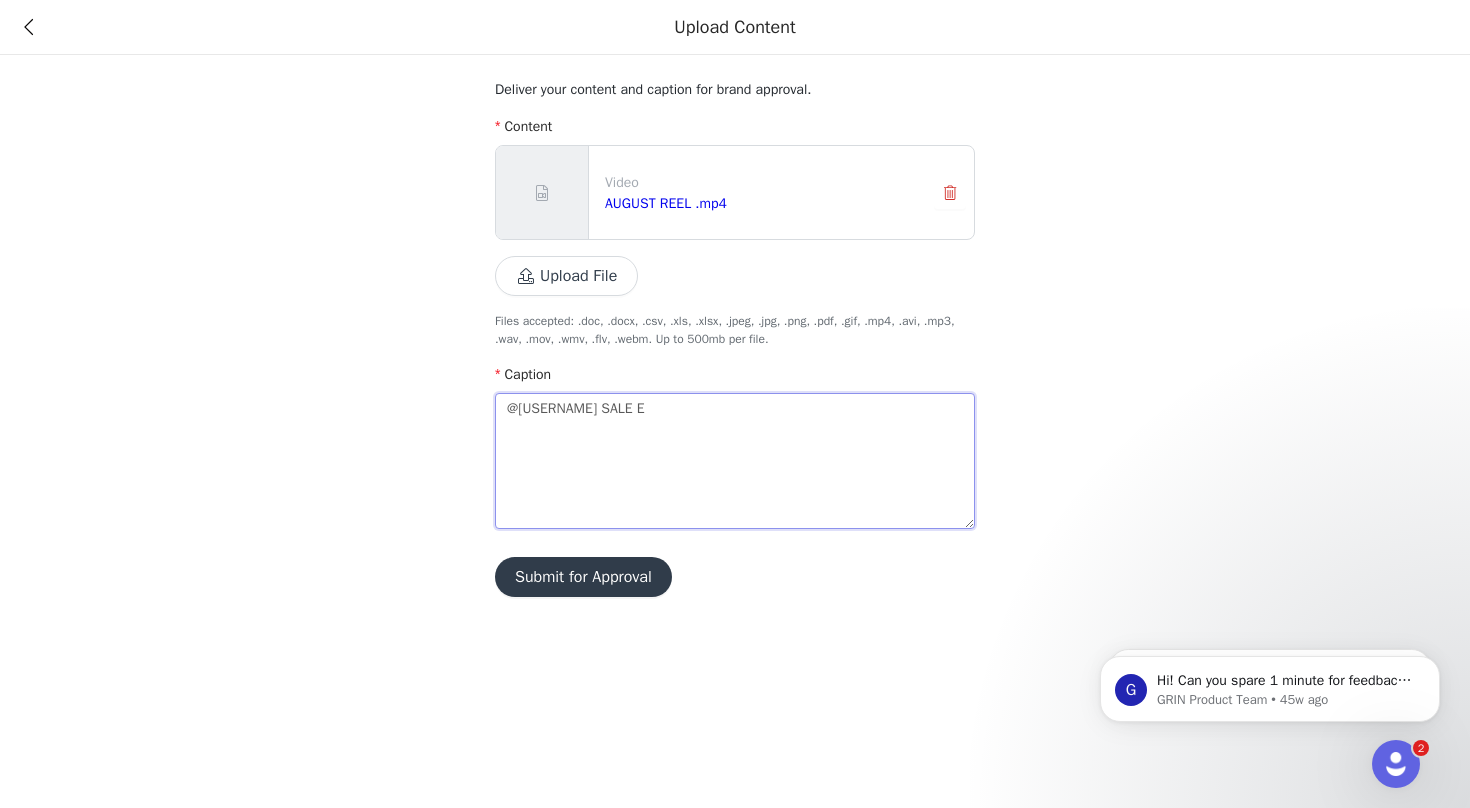 type on "@macr0mike SALE" 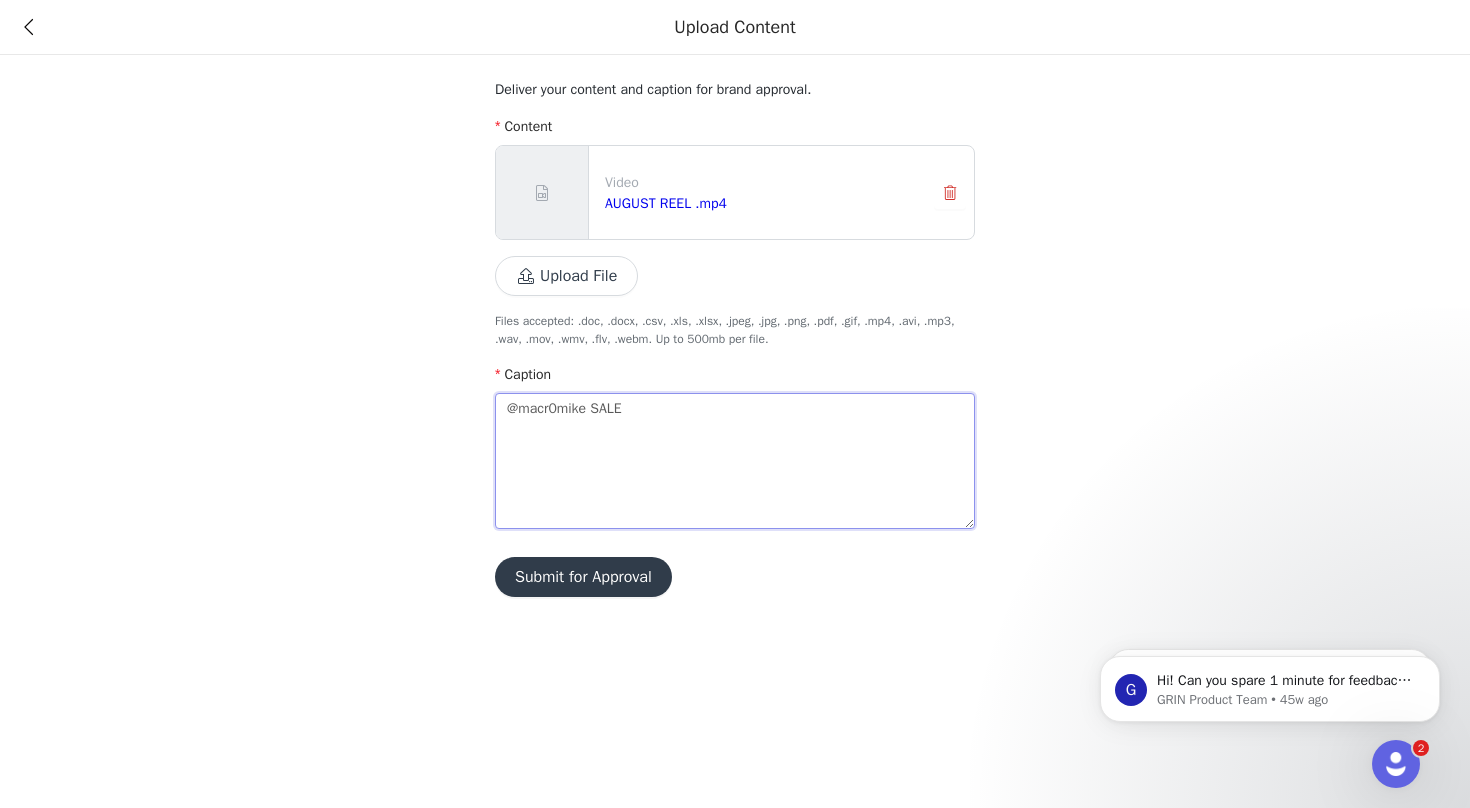type on "@[USERNAME] SALE A" 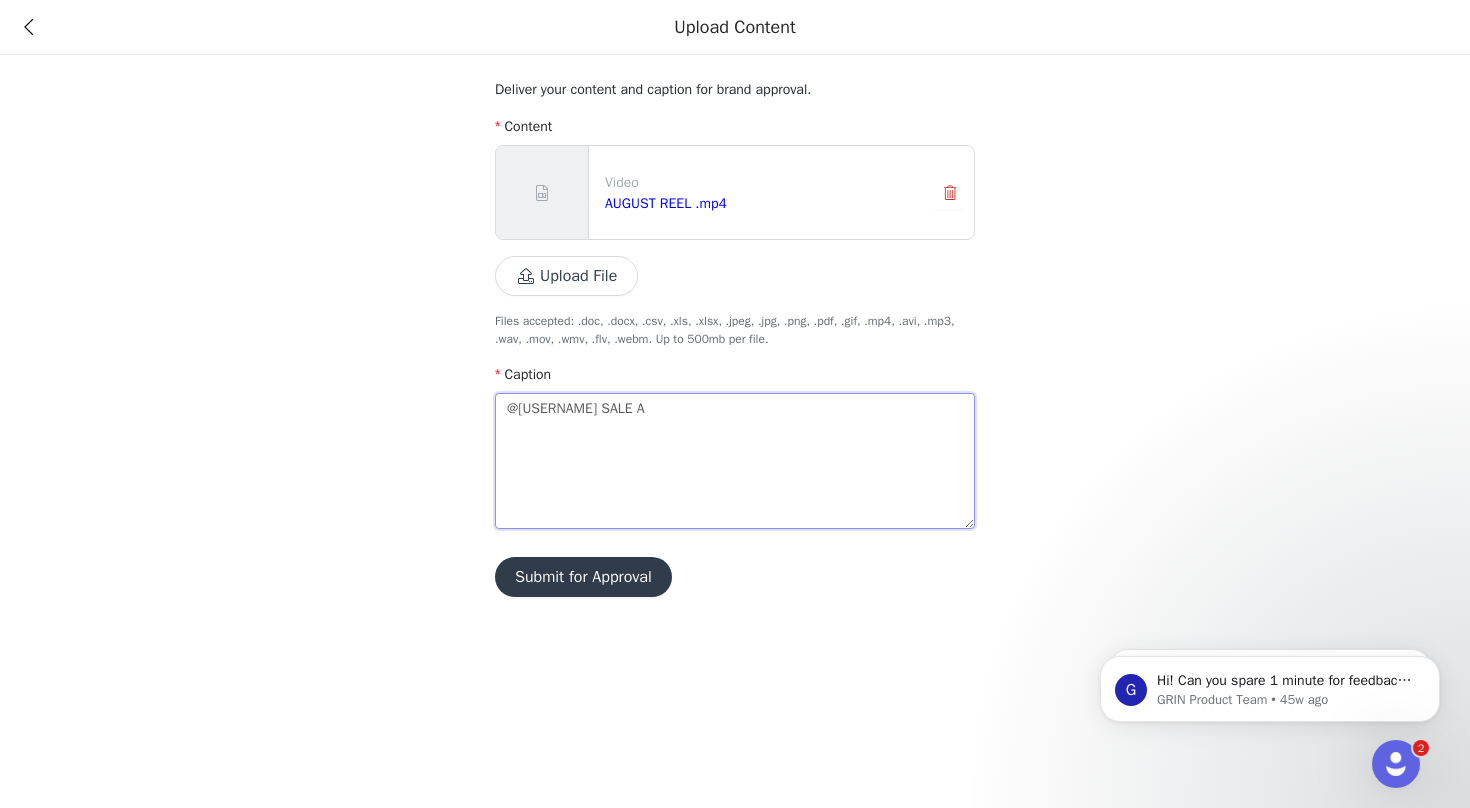 type 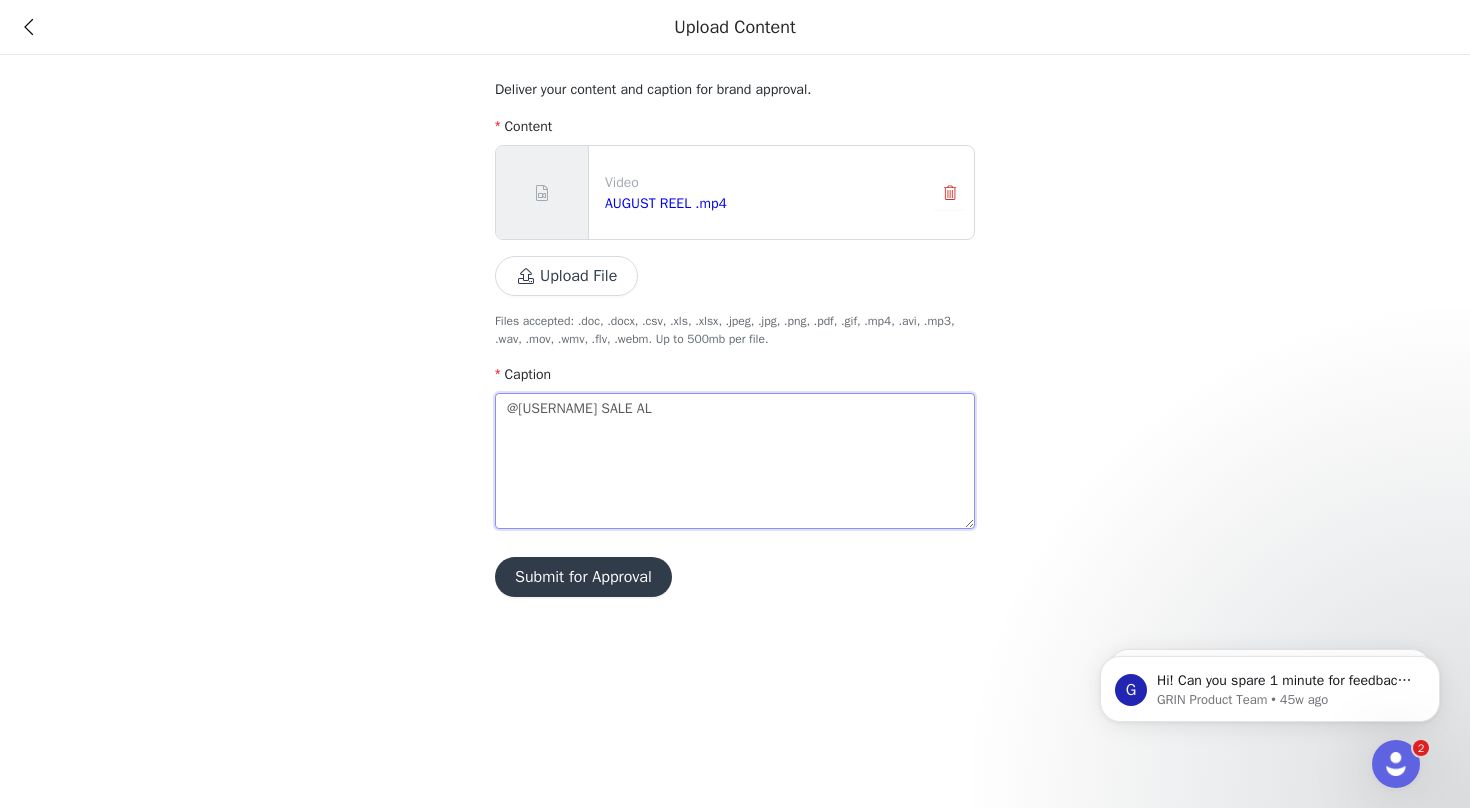 type on "@macr0mike SALE ALE" 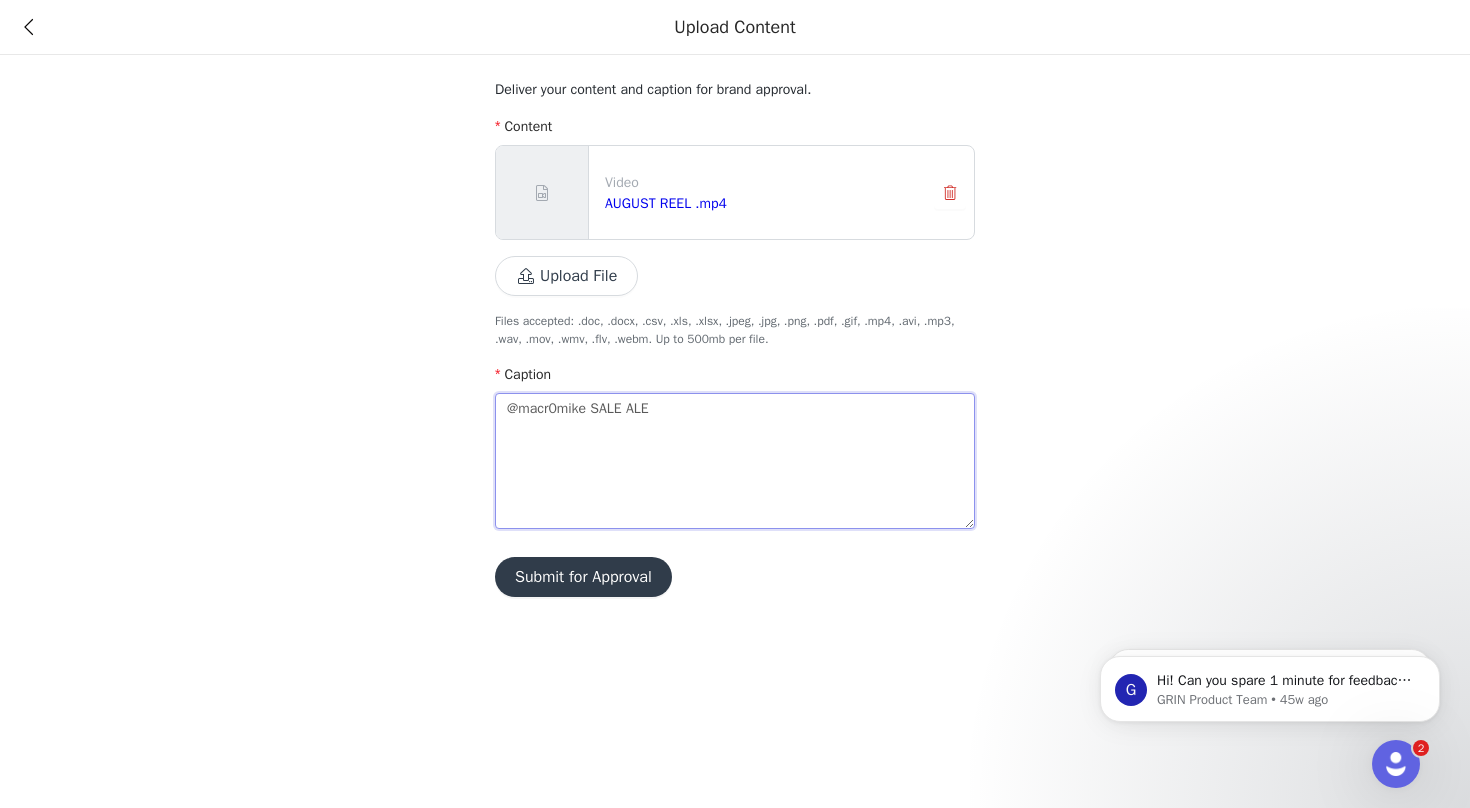 type on "[USERNAME] SALE ALERT" 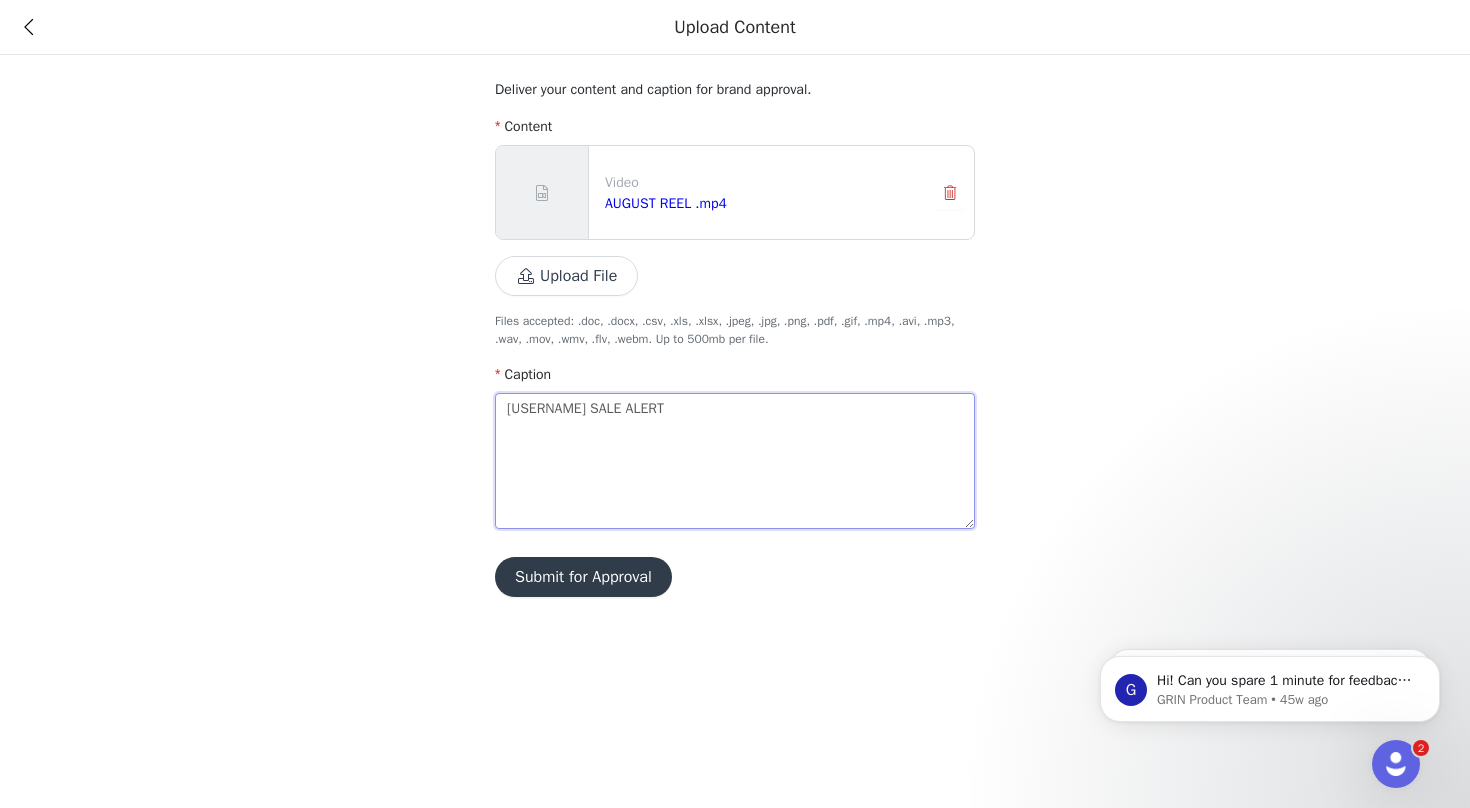 type on "@macr0mike SALE ALERT" 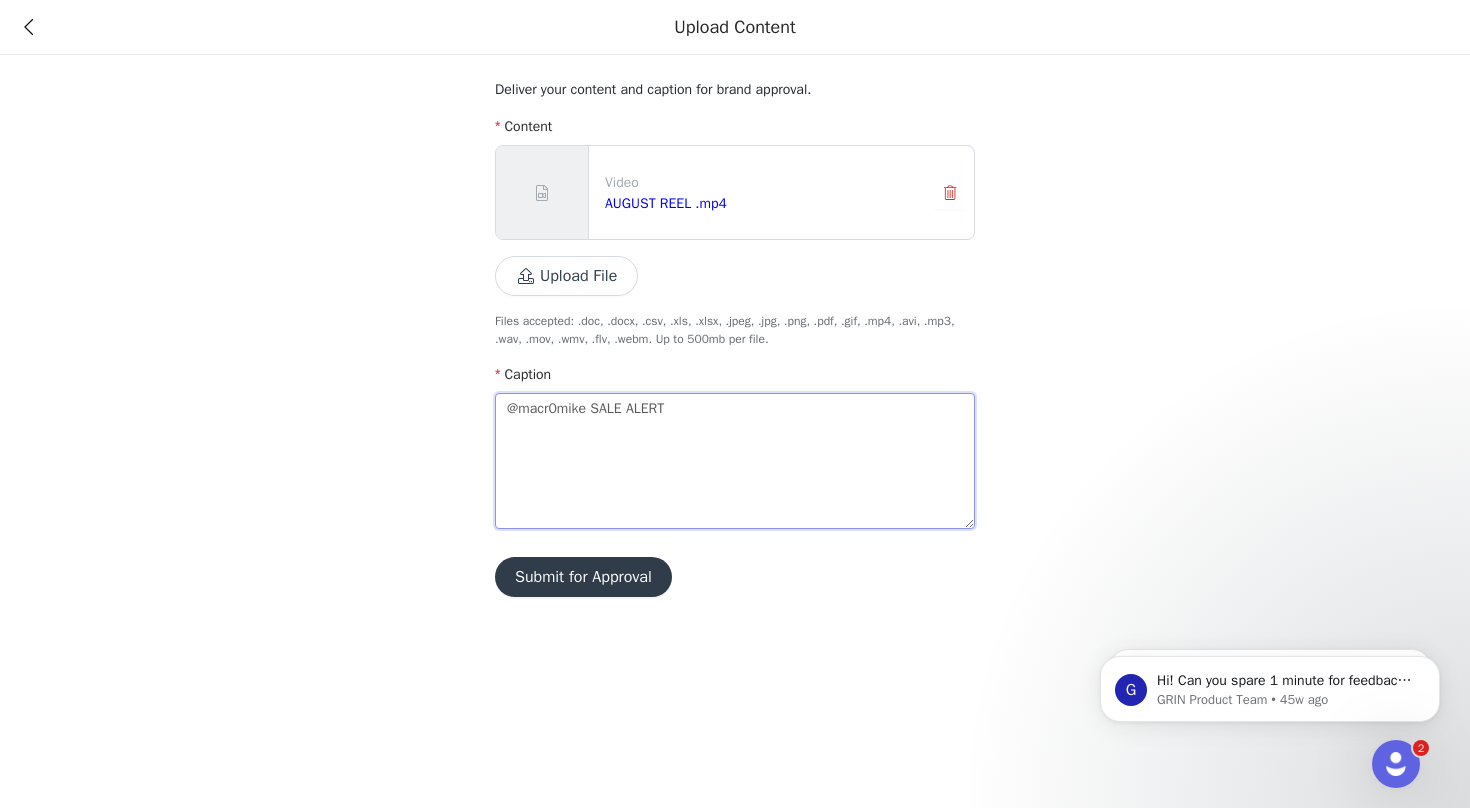 type on "@[USERNAME] SALE ALERT!" 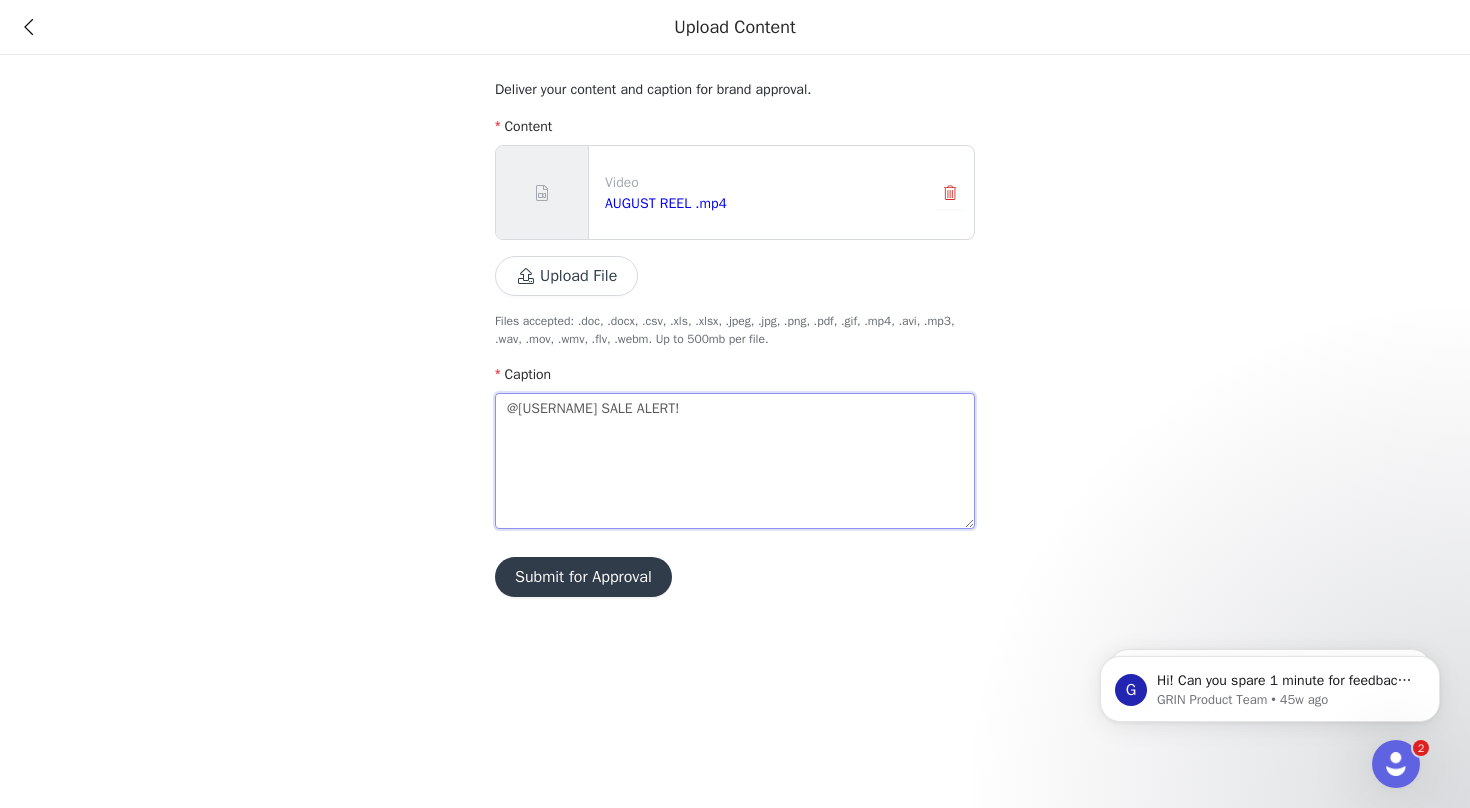 type on "@[USERNAME] SALE ALERT!!" 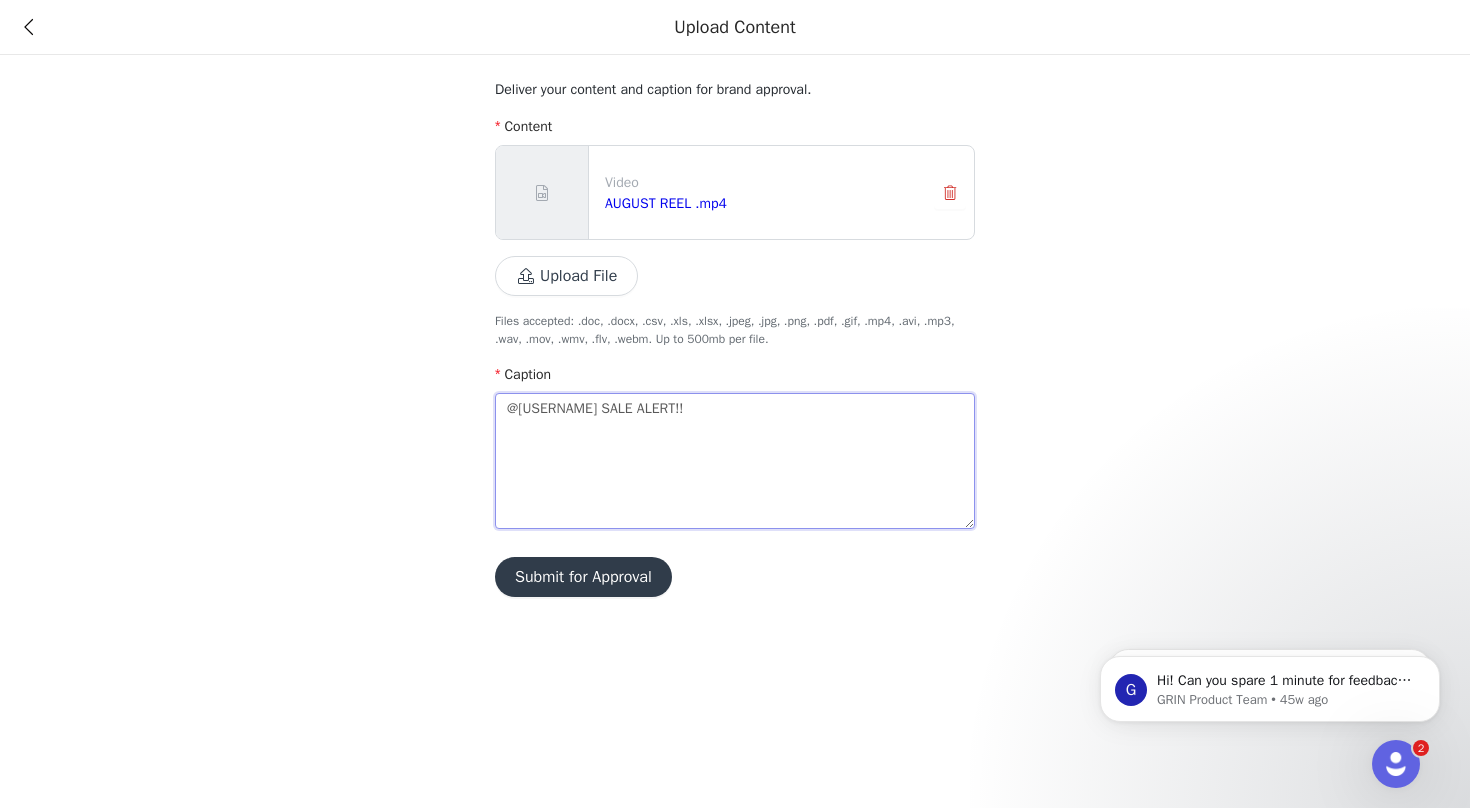 type on "@[USERNAME] SALE ALERT!!" 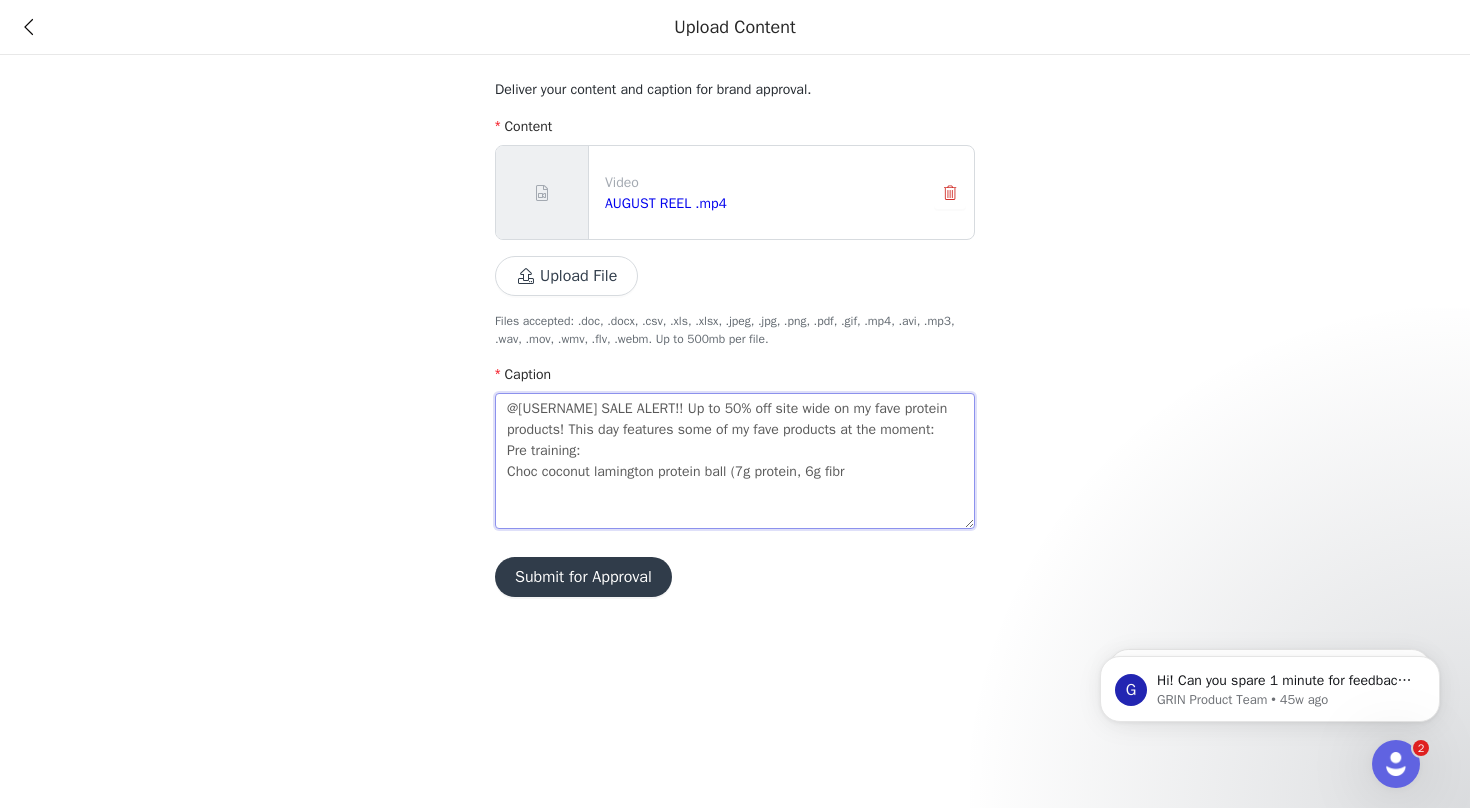 drag, startPoint x: 730, startPoint y: 407, endPoint x: 691, endPoint y: 407, distance: 39 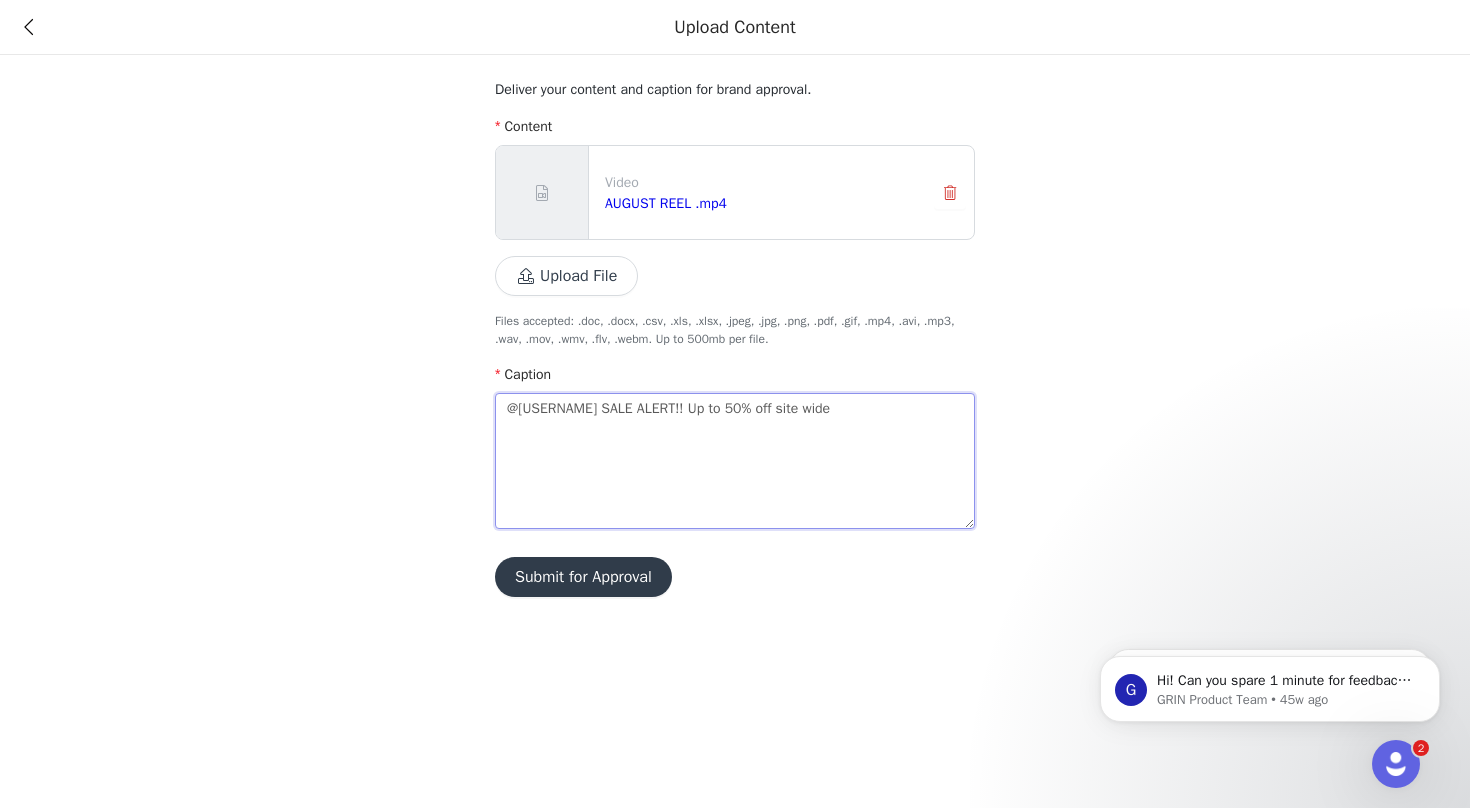 click on "@[USERNAME] SALE ALERT!! Up to 50% off site wide" at bounding box center (735, 461) 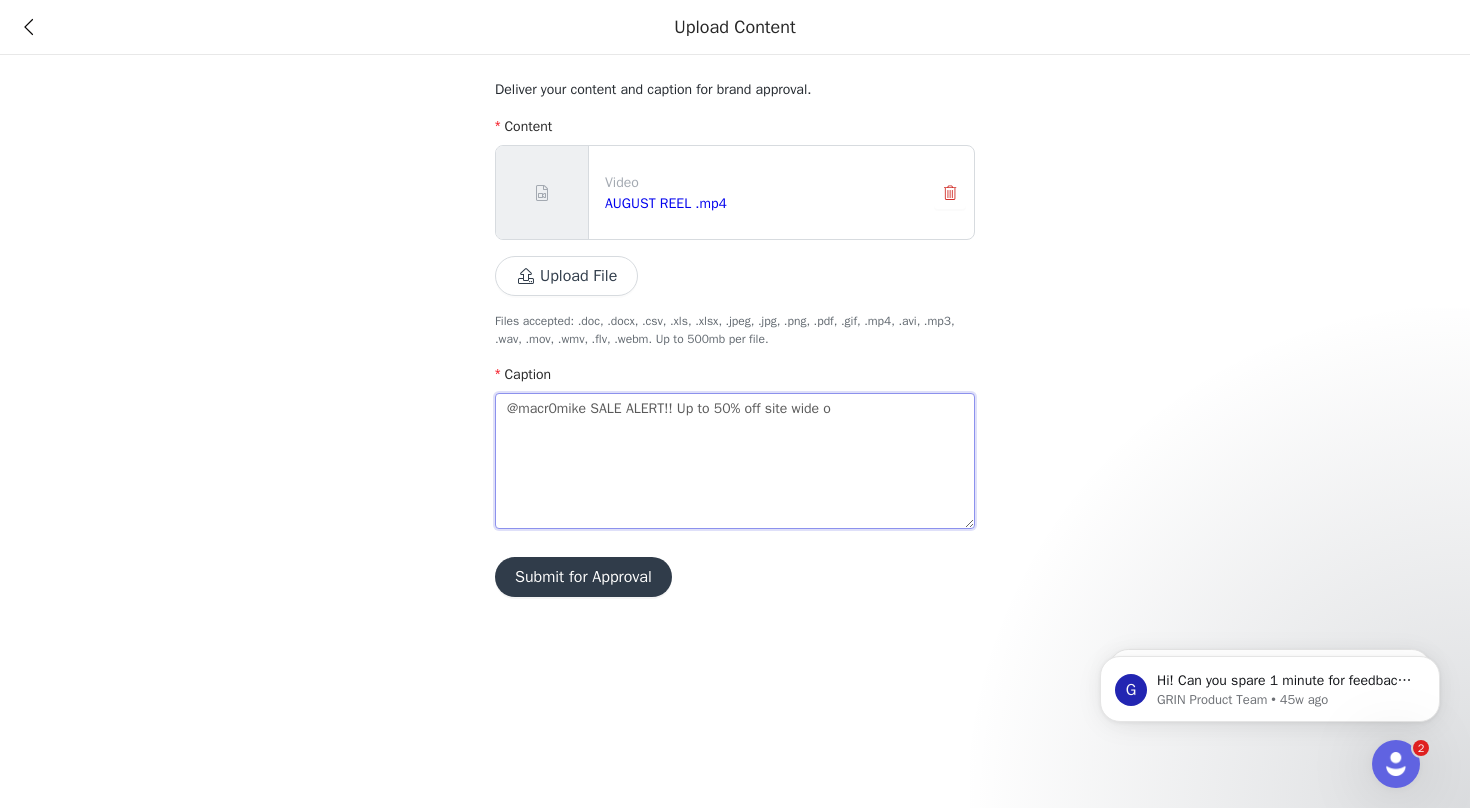 type 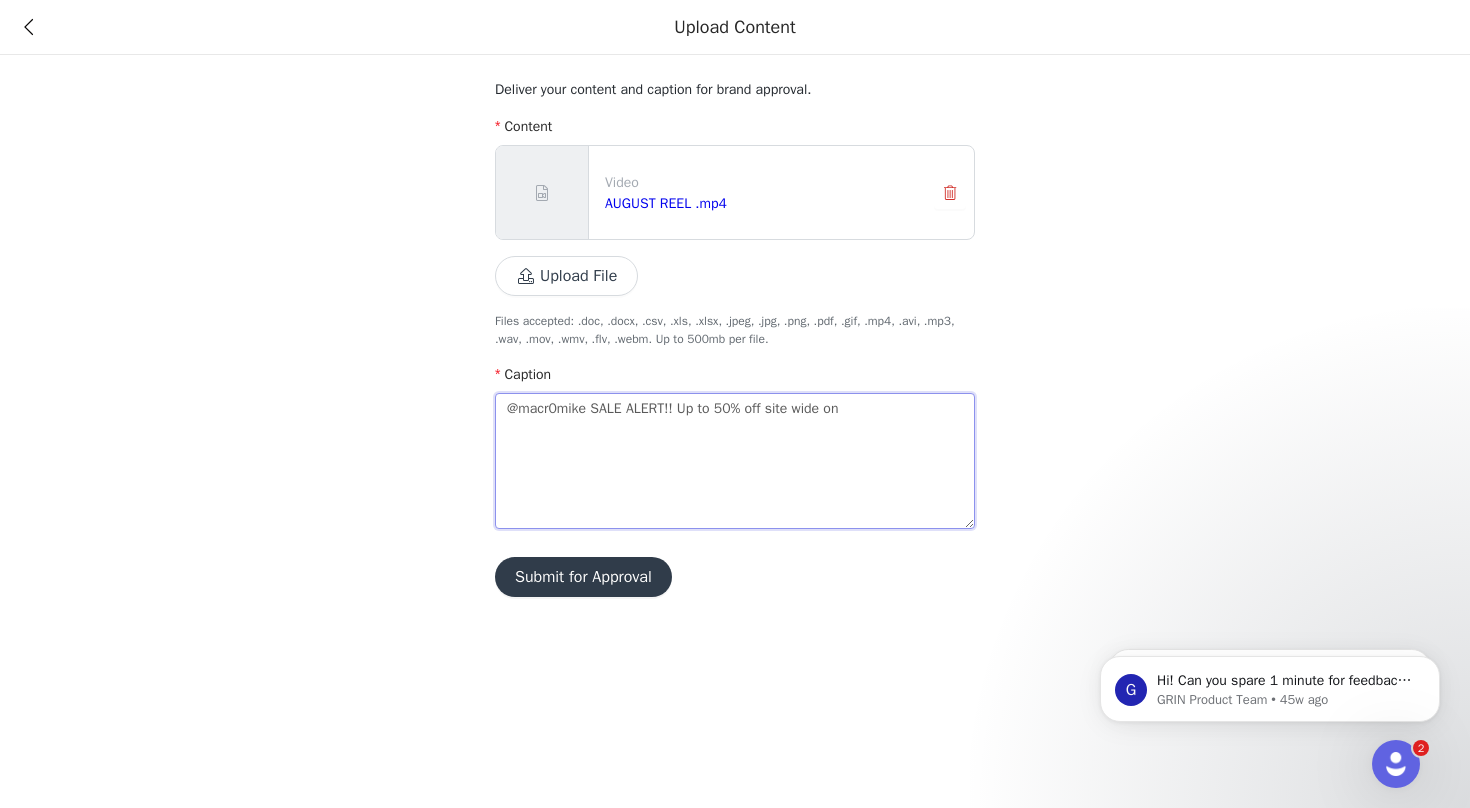 type on "@macr0mike SALE ALERT!! Up to 50% off site wide on" 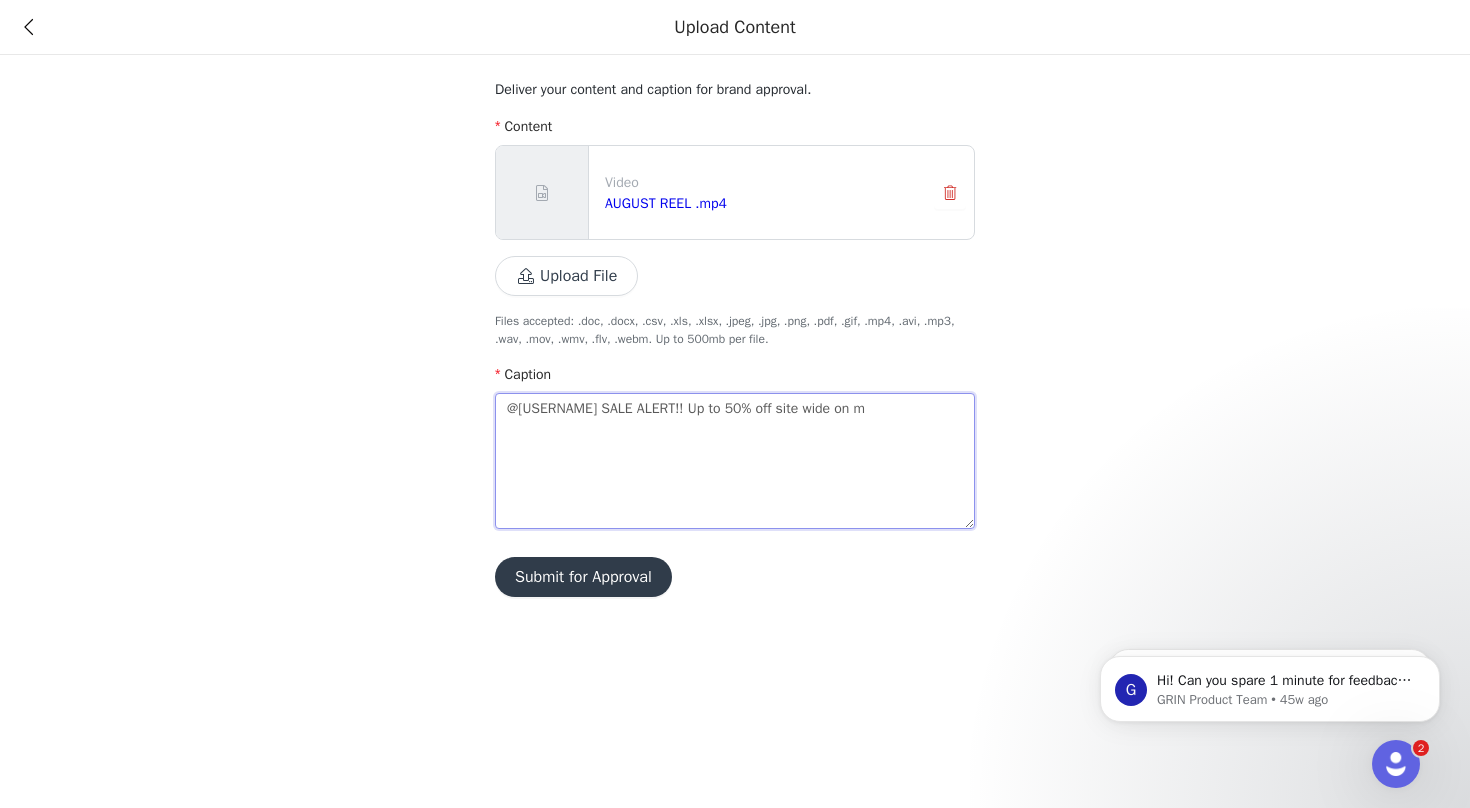 type on "@macr0mike SALE ALERT!! Up to 50% off site wide on my" 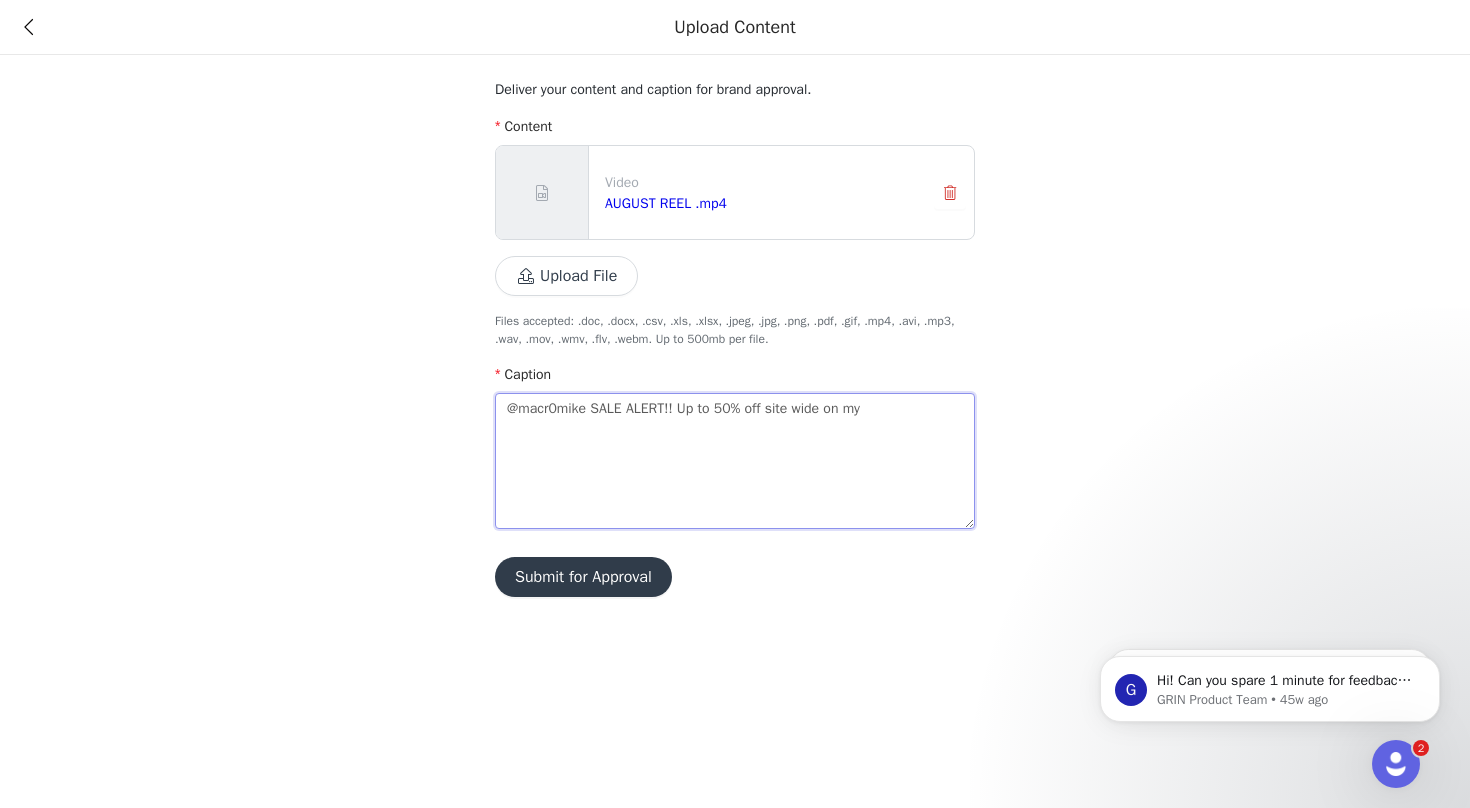 type on "@macr0mike SALE ALERT!! Up to 50% off site wide on my" 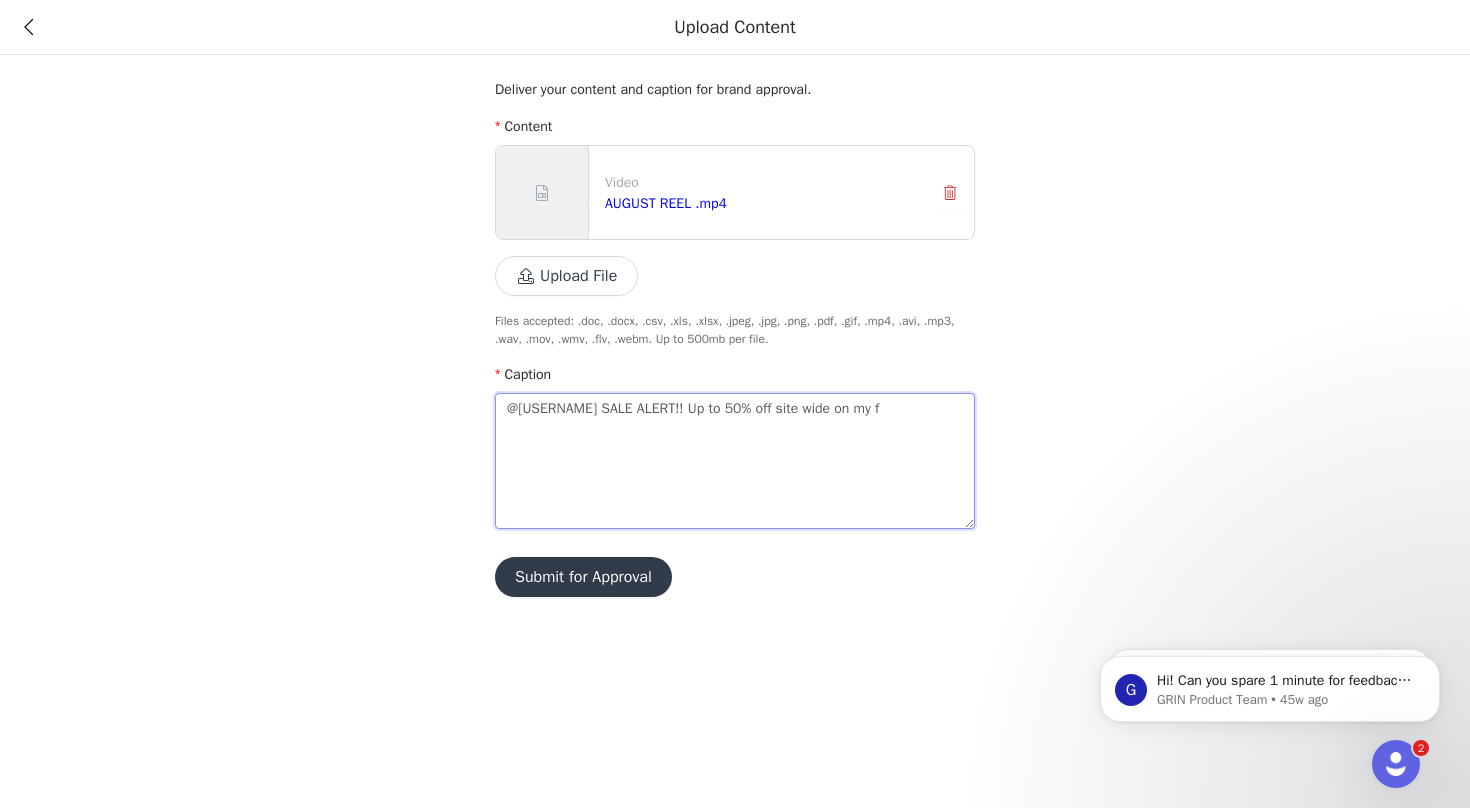 type on "@[USERNAME] SALE ALERT!! Up to 50% off site wide on my fa" 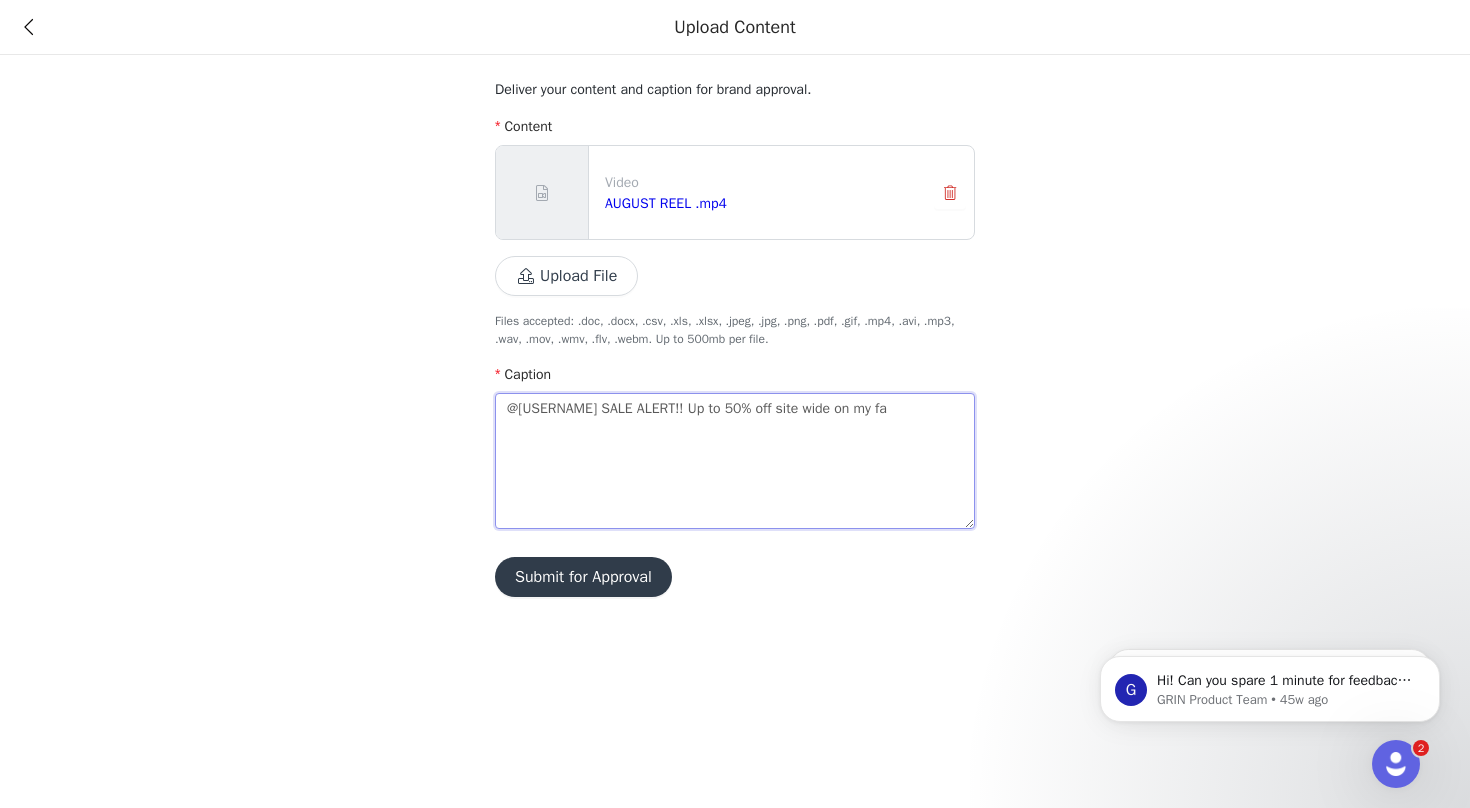 type on "[USERNAME] SALE ALERT!! Up to 50% off site wide on my fav" 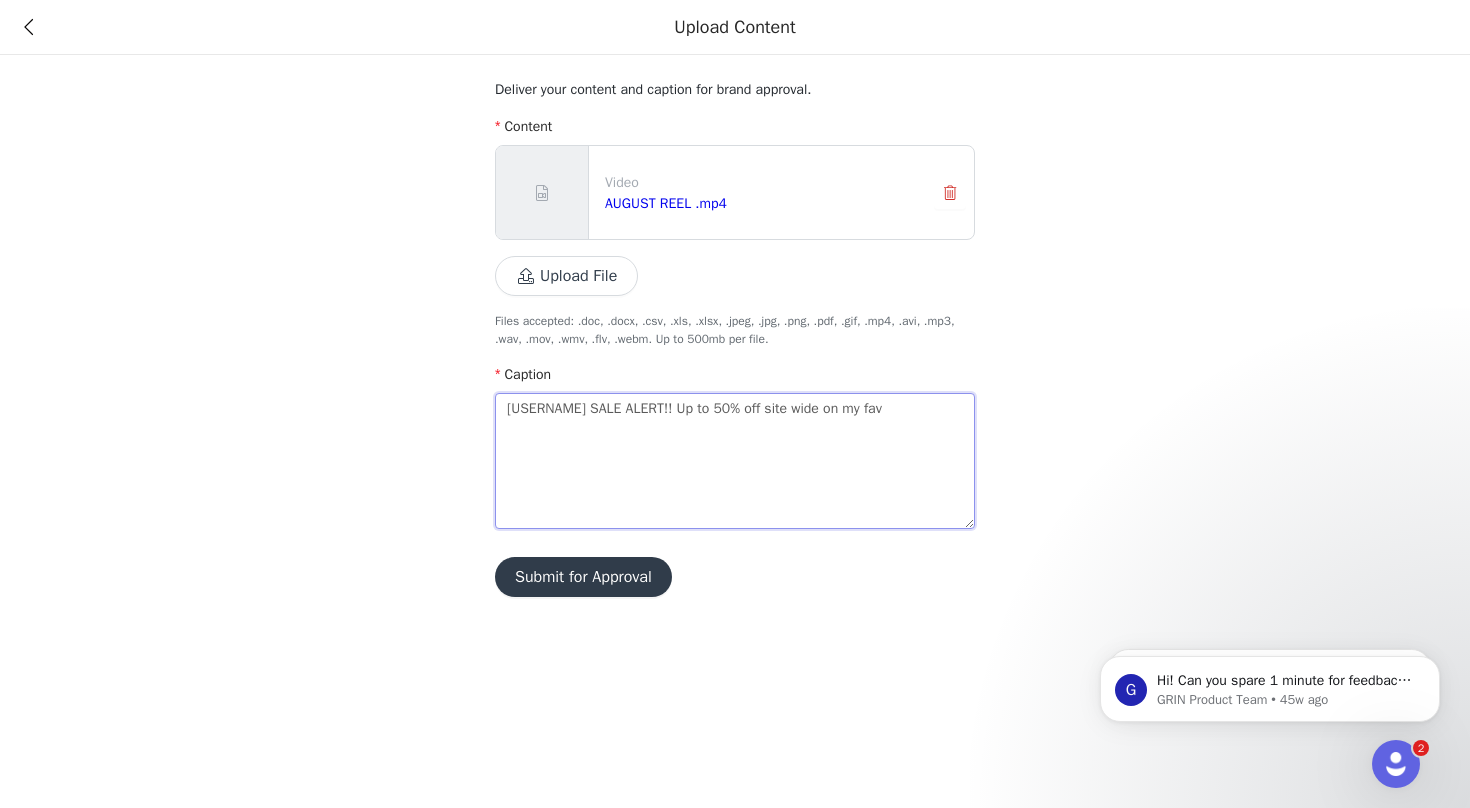 type on "@macr0mike SALE ALERT!! Up to 50% off site wide on my fave" 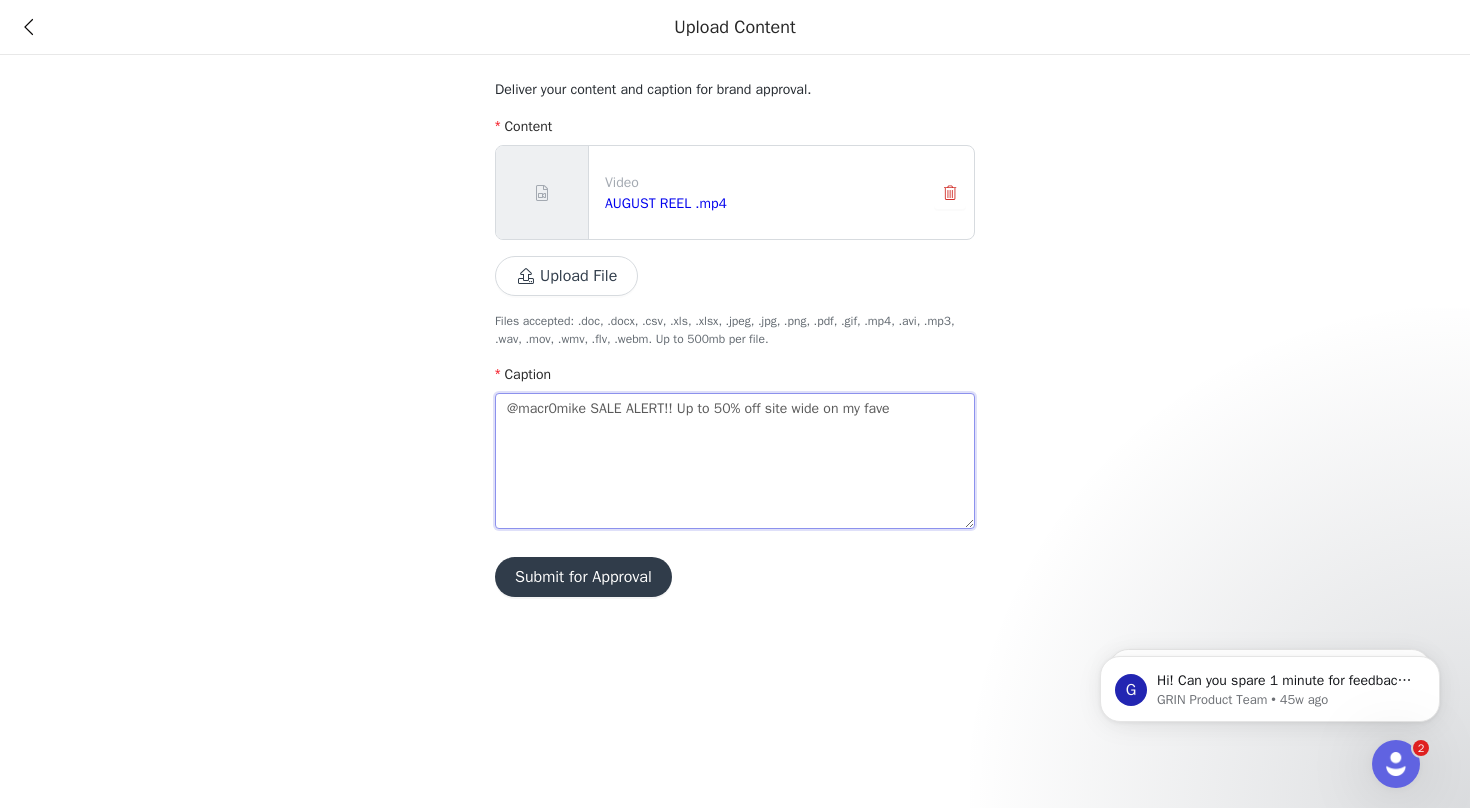 type on "@[USERNAME] SALE ALERT!! Up to 50% off site wide on my favep" 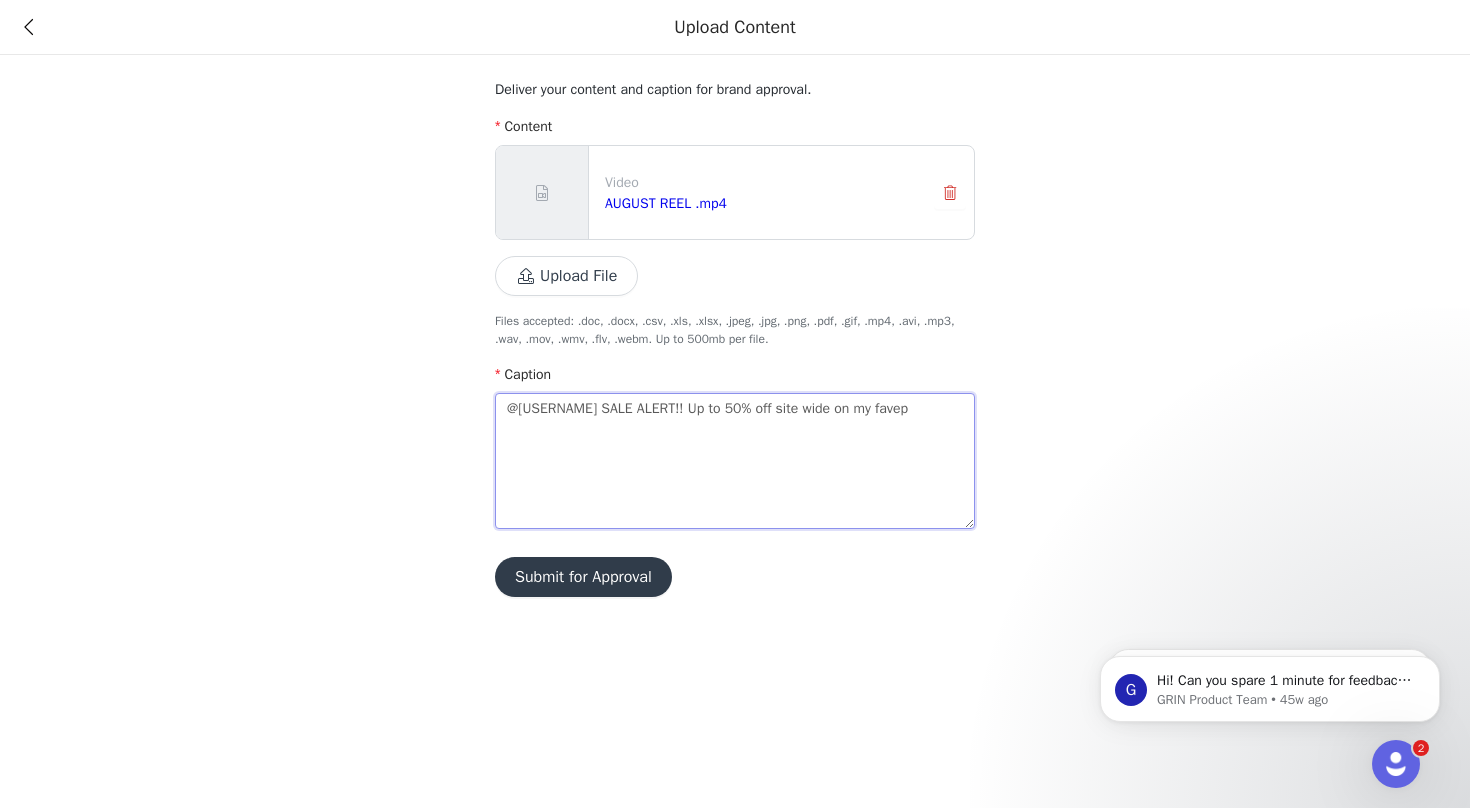type on "@macr0mike SALE ALERT!! Up to 50% off site wide on my fave" 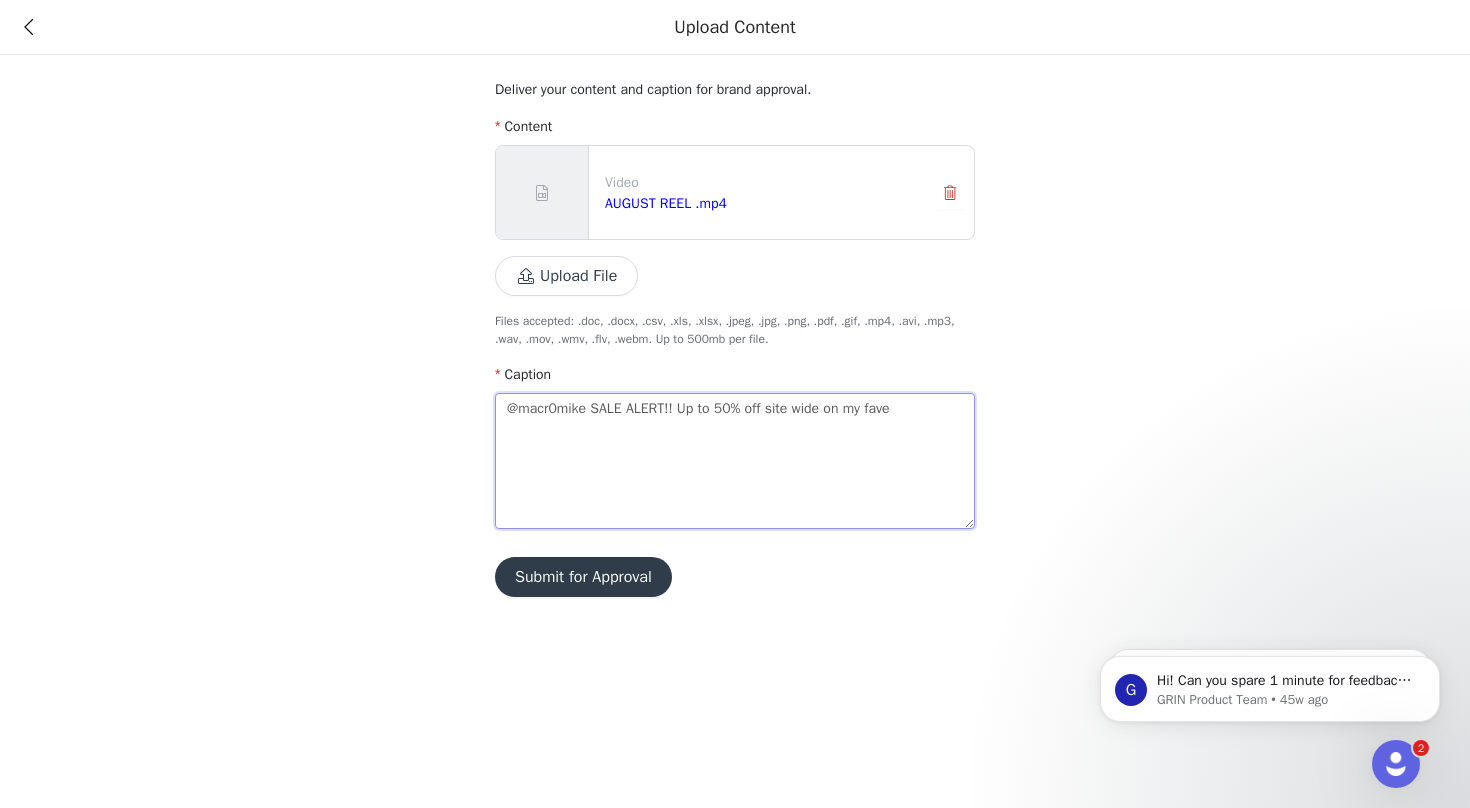 type on "@macr0mike SALE ALERT!! Up to 50% off site wide on my fave" 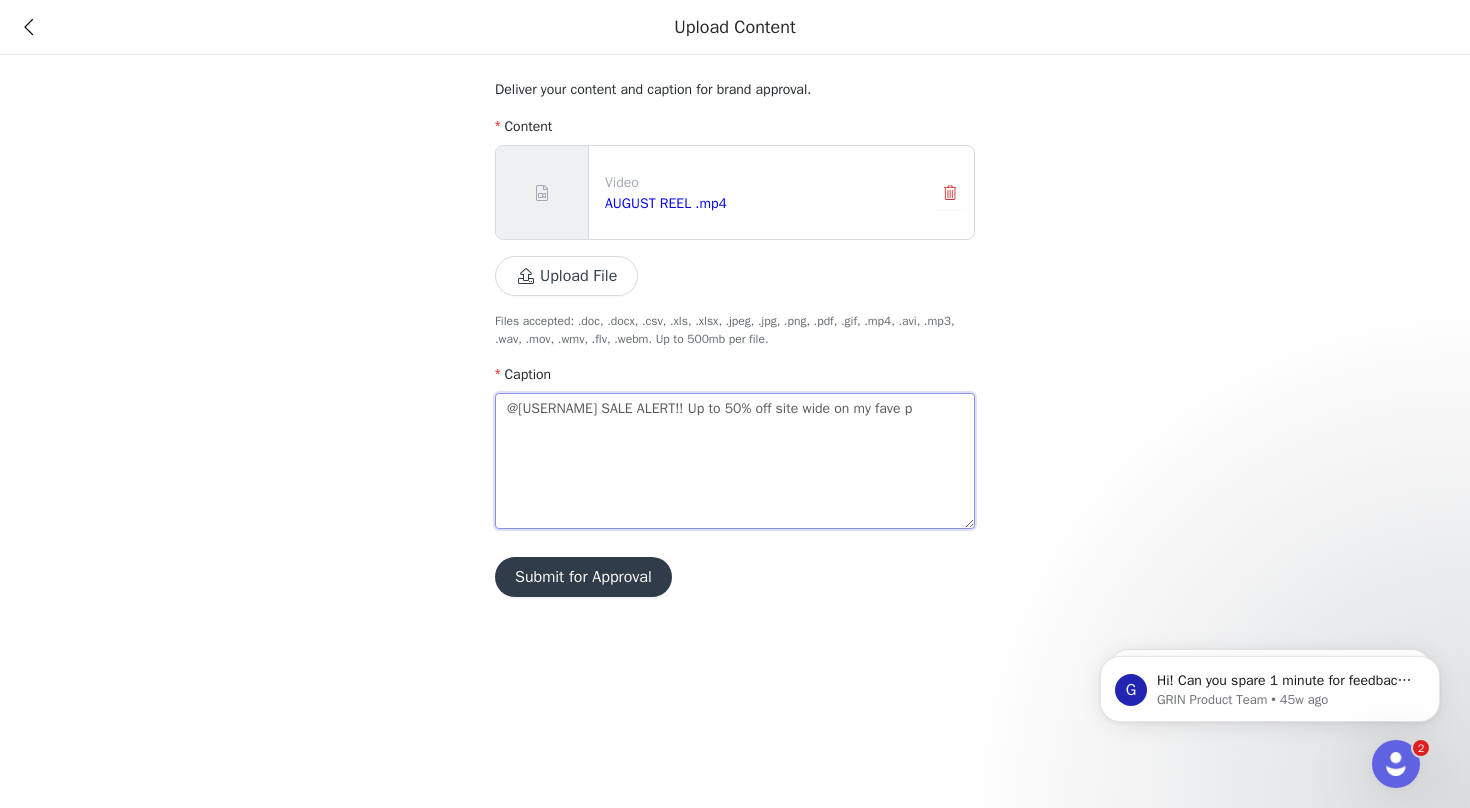 type on "@[USERNAME] SALE ALERT!! Up to 50% off site wide on my fave pr" 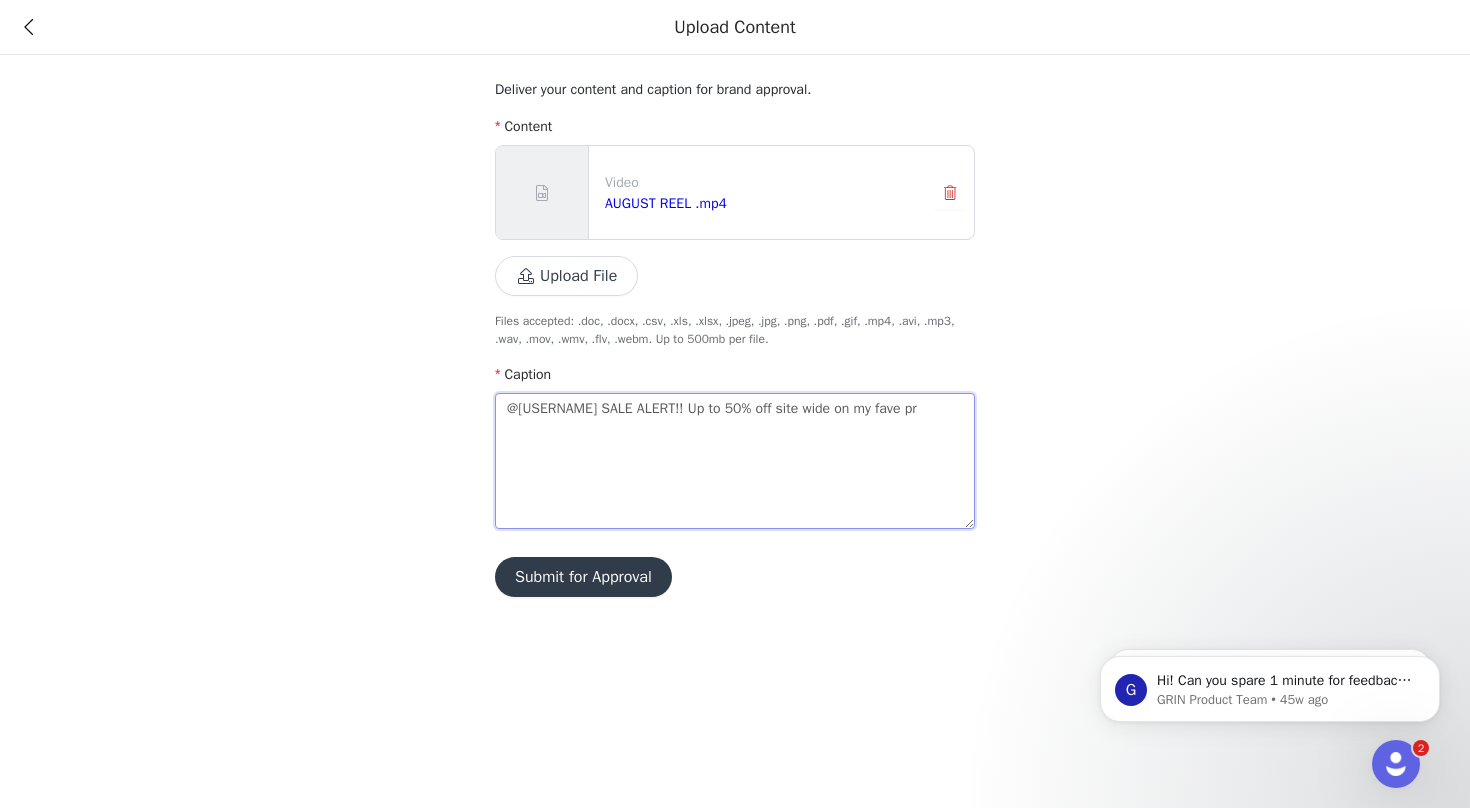 type on "@[USERNAME] SALE ALERT!! Up to 50% off site wide on my fave pro" 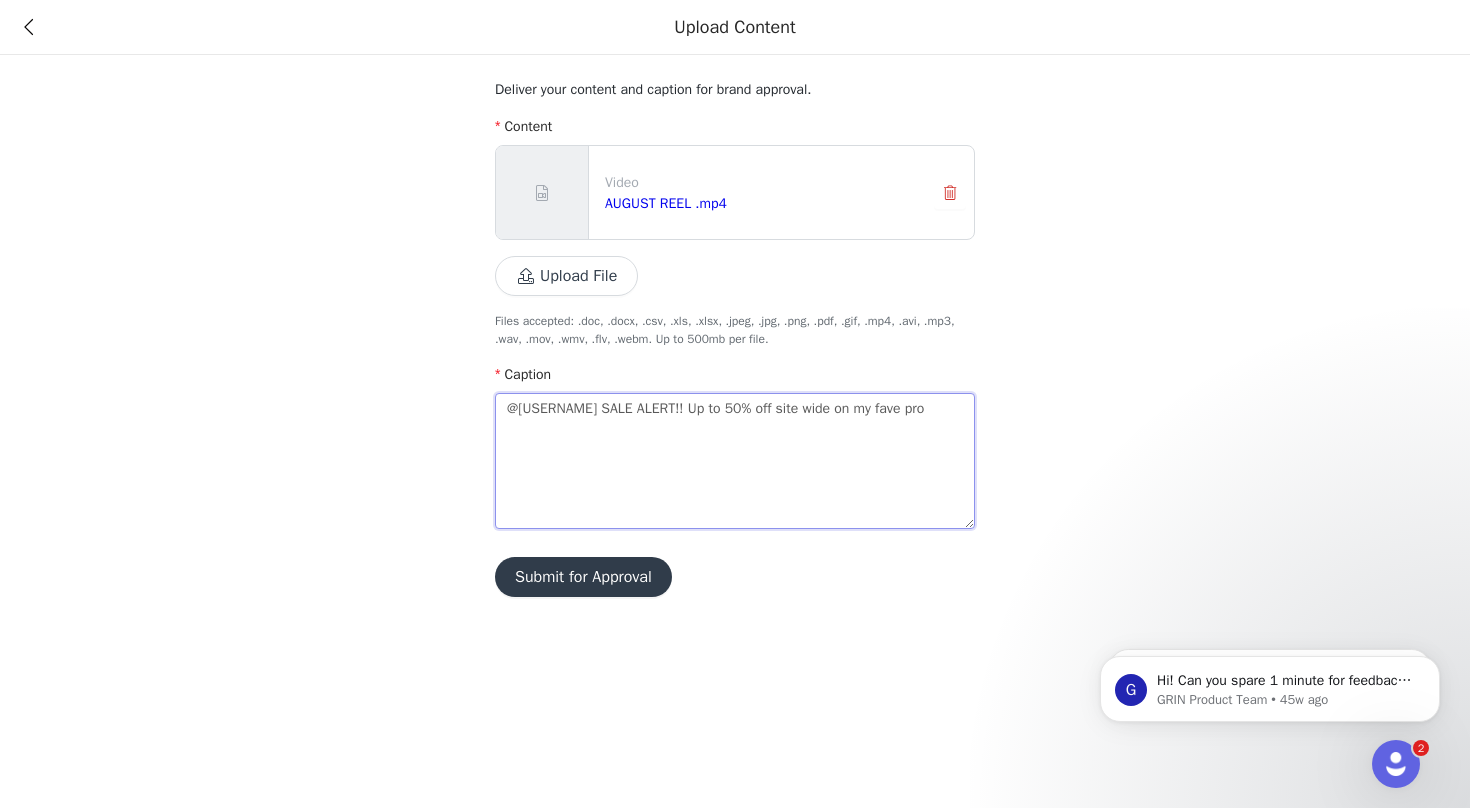 type on "@[USERNAME] SALE ALERT!! Up to 50% off site wide on my fave prot" 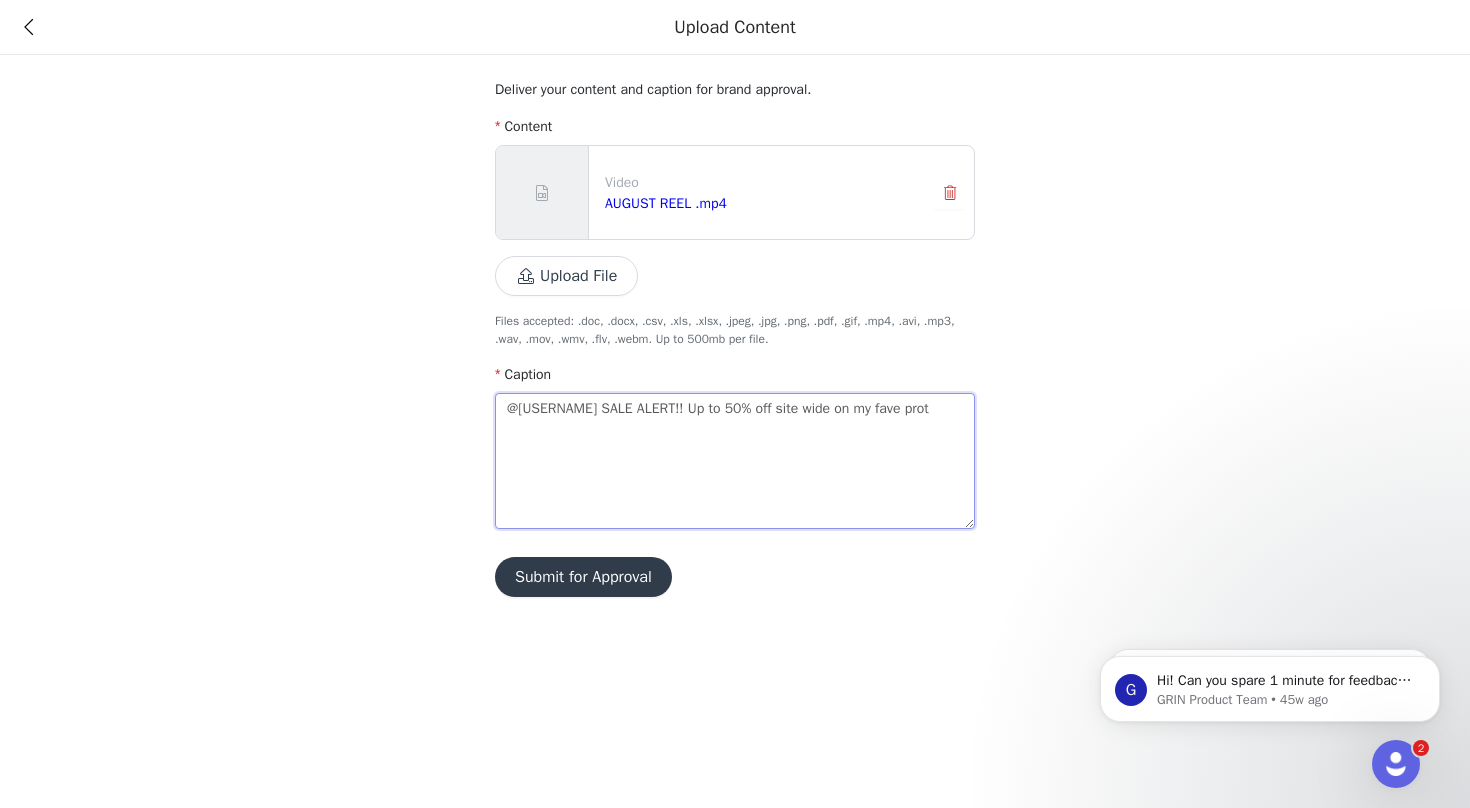 type 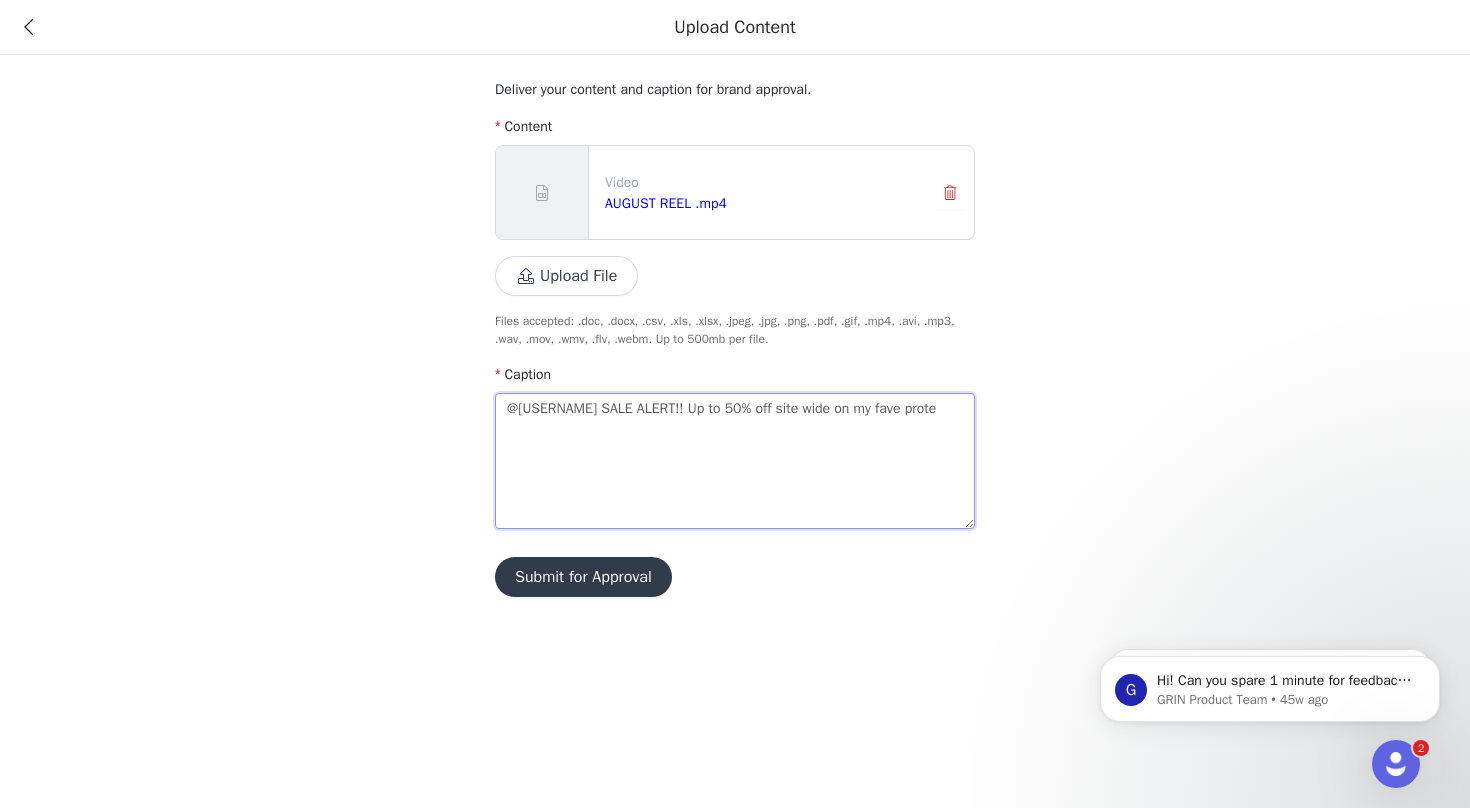 type on "@[USERNAME] SALE ALERT!! Up to 50% off site wide on my fave protei" 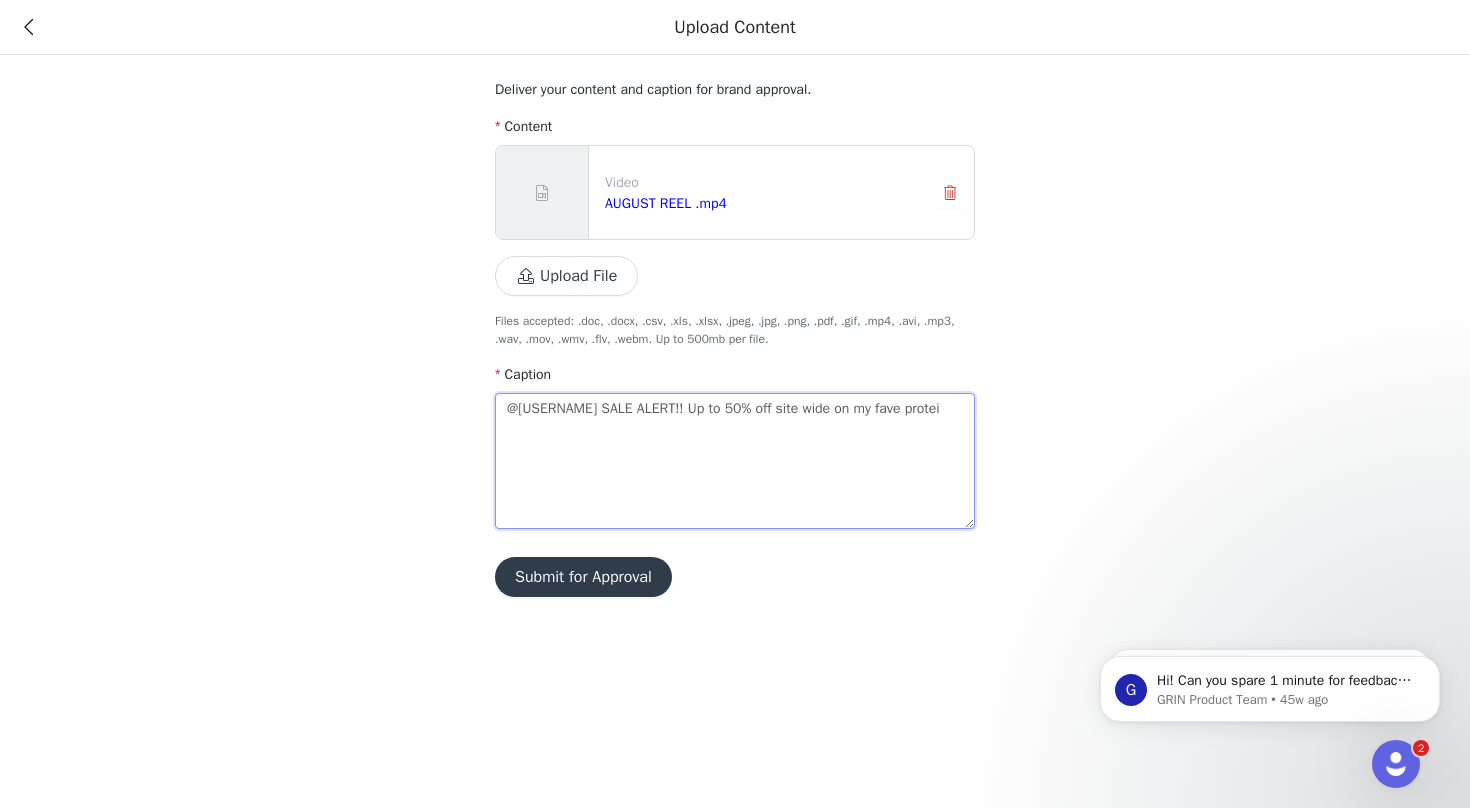 type on "@macr0mike SALE ALERT!! Up to 50% off site wide on my fave protein" 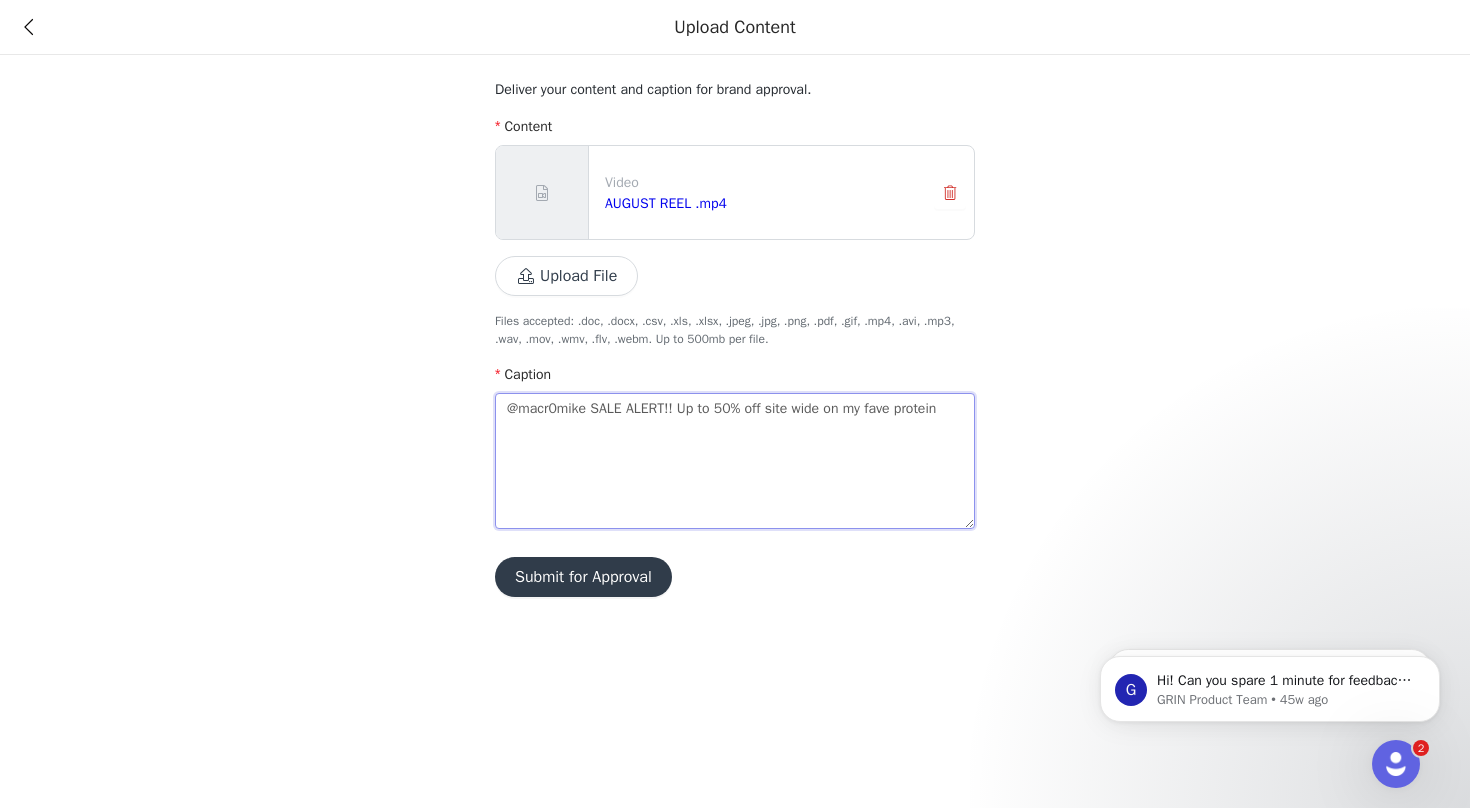 type on "@macr0mike SALE ALERT!! Up to 50% off site wide on my fave protein" 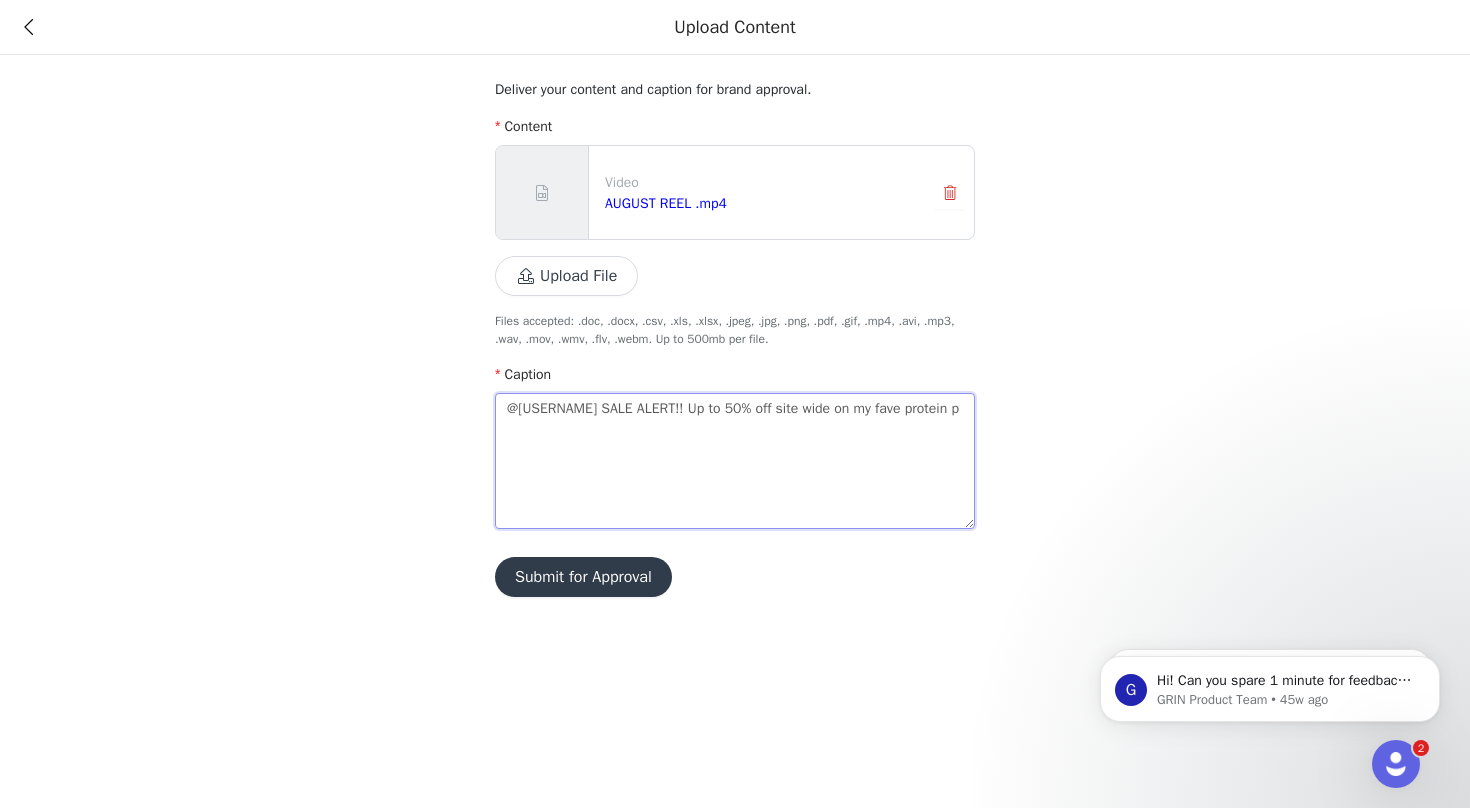 type on "@[USERNAME] SALE ALERT!! Up to 50% off site wide on my fave protein pr" 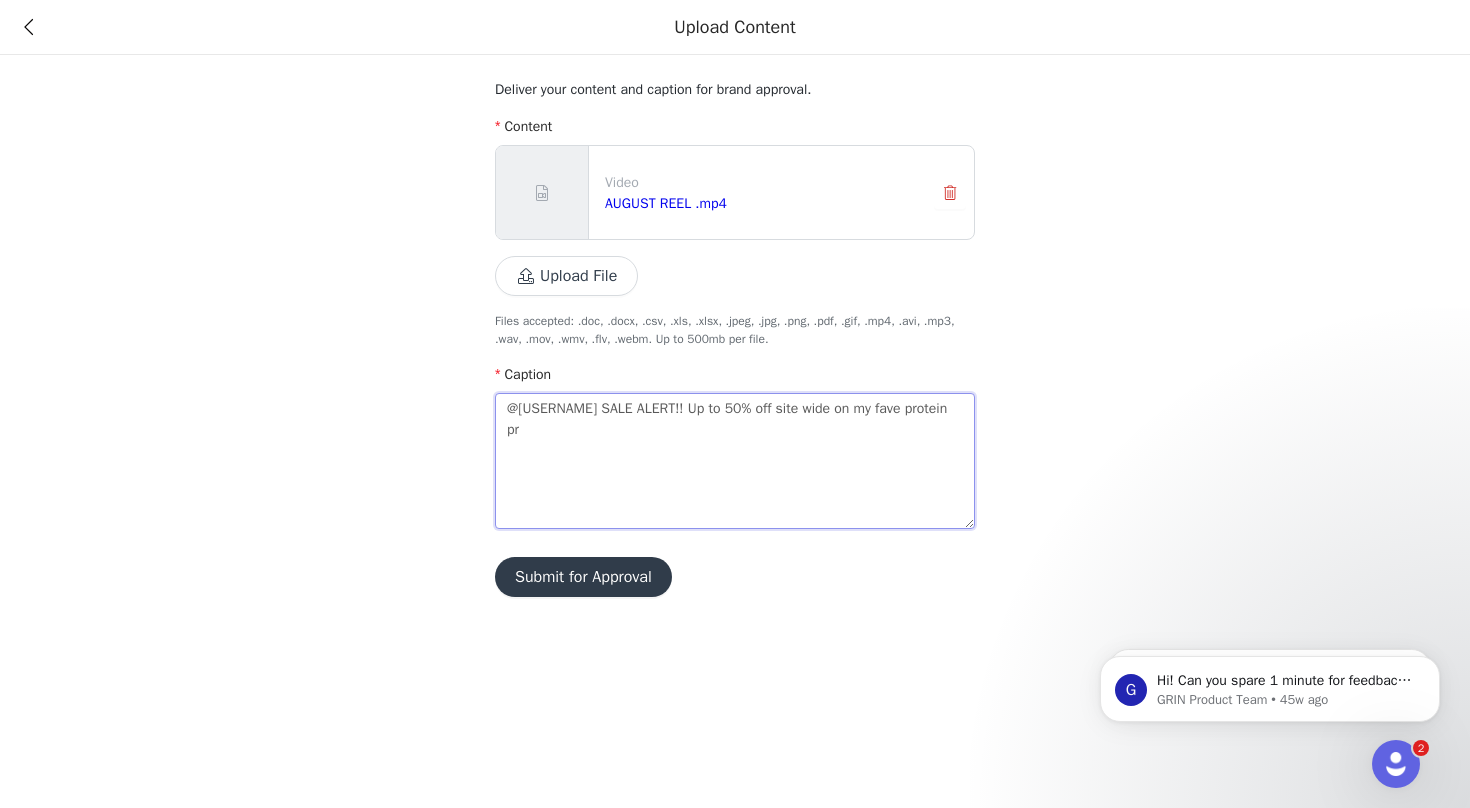 type on "@[USERNAME] SALE ALERT!! Up to 50% off site wide on my fave protein pro" 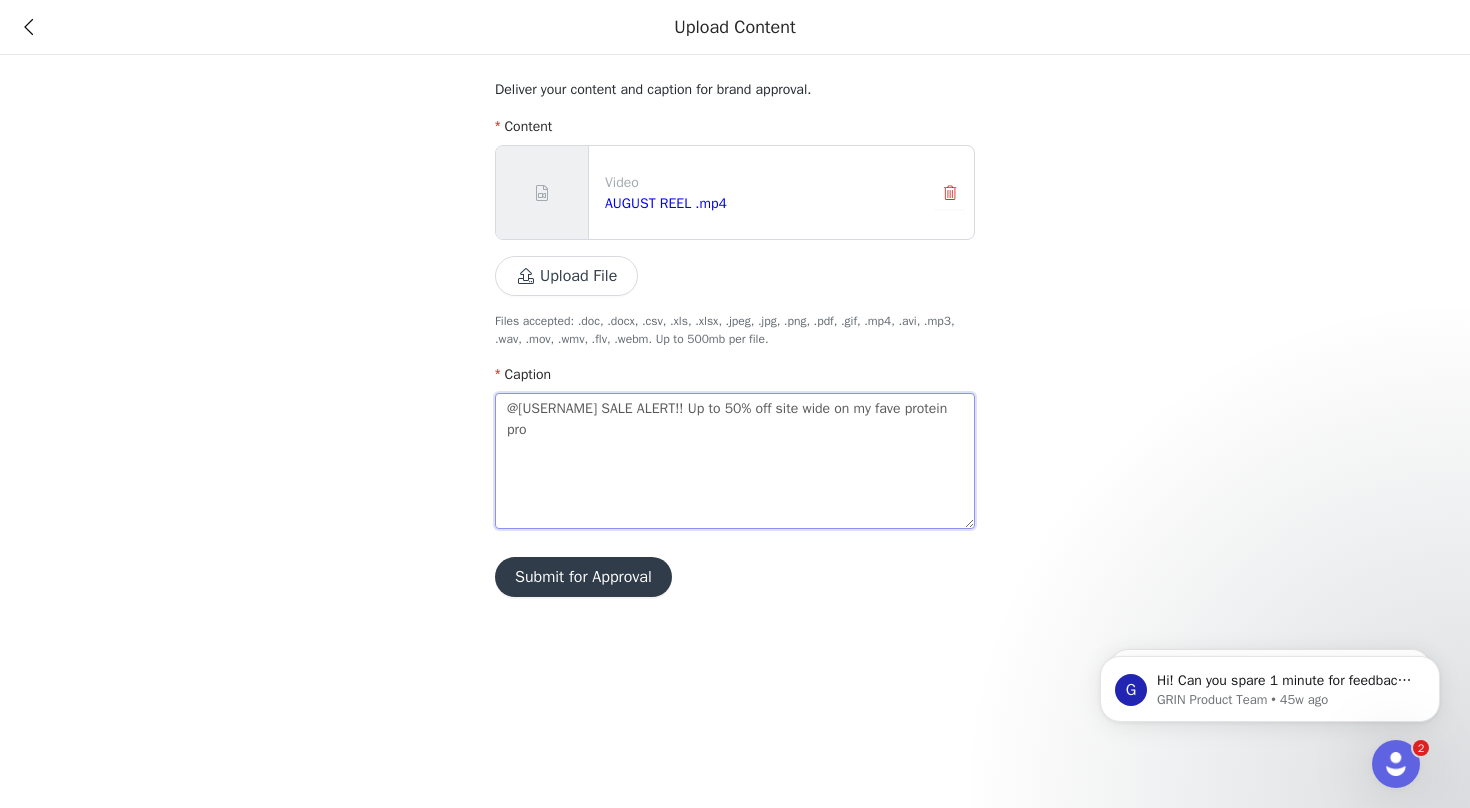 type on "@[USERNAME] SALE ALERT!! Up to 50% off site wide on my fave protein prod" 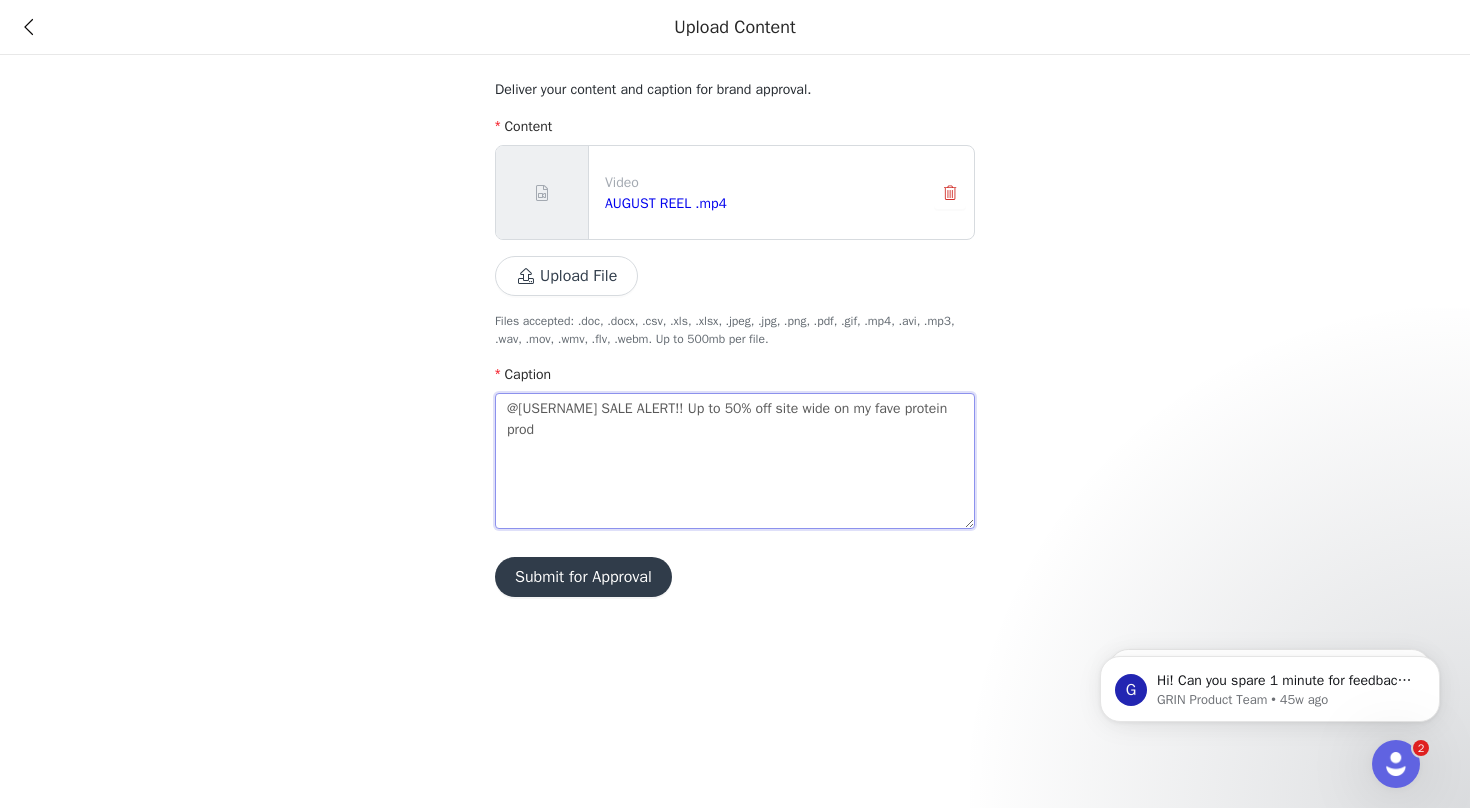 type on "[USERNAME] SALE ALERT!! Up to 50% off site wide on my fave protein prodc" 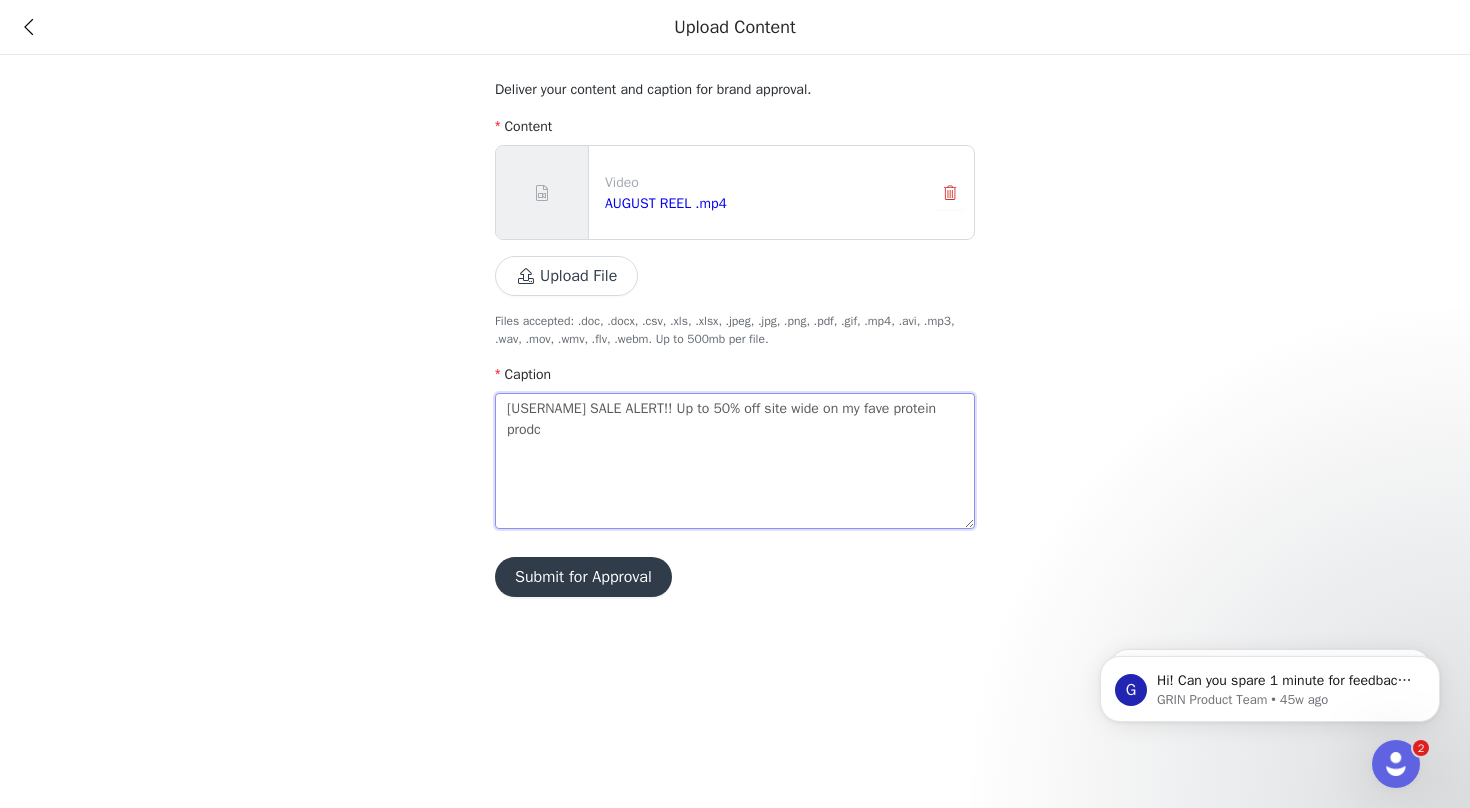 type on "@[USERNAME] SALE ALERT!! Up to 50% off site wide on my fave protein prodct" 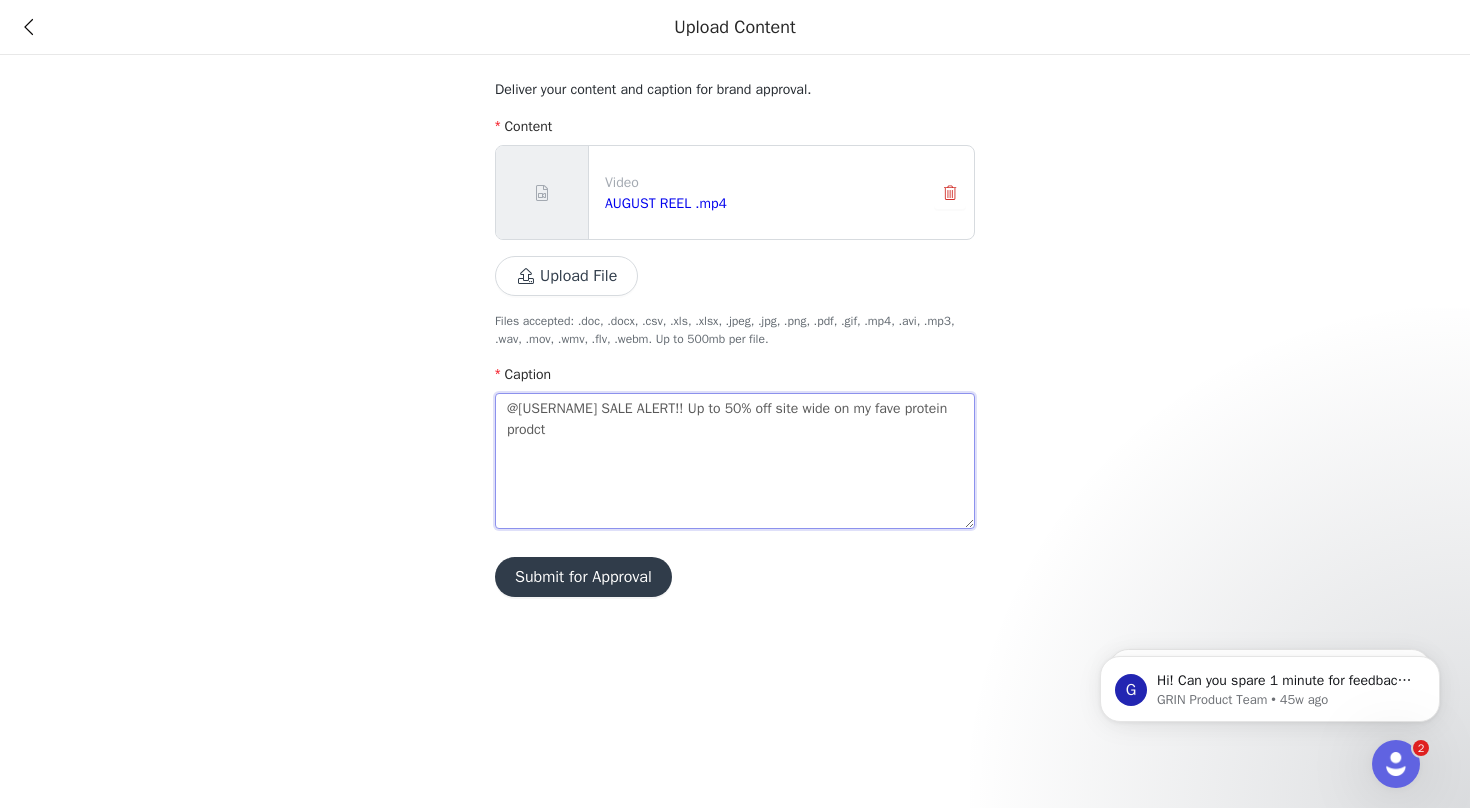 type on "[USERNAME] SALE ALERT!! Up to 50% off site wide on my fave protein prodc" 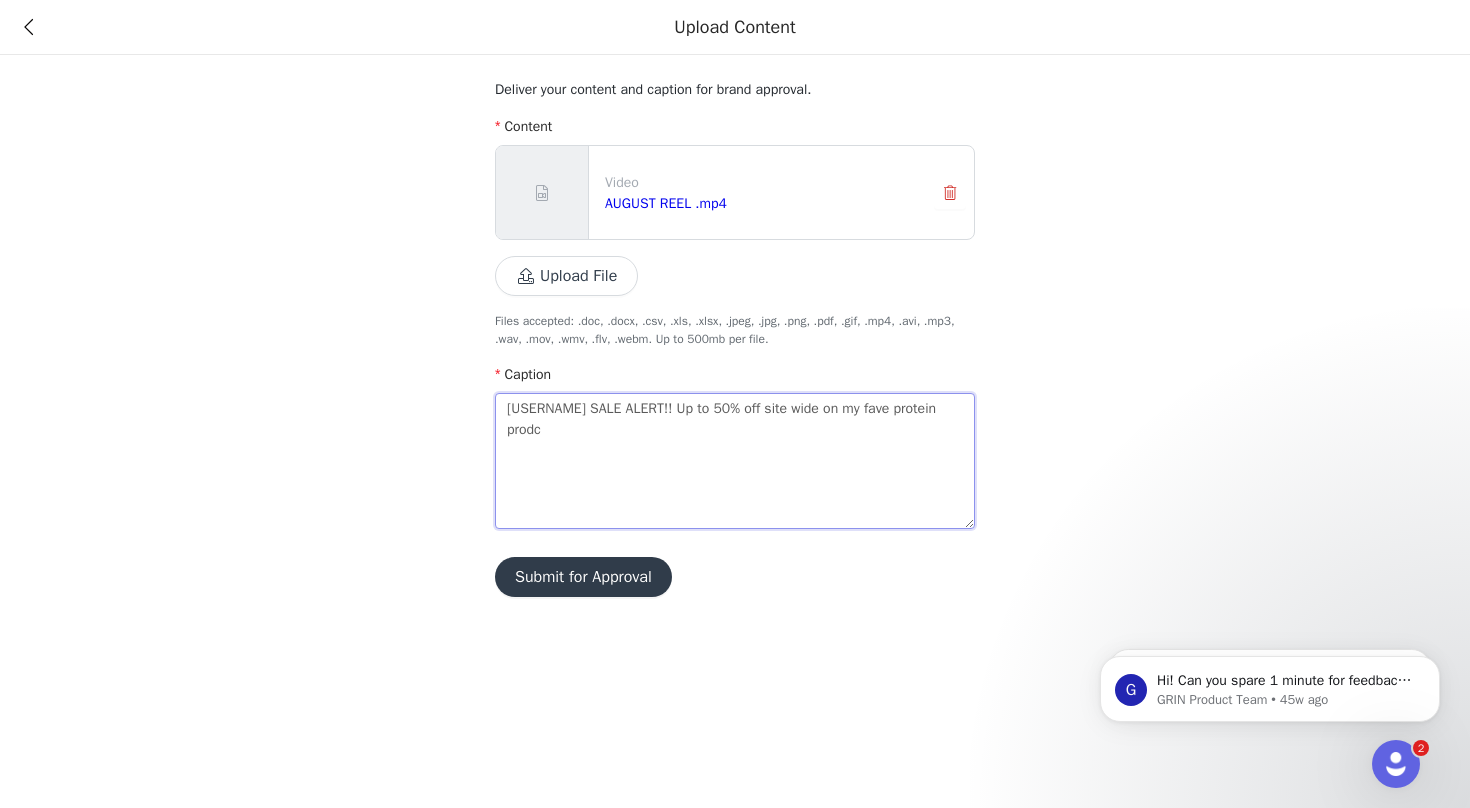 type on "@[USERNAME] SALE ALERT!! Up to 50% off site wide on my fave protein prod" 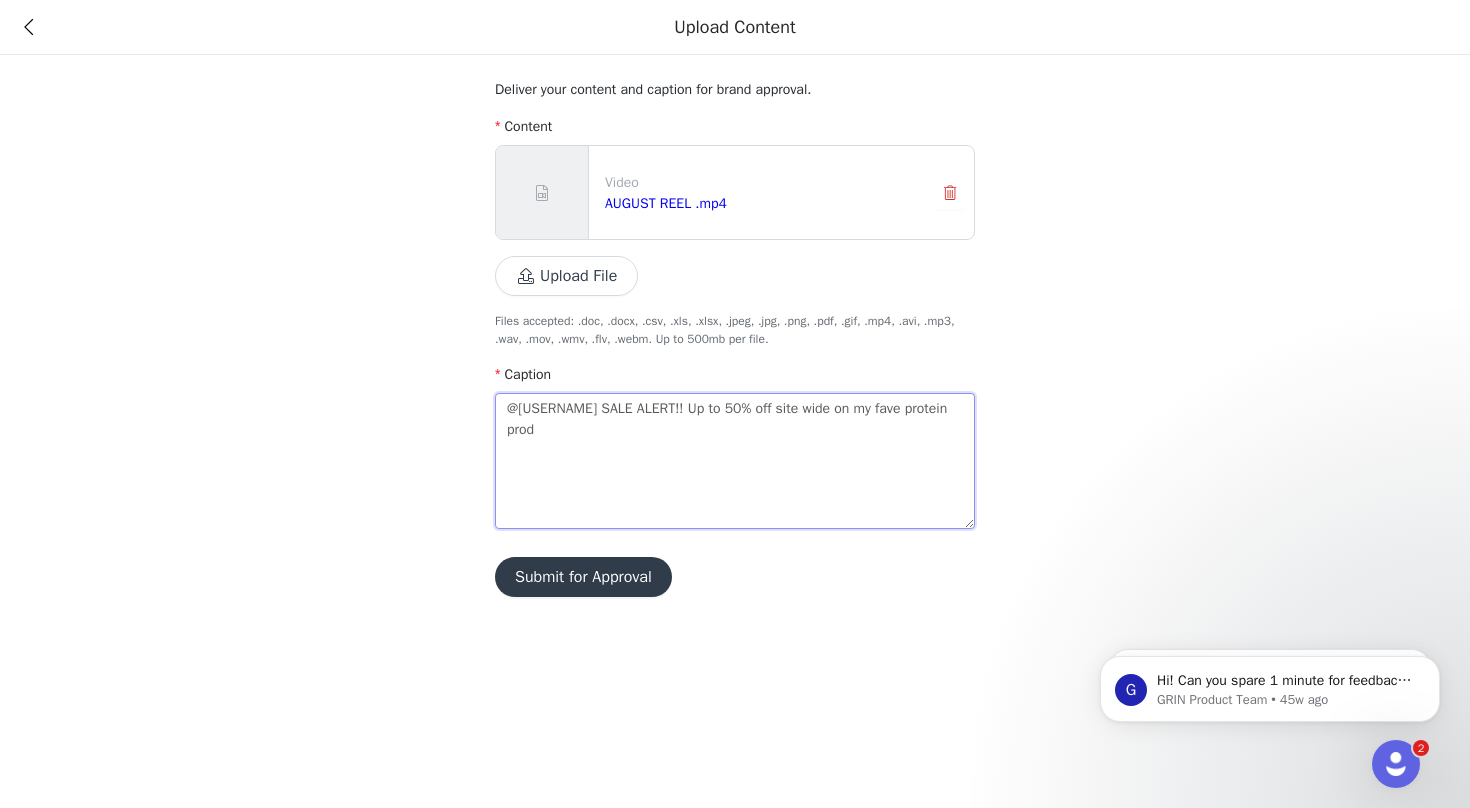 type on "@[USERNAME] SALE ALERT!! Up to 50% off site wide on my fave protein produ" 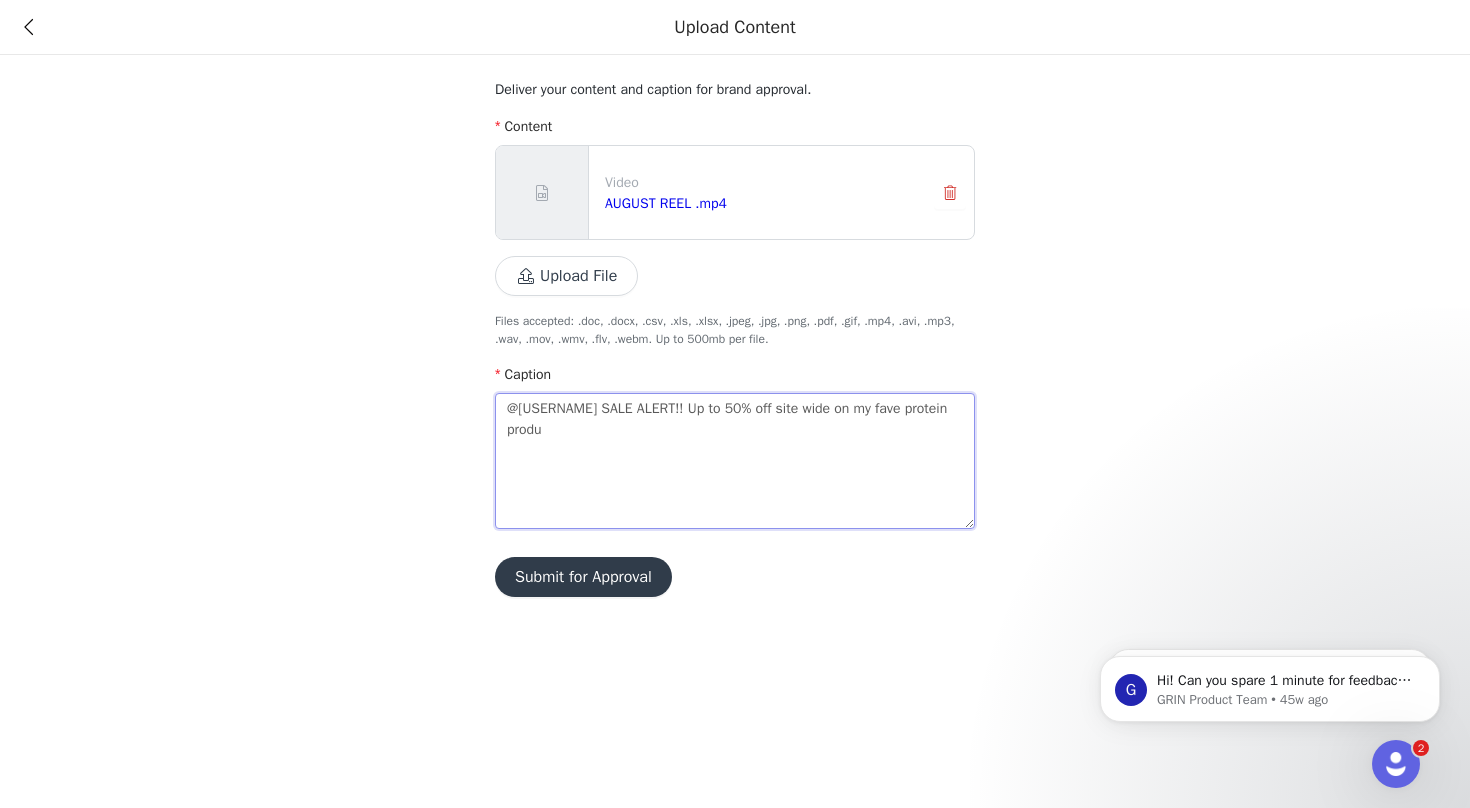 type on "[USERNAME] SALE ALERT!! Up to 50% off site wide on my fave protein produc" 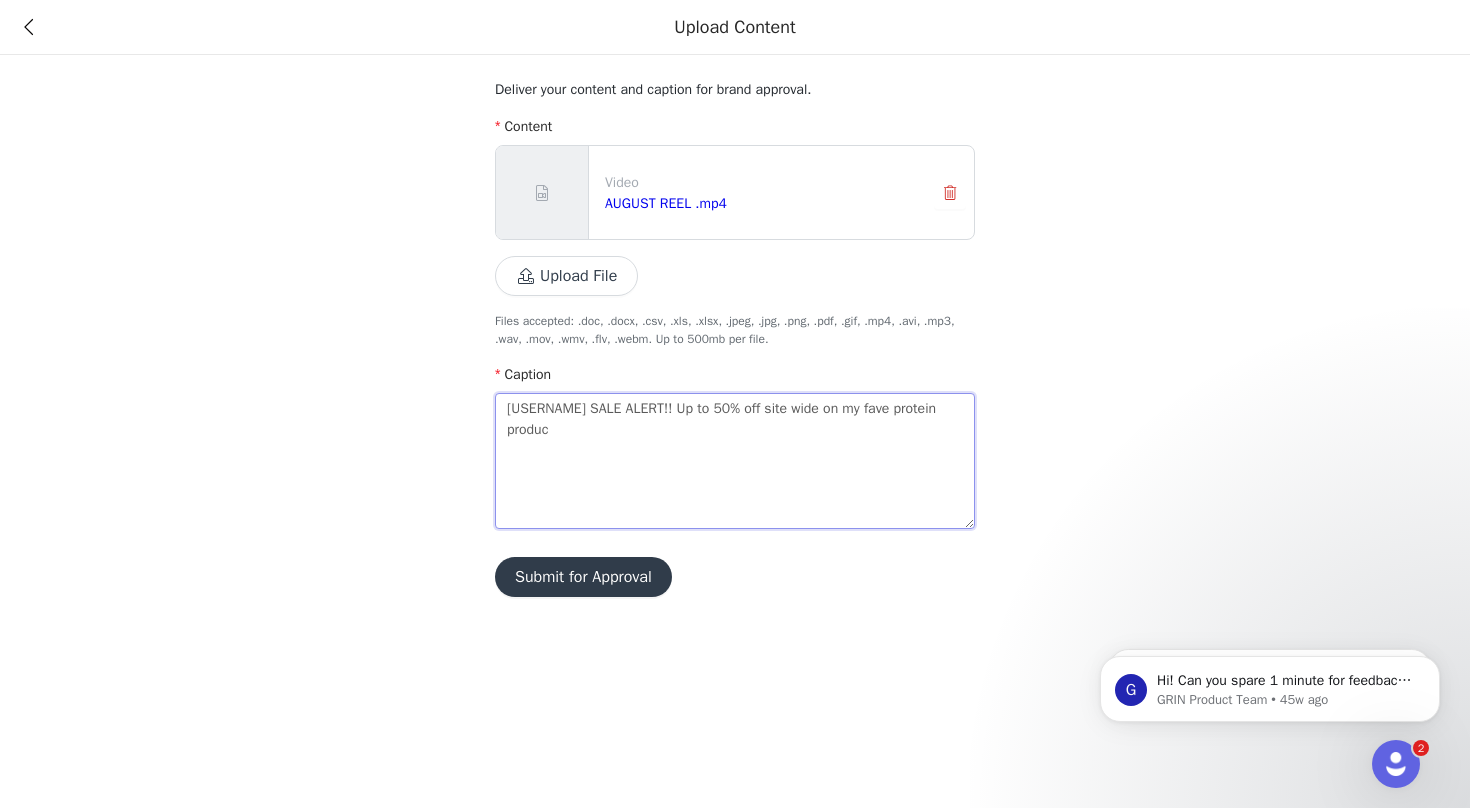 type on "@[USERNAME] SALE ALERT!! Up to 50% off site wide on my fave protein product" 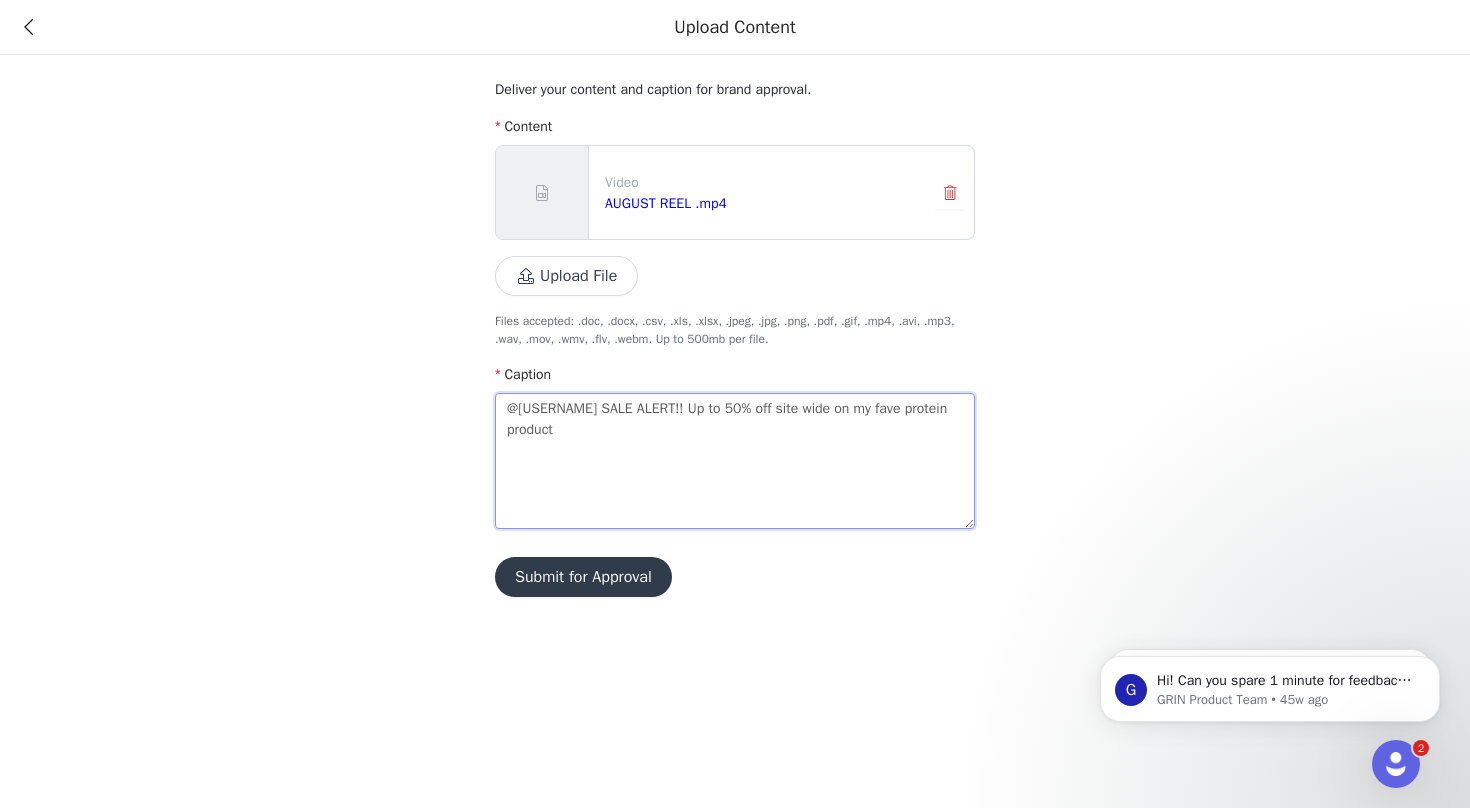 type on "@[USERNAME] SALE ALERT!! Up to 50% off site wide on my fave protein products" 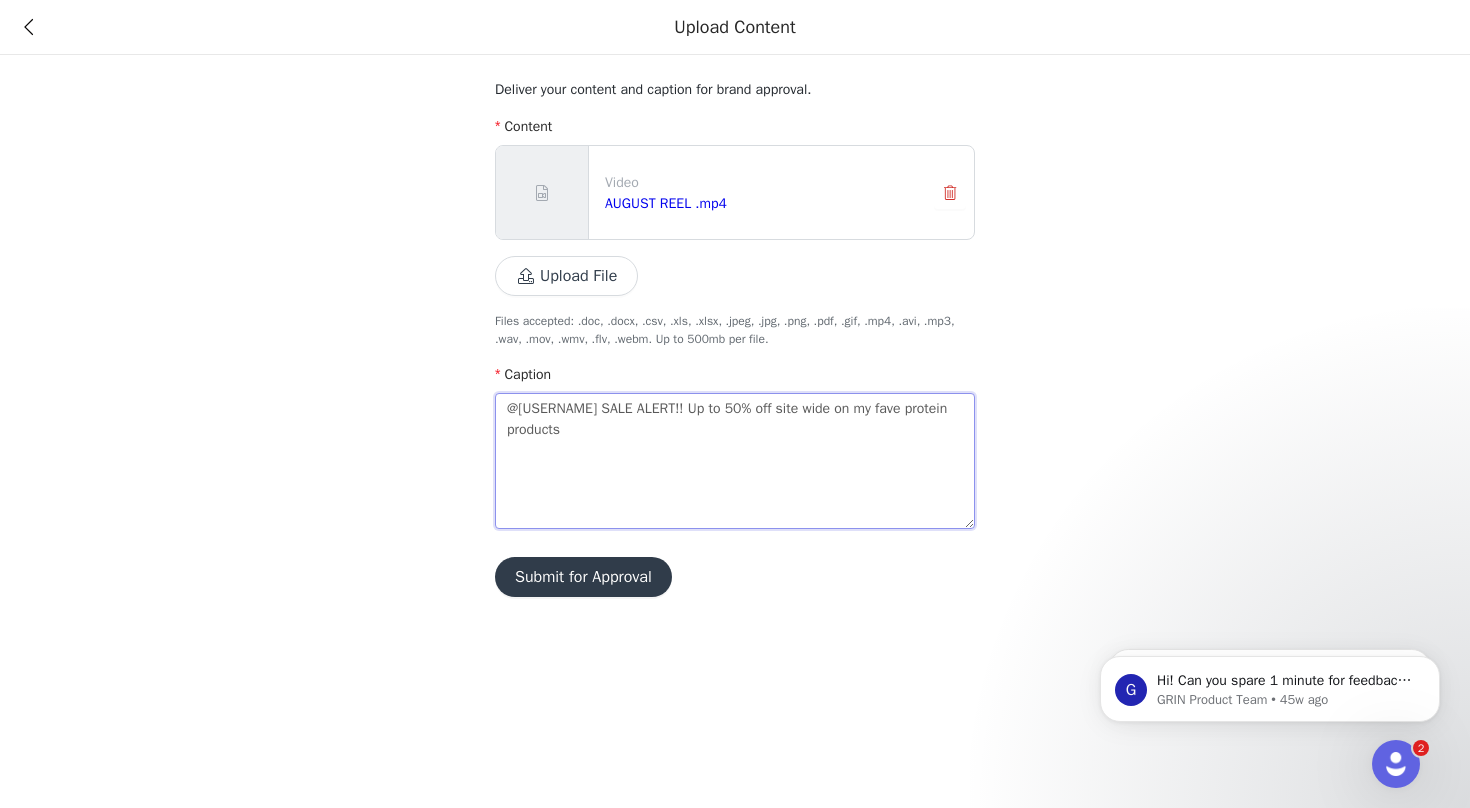 type 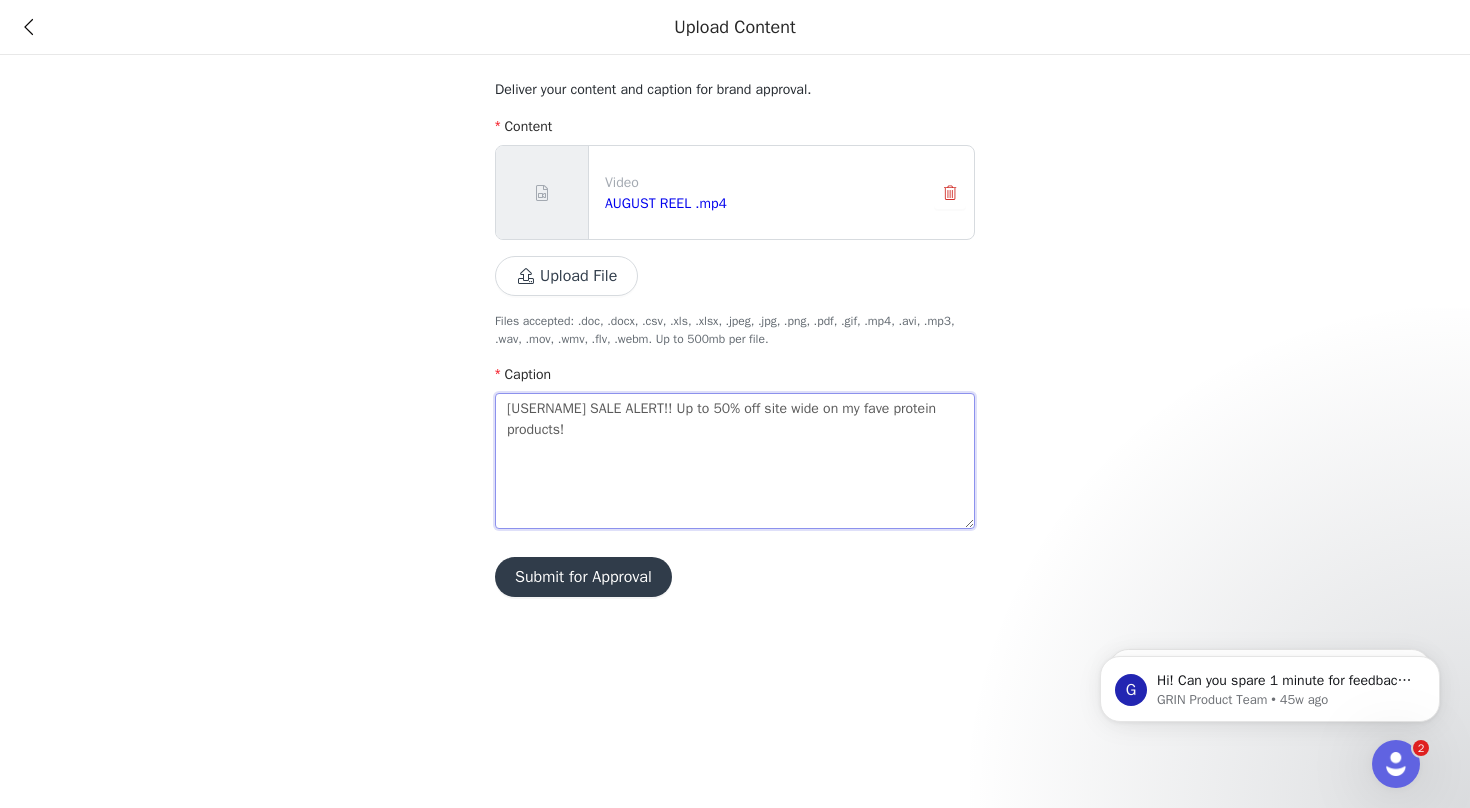 type on "[USERNAME] SALE ALERT!! Up to 50% off site wide on my fave protein products!" 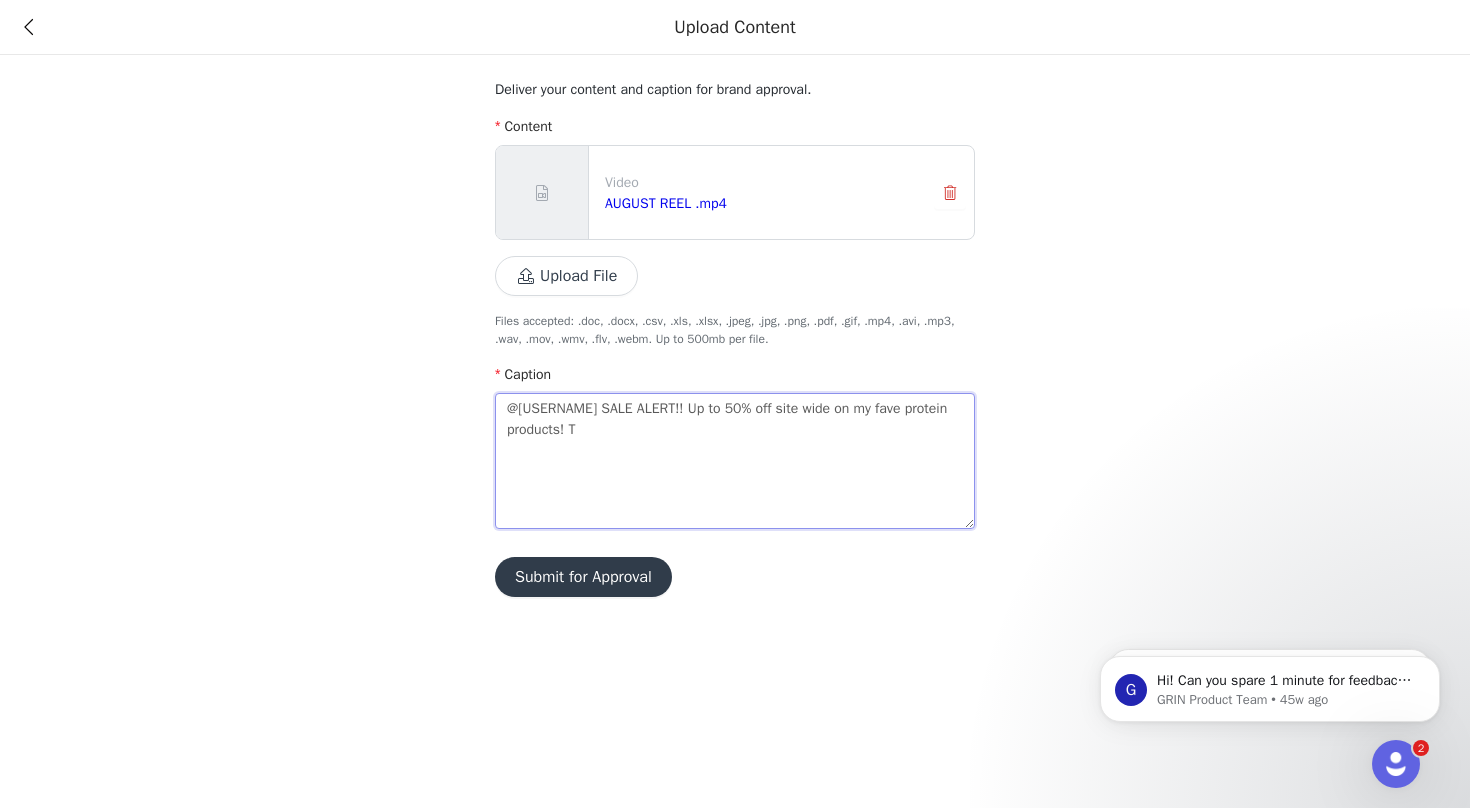 type on "@[USERNAME] SALE ALERT!! Up to 50% off site wide on my fave protein products! Th" 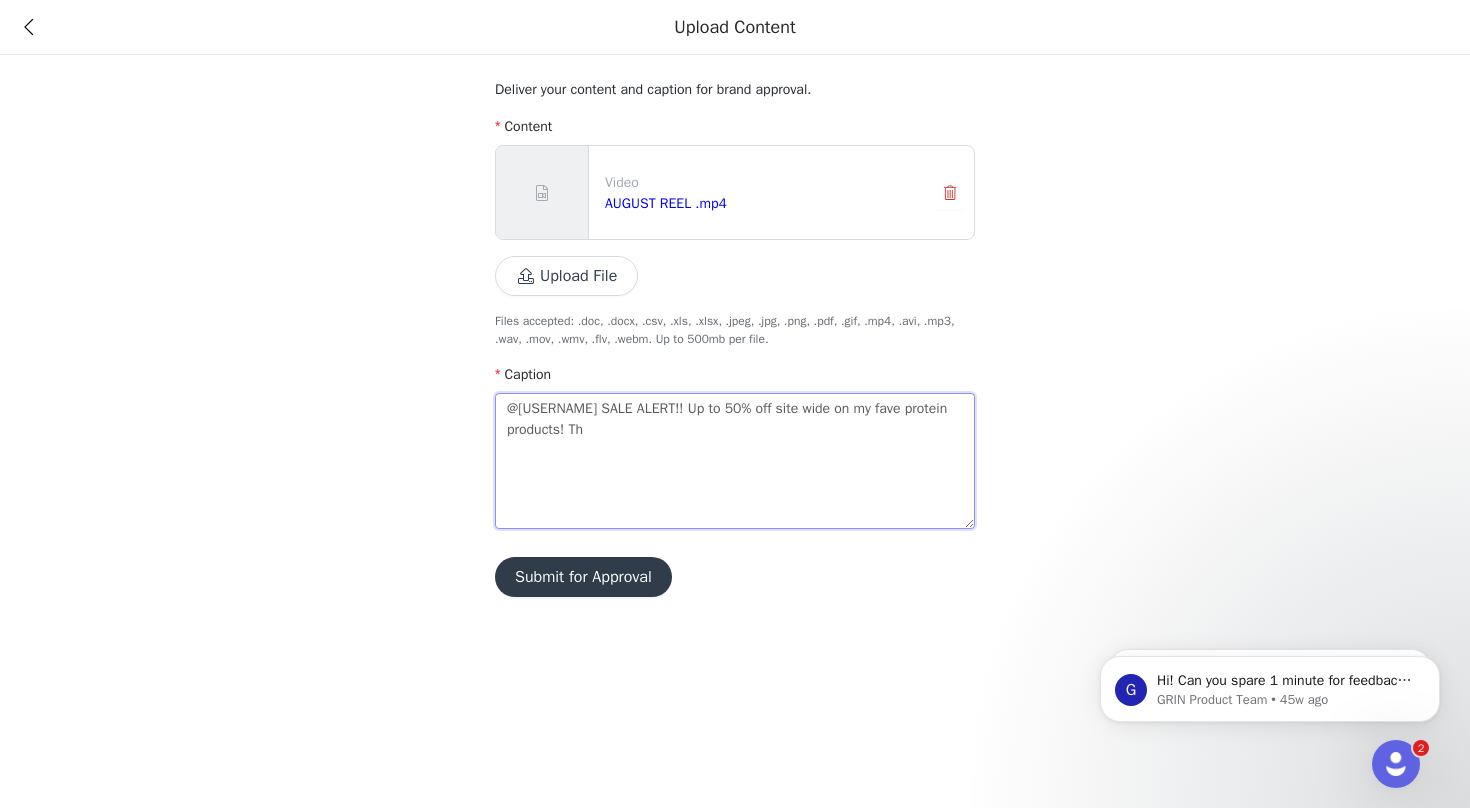 type on "@macr0mike SALE ALERT!! Up to 50% off site wide on my fave protein products! Thi" 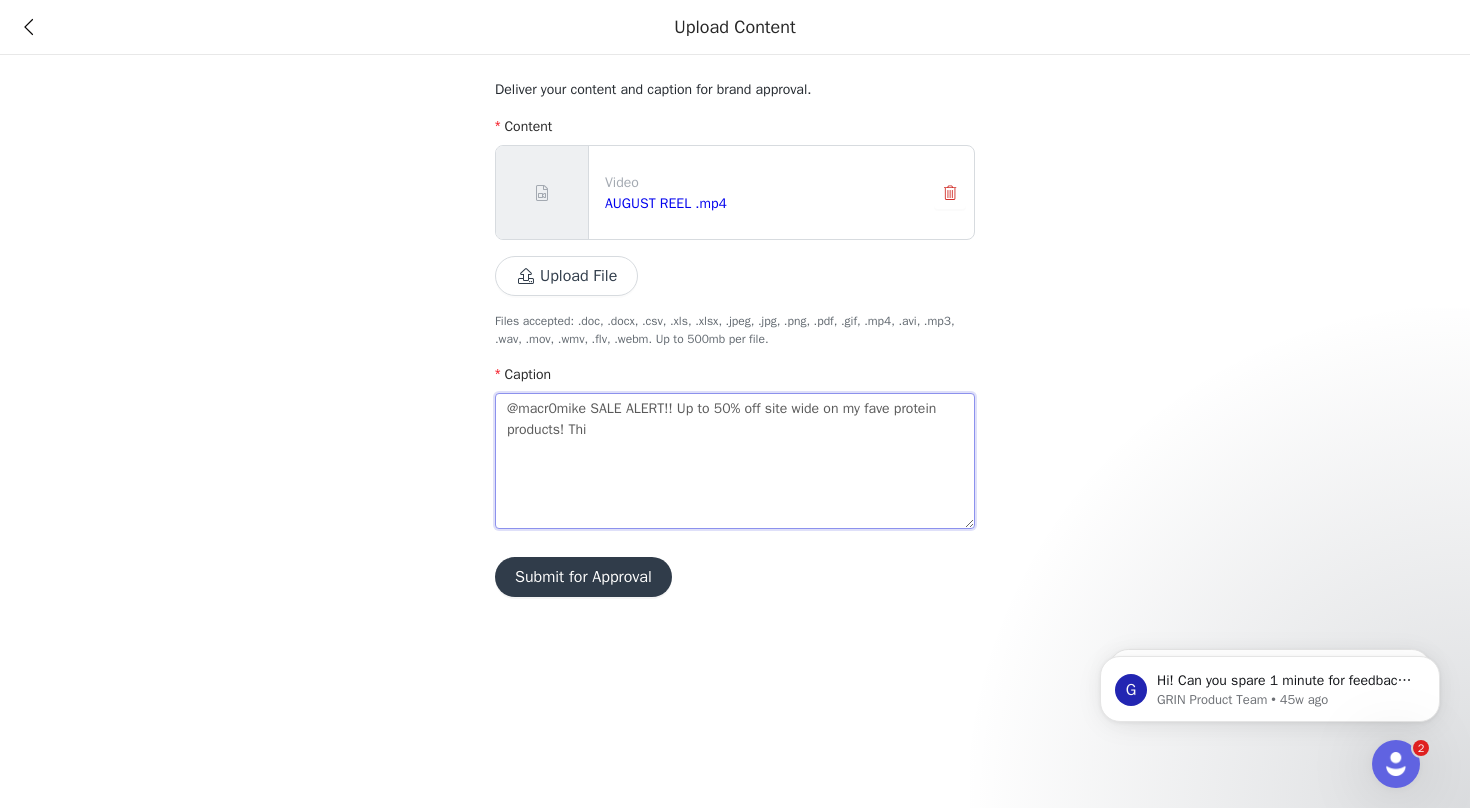 type on "@macr0mike SALE ALERT!! Up to 50% off site wide on my fave protein products! This" 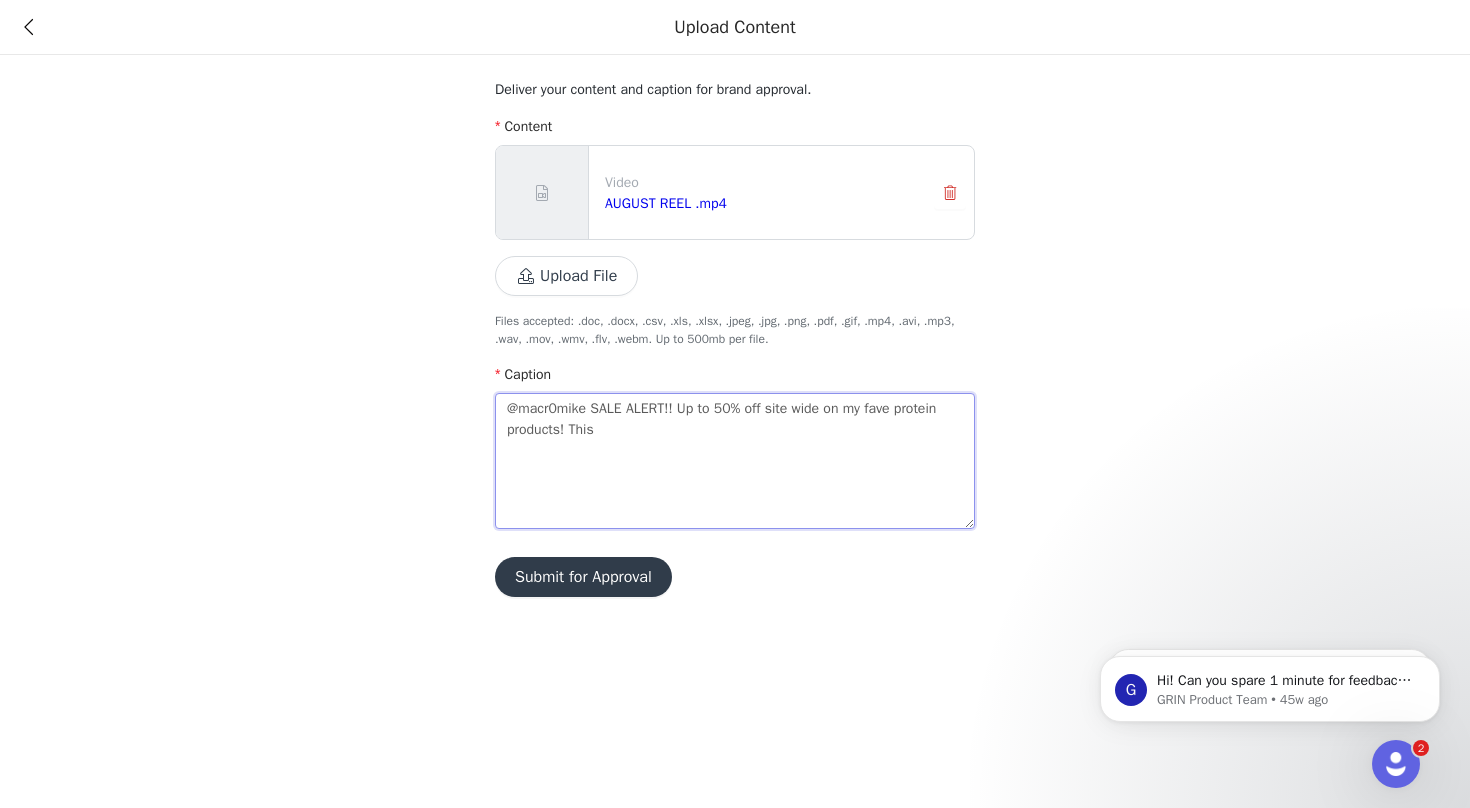 type on "@macr0mike SALE ALERT!! Up to 50% off site wide on my fave protein products! This" 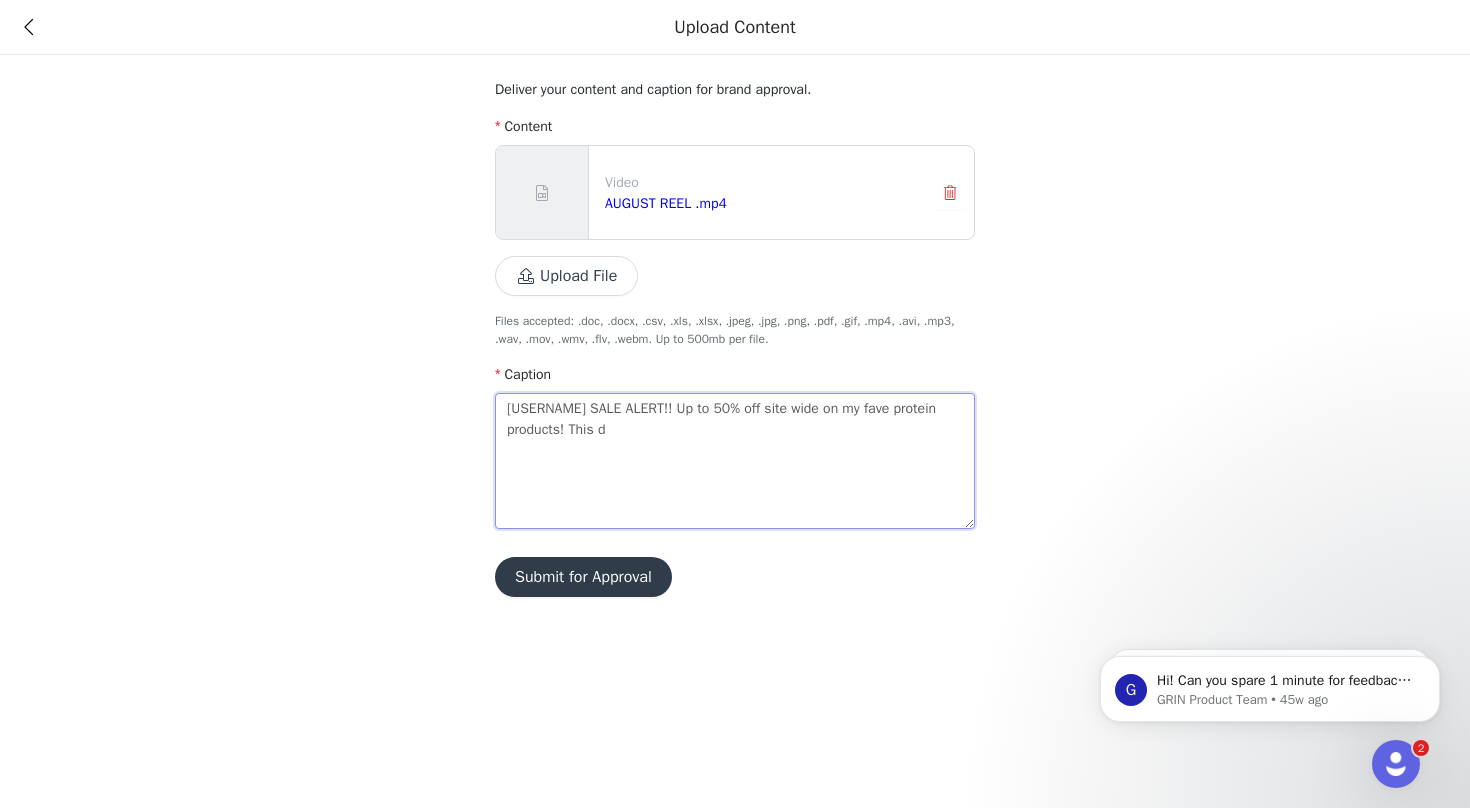 type on "@[USERNAME] SALE ALERT!! Up to 50% off site wide on my fave protein products! This da" 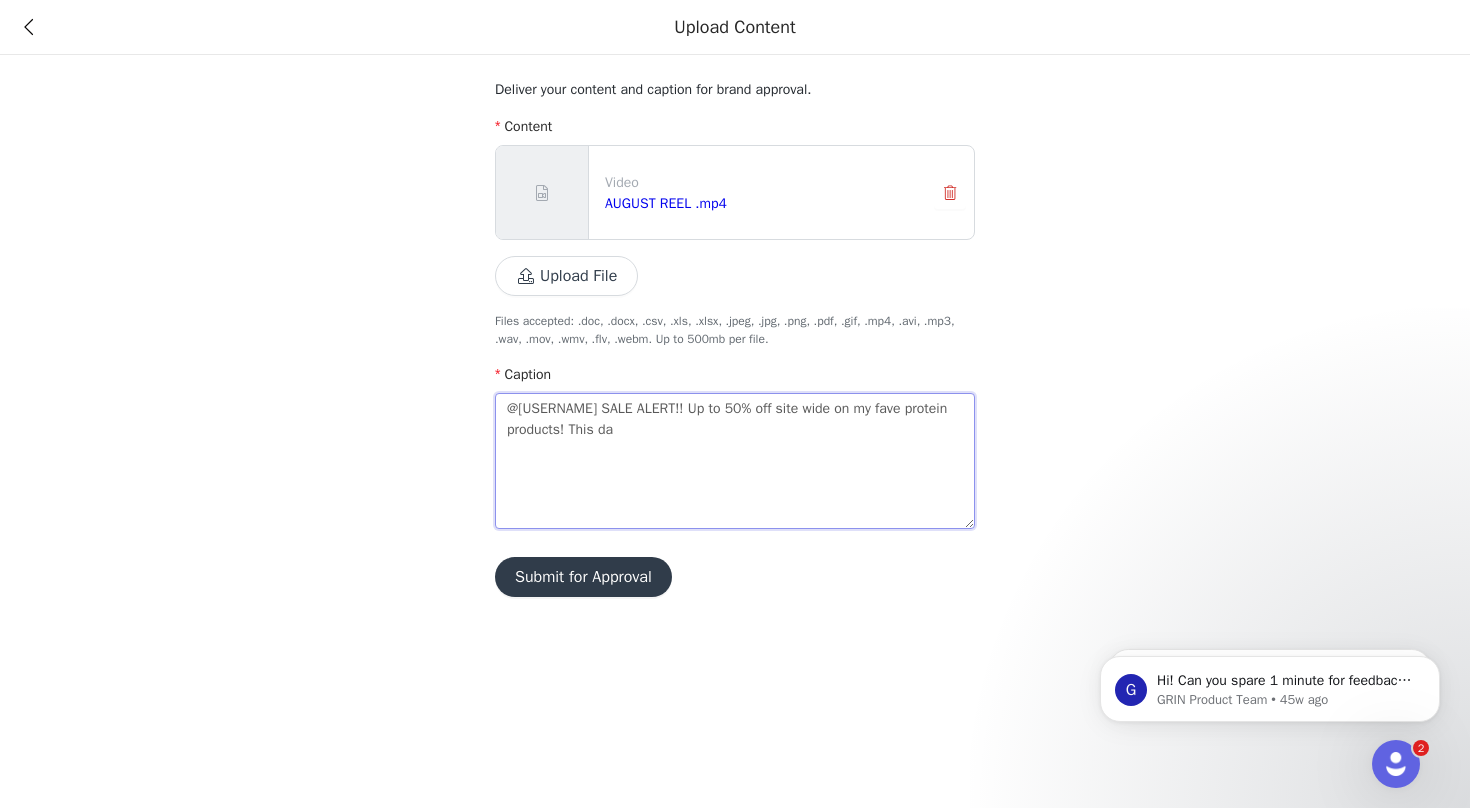 type on "@[USERNAME] SALE ALERT!! Up to 50% off site wide on my fave protein products! This day" 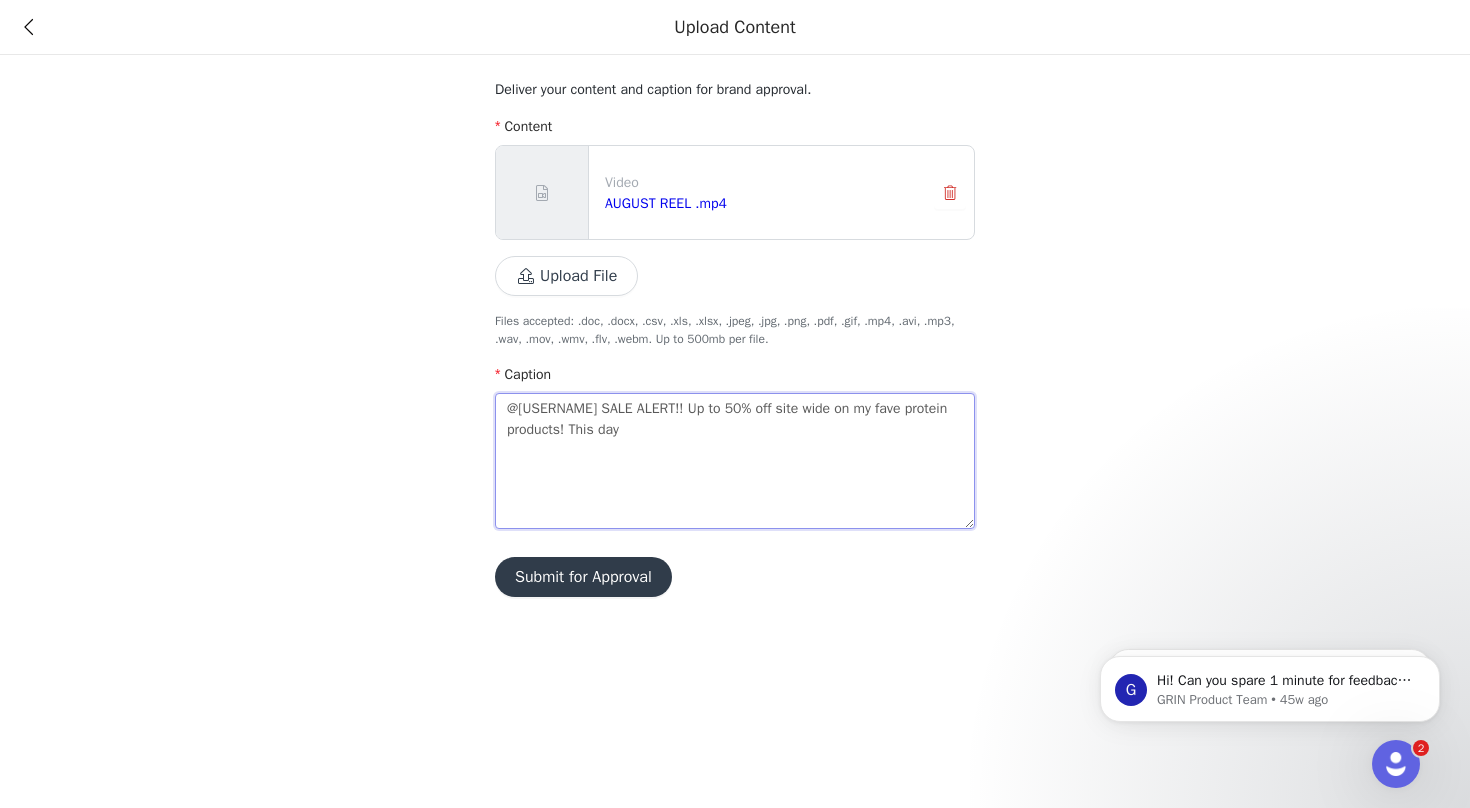 type on "@[USERNAME] SALE ALERT!! Up to 50% off site wide on my fave protein products! This day" 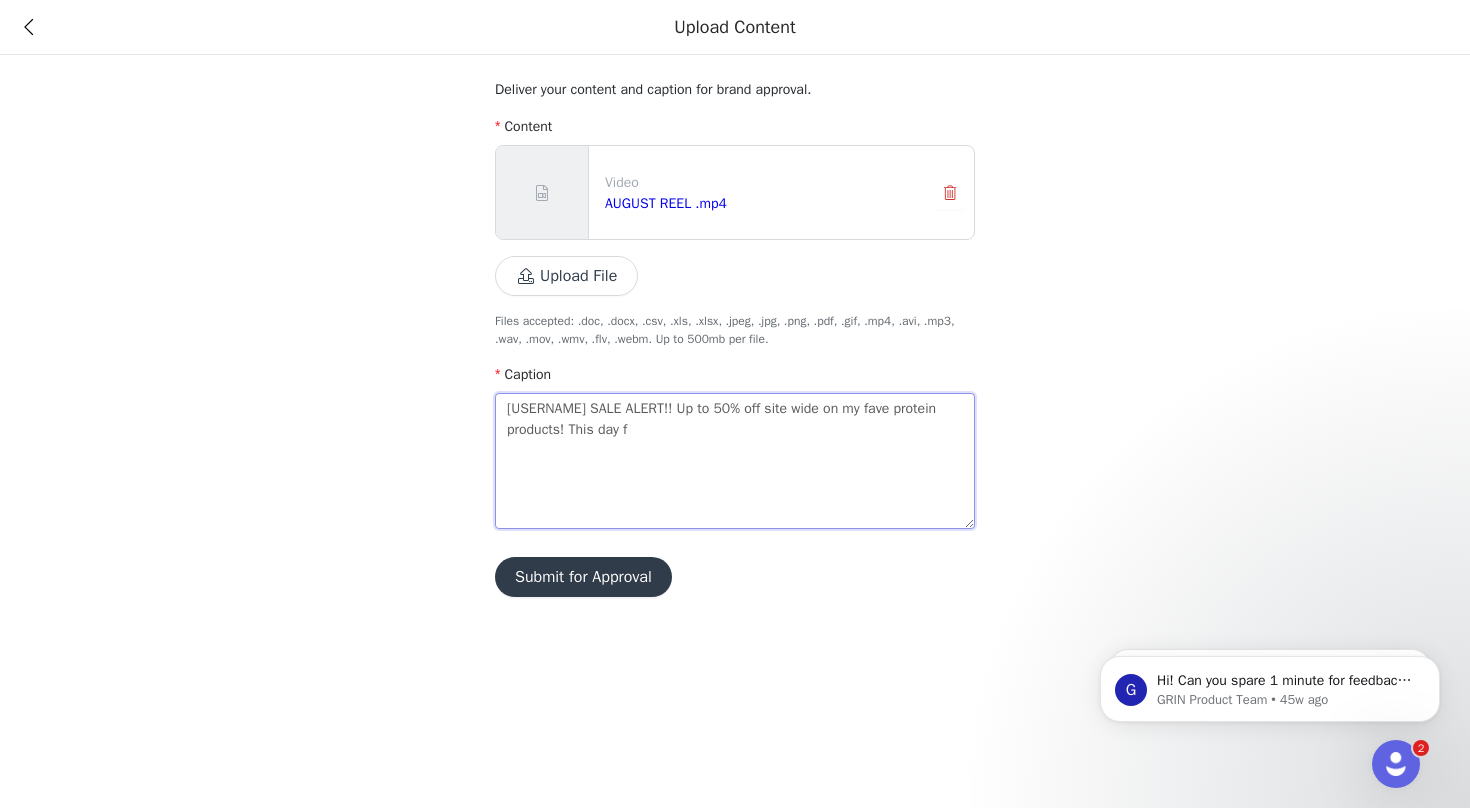 type on "@[USERNAME] SALE ALERT!! Up to 50% off site wide on my fave protein products! This day fe" 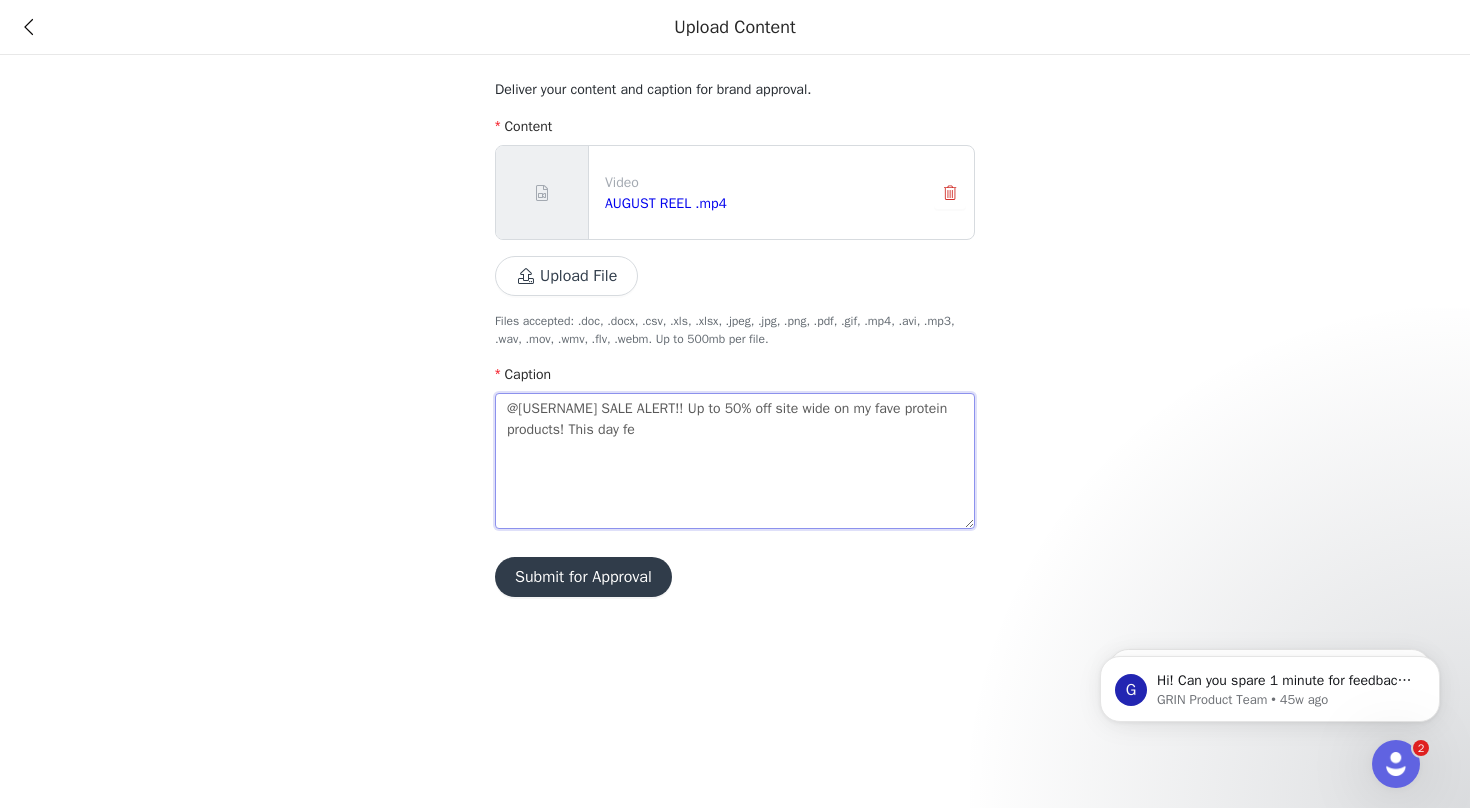 type on "@[USERNAME] SALE ALERT!! Up to 50% off site wide on my fave protein products! This day fet" 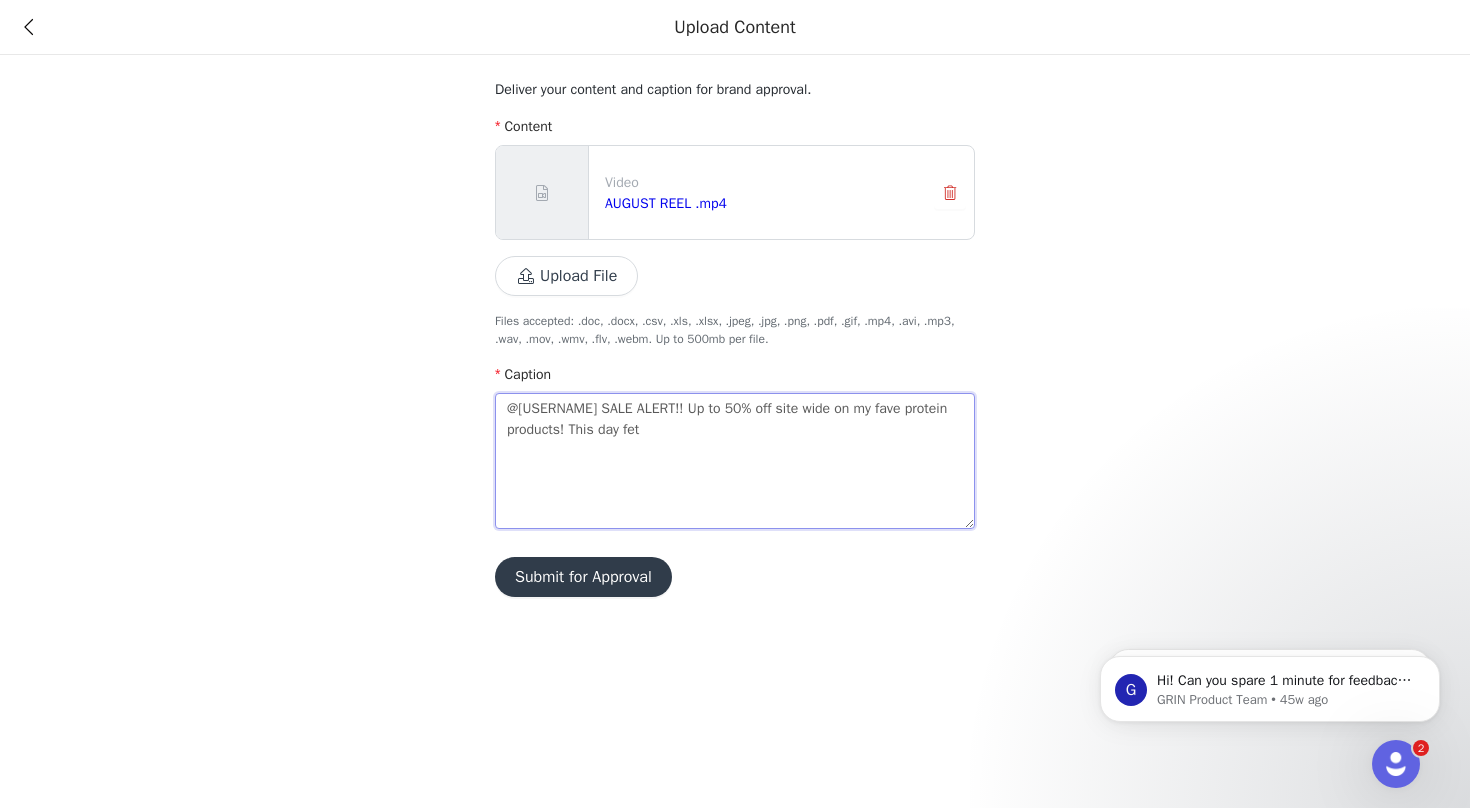 type on "@[USERNAME] SALE ALERT!! Up to 50% off site wide on my fave protein products! This day fetu" 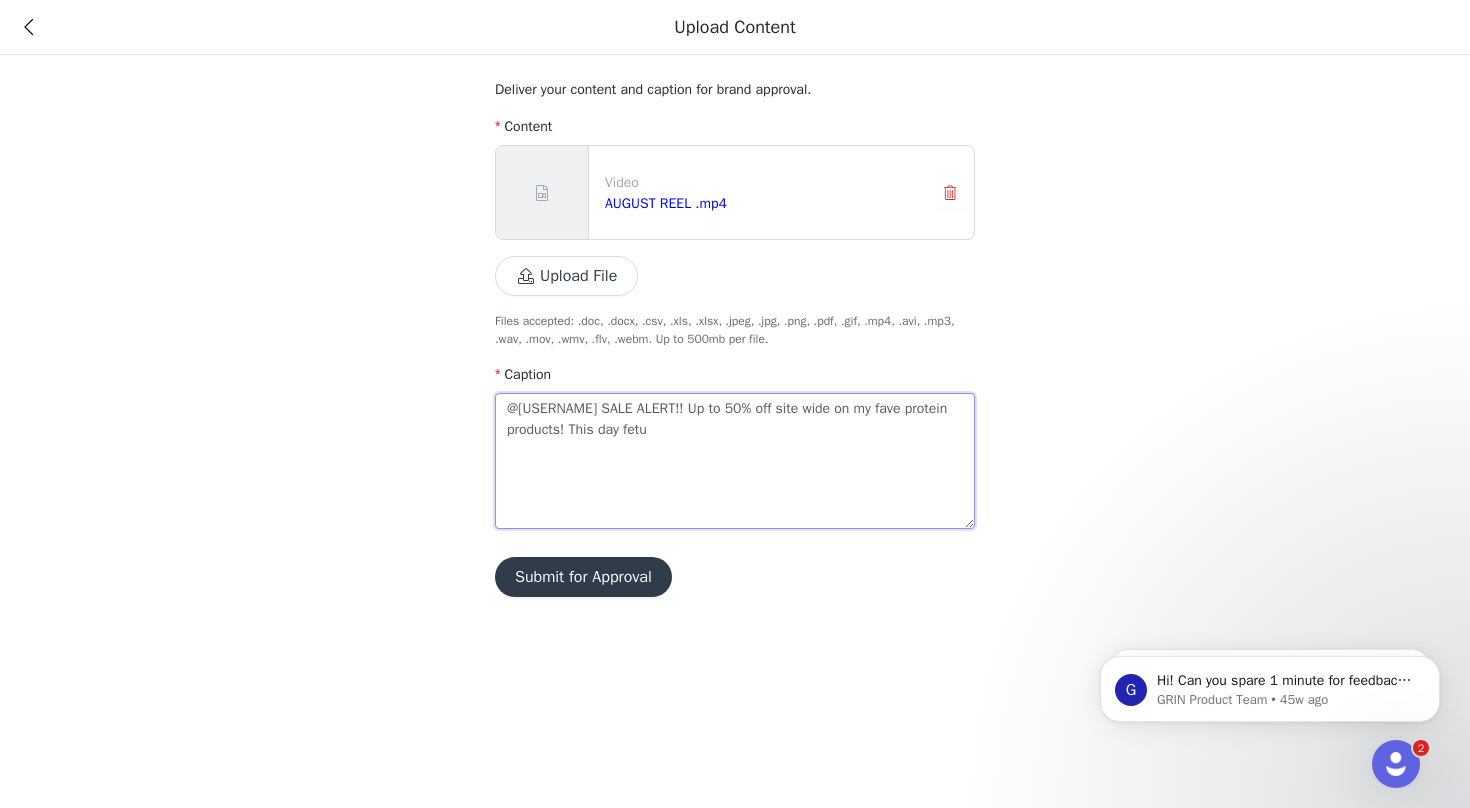 type on "@[USERNAME] SALE ALERT!! Up to 50% off site wide on my fave protein products! This day fet" 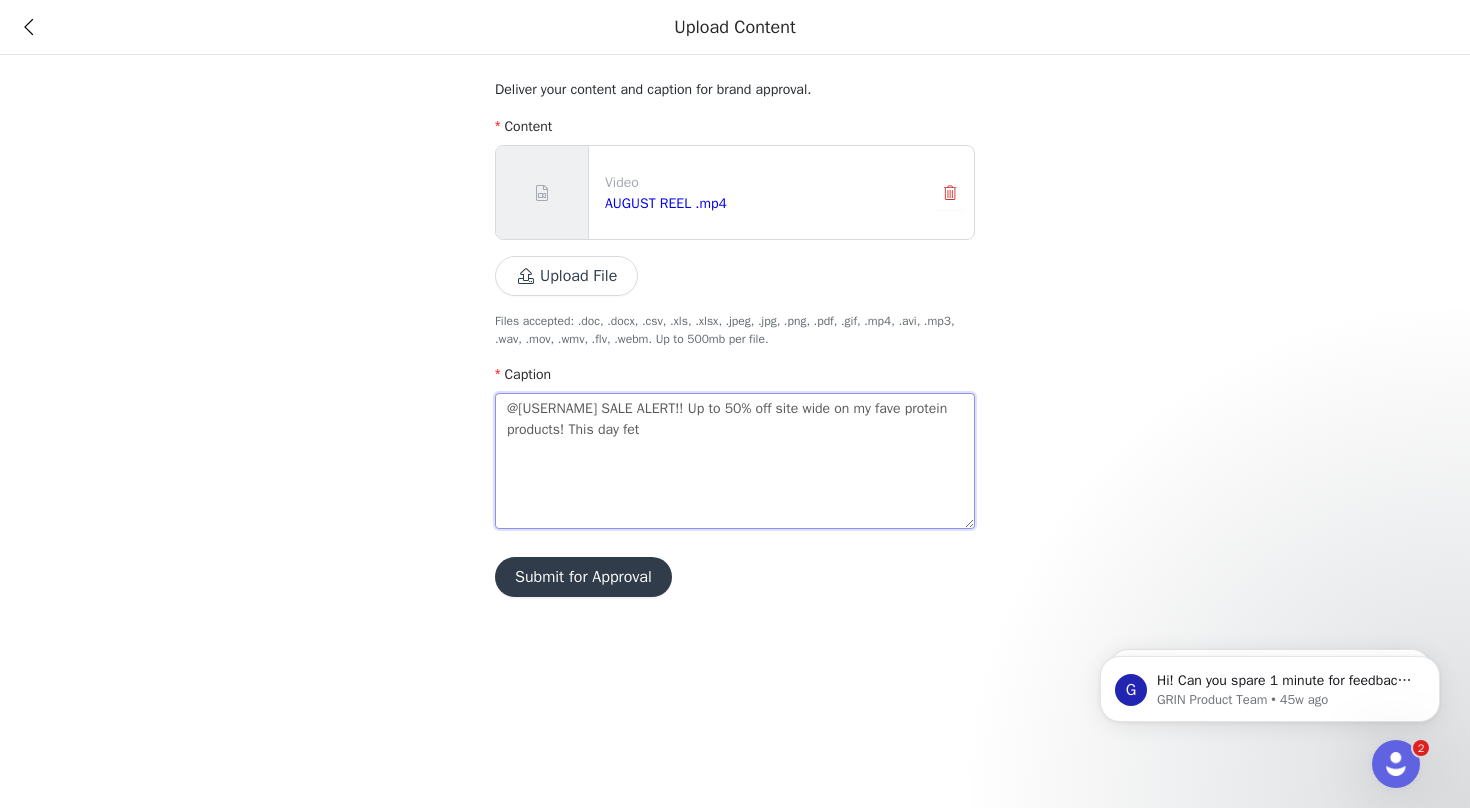 type on "@[USERNAME] SALE ALERT!! Up to 50% off site wide on my fave protein products! This day fe" 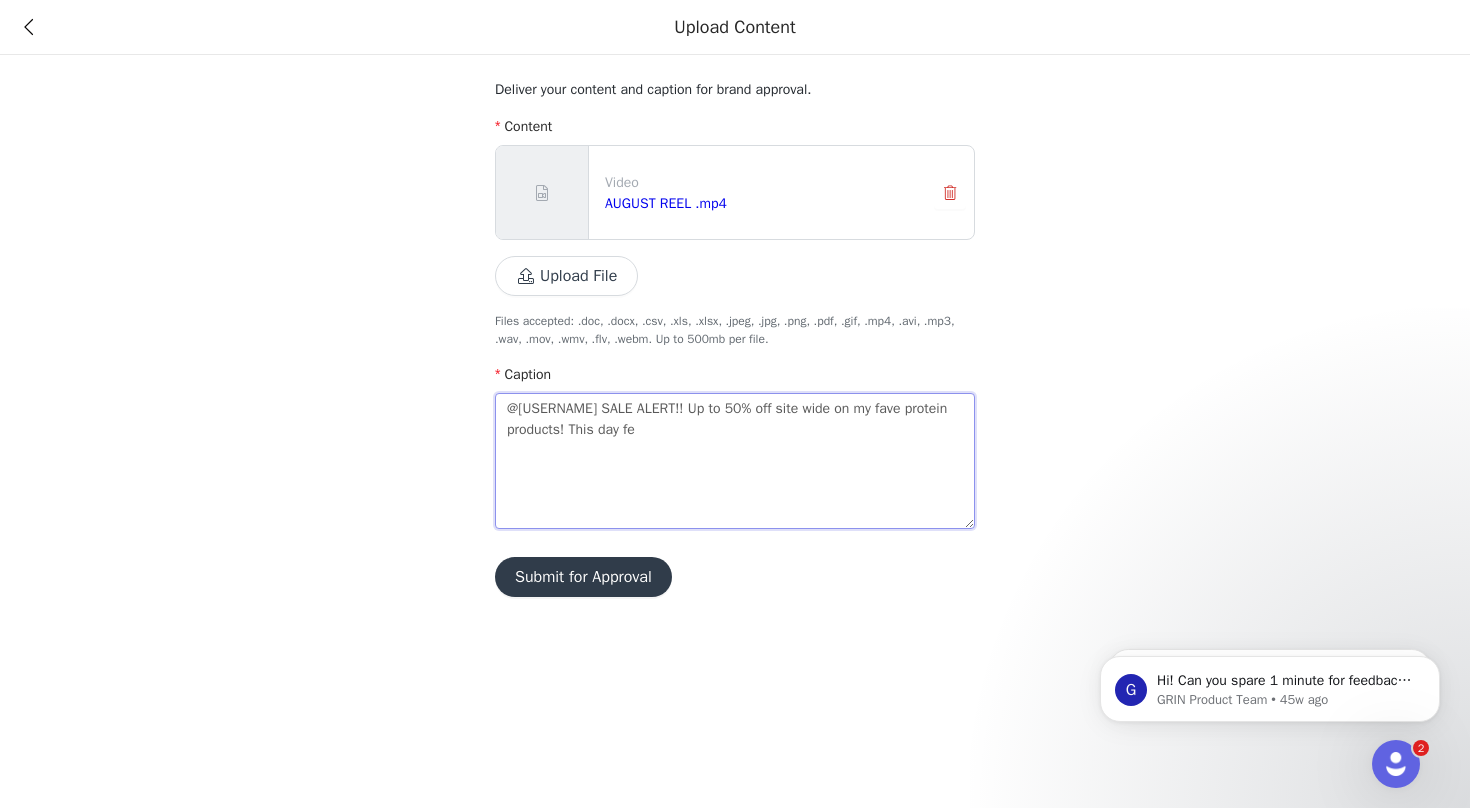 type on "@[USERNAME] SALE ALERT!! Up to 50% off site wide on my fave protein products! This day fea" 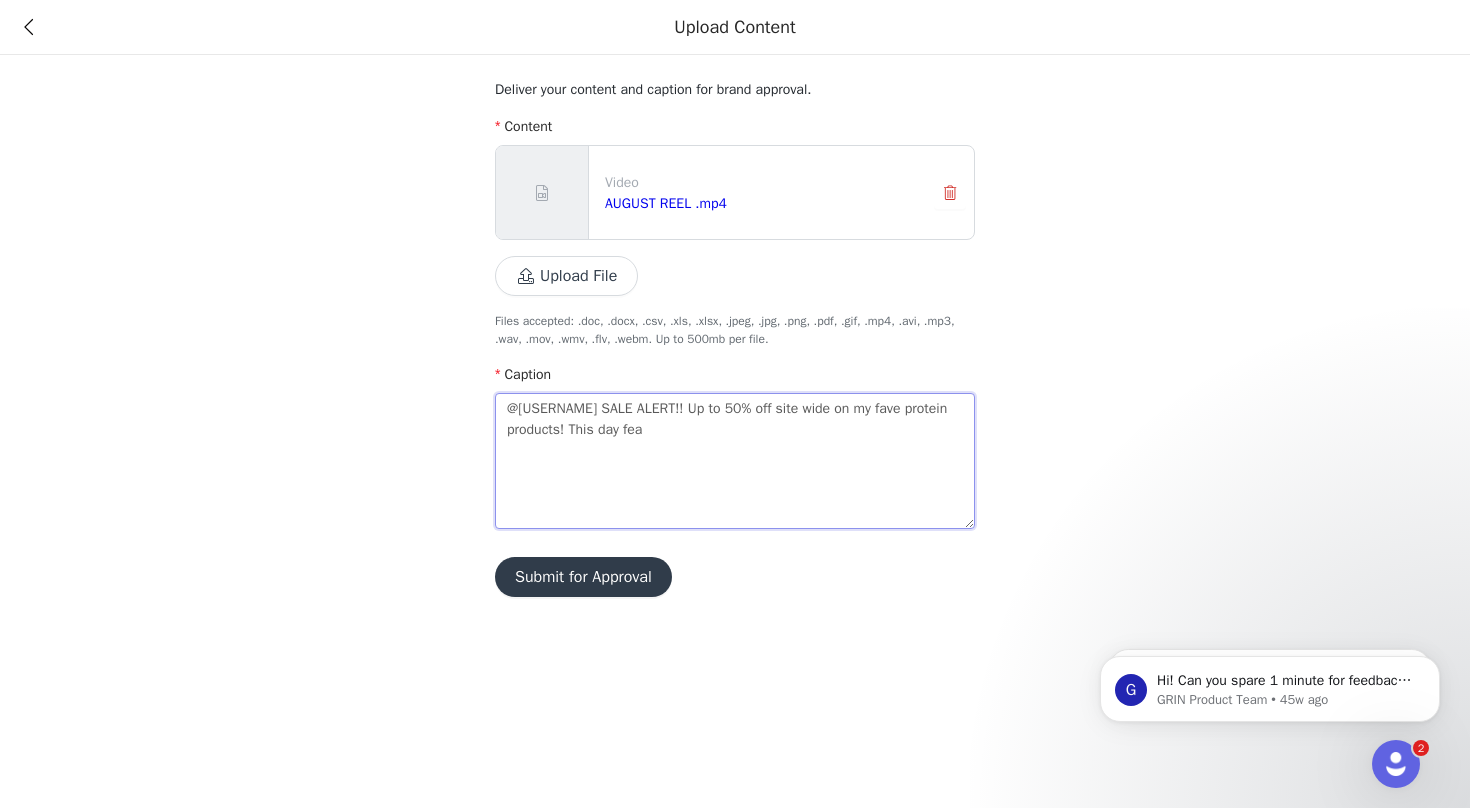 type on "@[USERNAME] SALE ALERT!! Up to 50% off site wide on my fave protein products! This day feat" 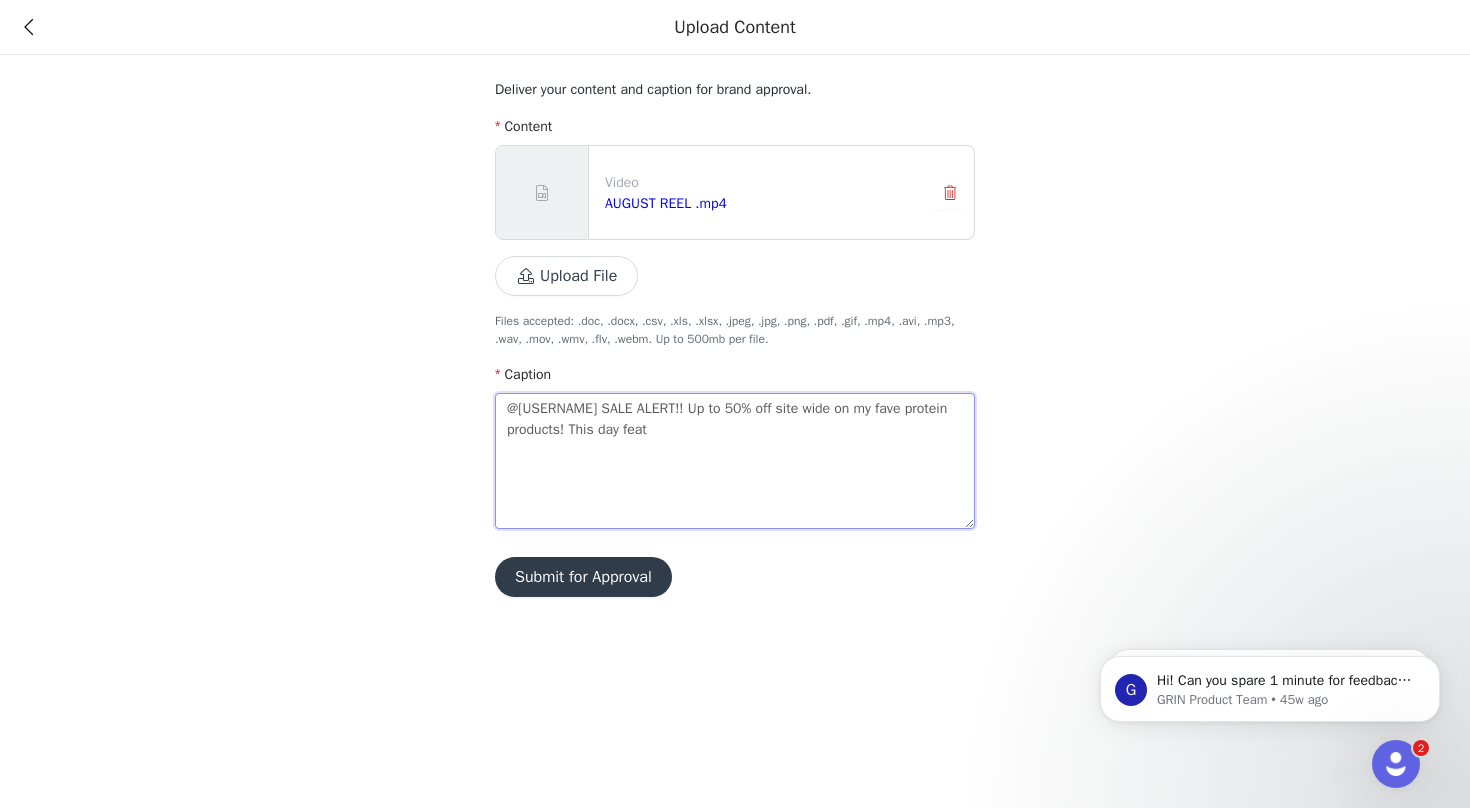 type on "[USERNAME] SALE ALERT!! Up to 50% off site wide on my fave protein products! This day featu" 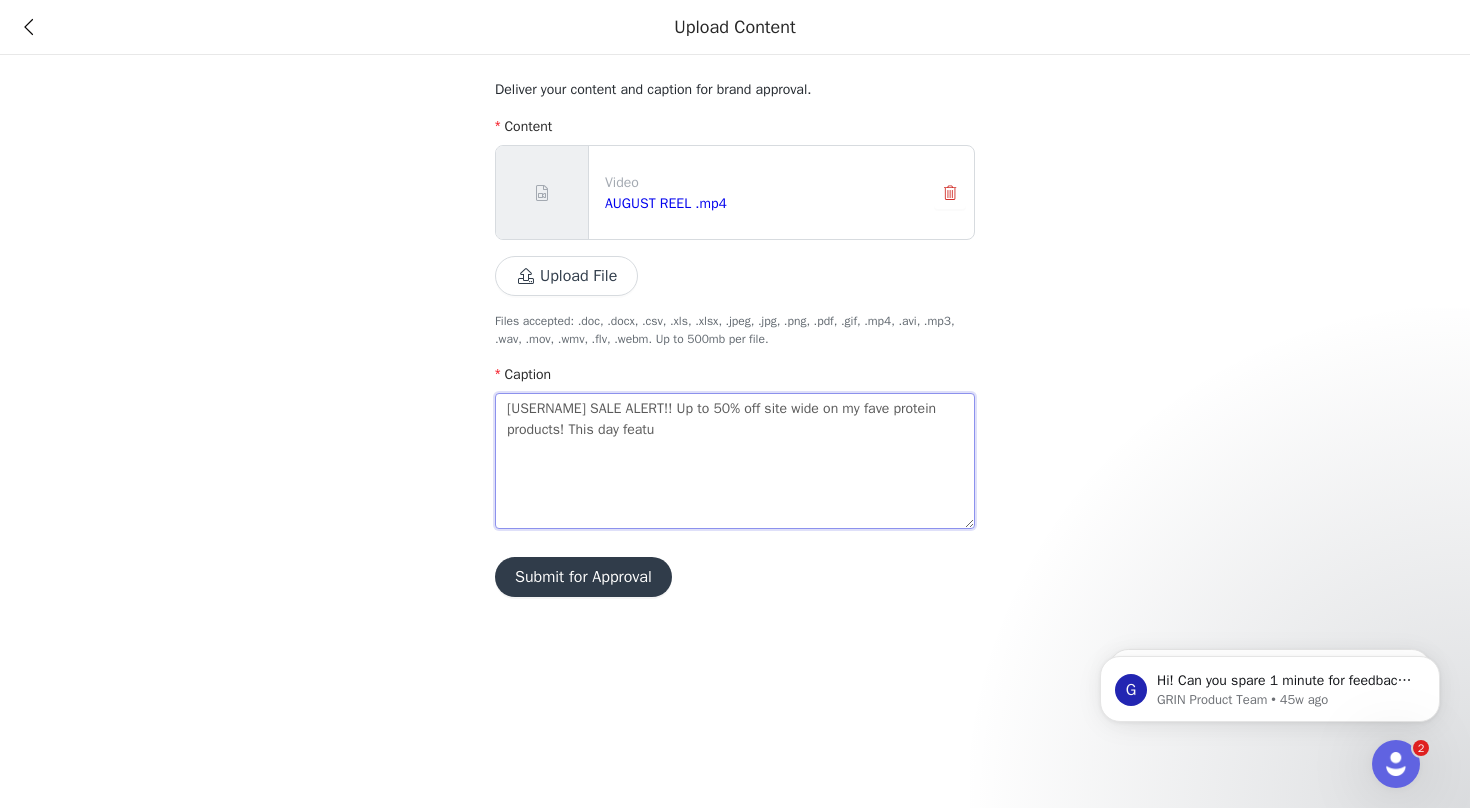 type on "@macr0mike SALE ALERT!! Up to 50% off site wide on my fave protein products! This day featur" 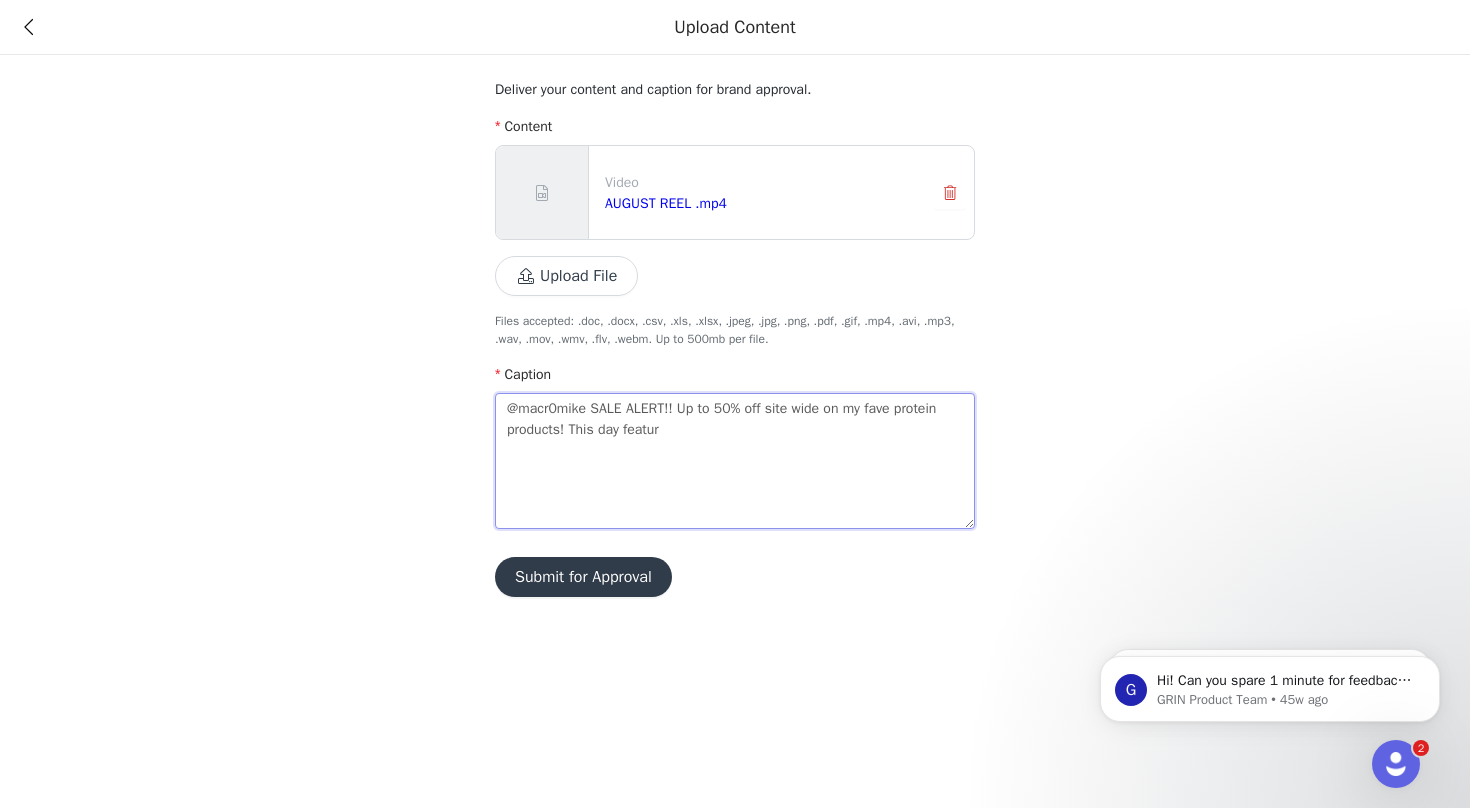 type on "@[USERNAME] SALE ALERT!! Up to 50% off site wide on my fave protein products! This day feature" 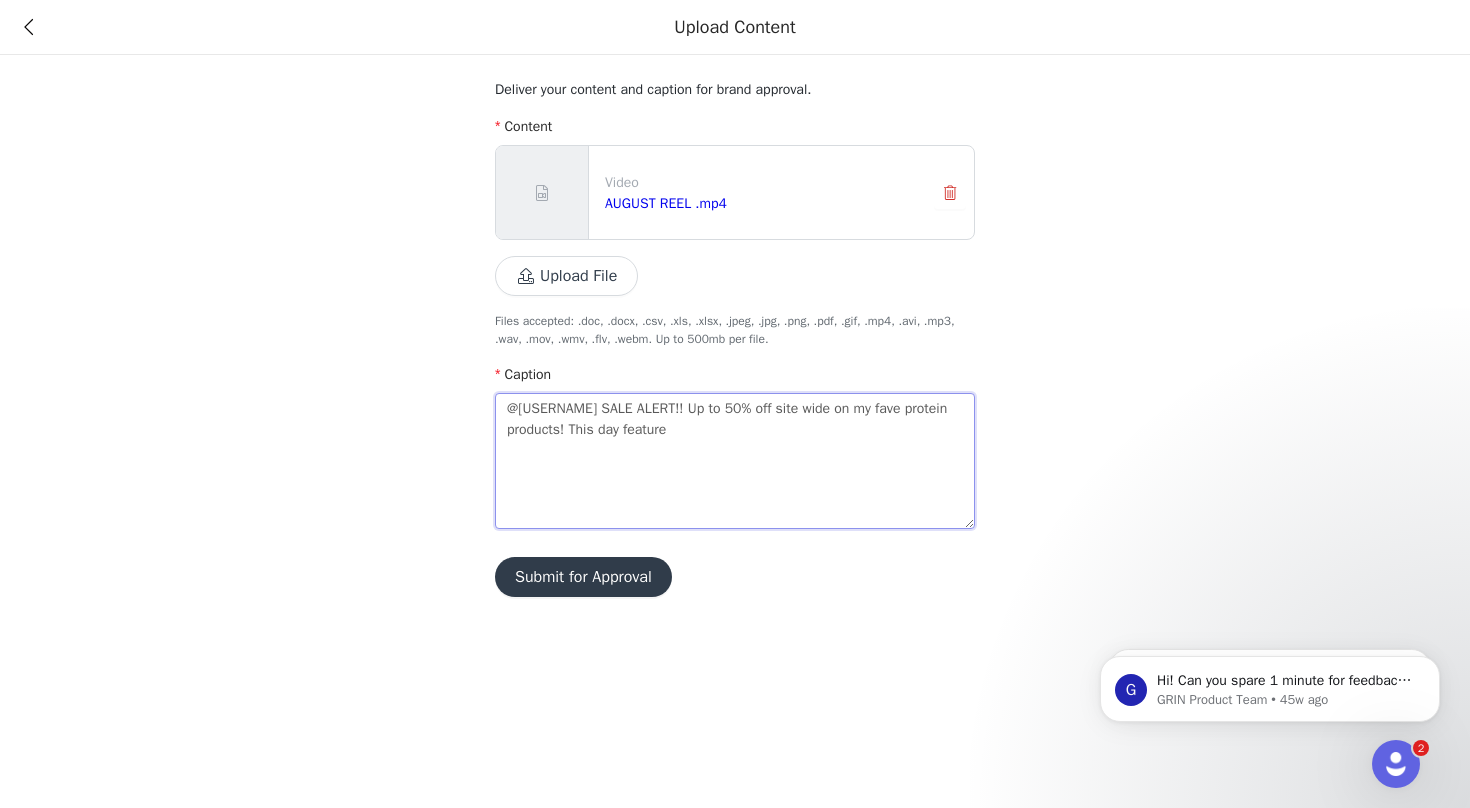 type 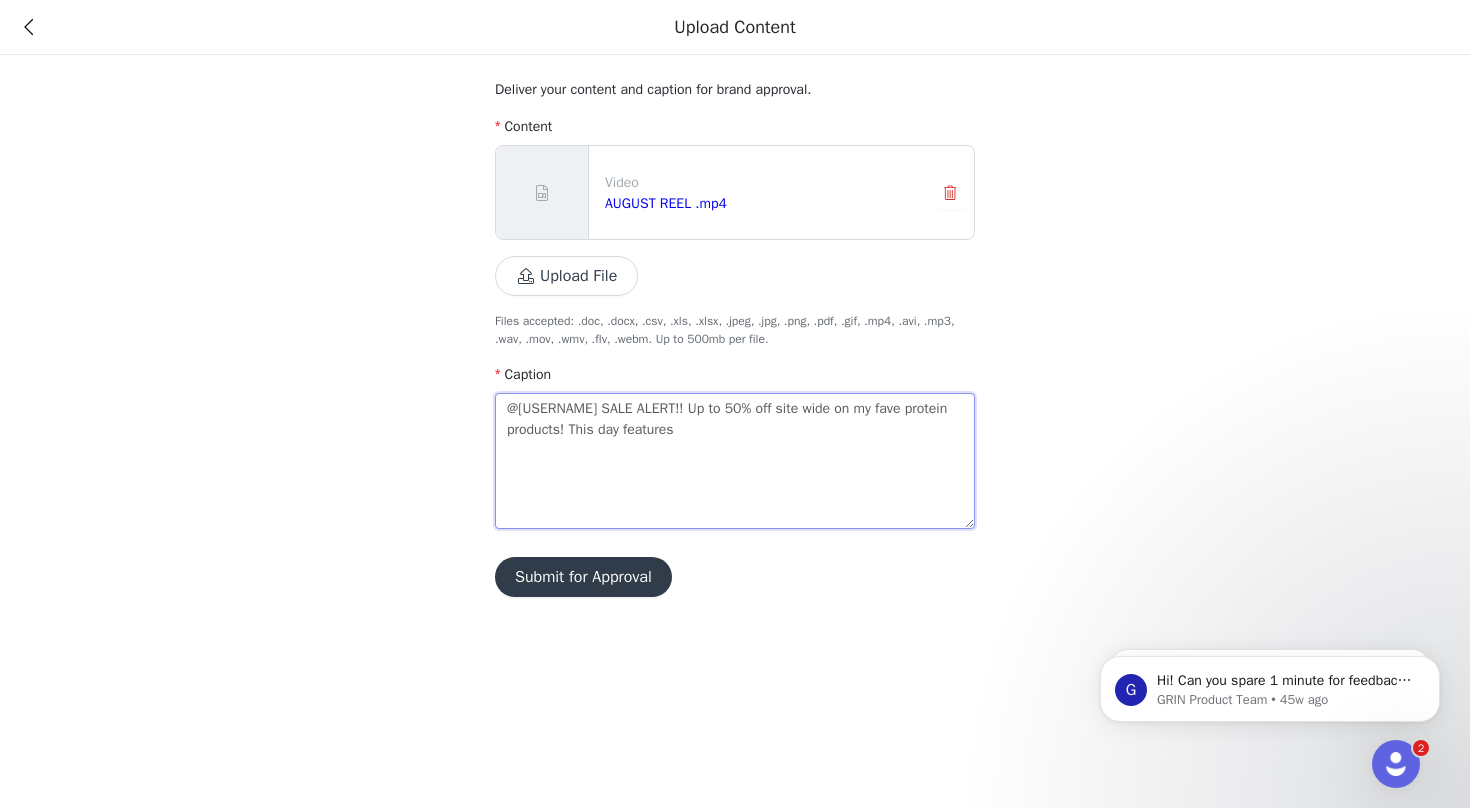 type on "@[USERNAME] SALE ALERT!! Up to 50% off site wide on my fave protein products! This day features" 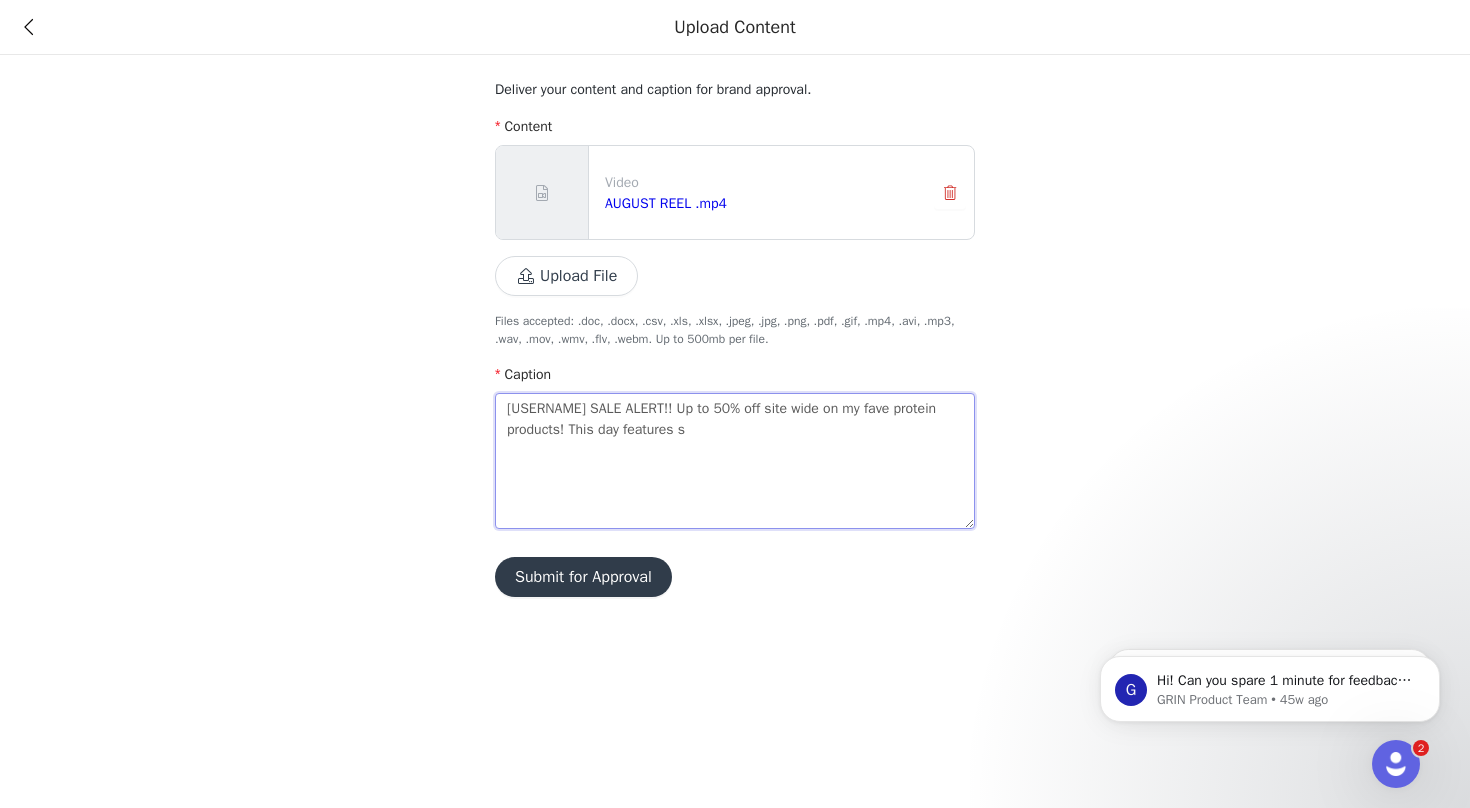 type on "@[USERNAME] SALE ALERT!! Up to 50% off site wide on my fave protein products! This day features so" 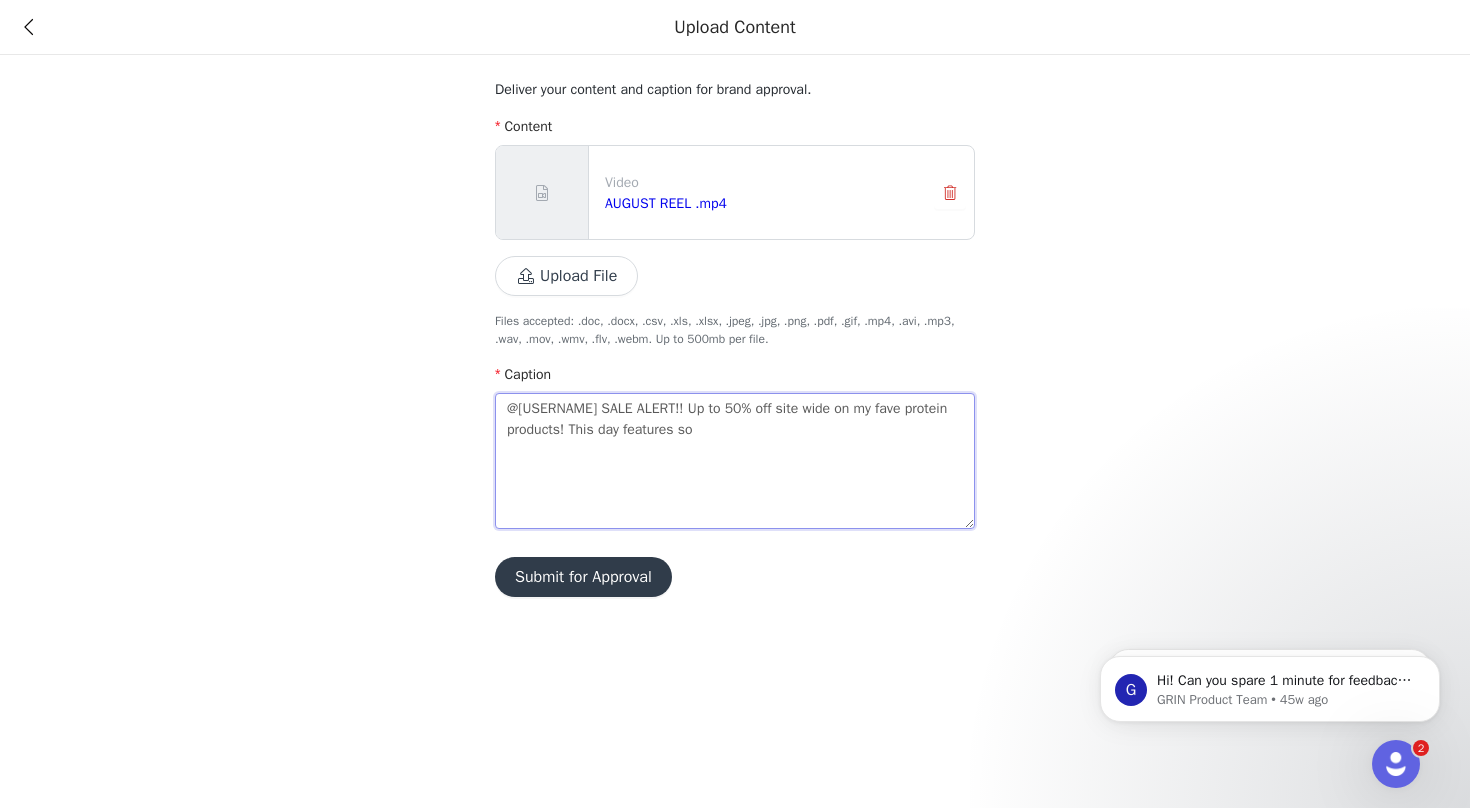 type on "[USERNAME] SALE ALERT!! Up to 50% off site wide on my fave protein products! This day features som" 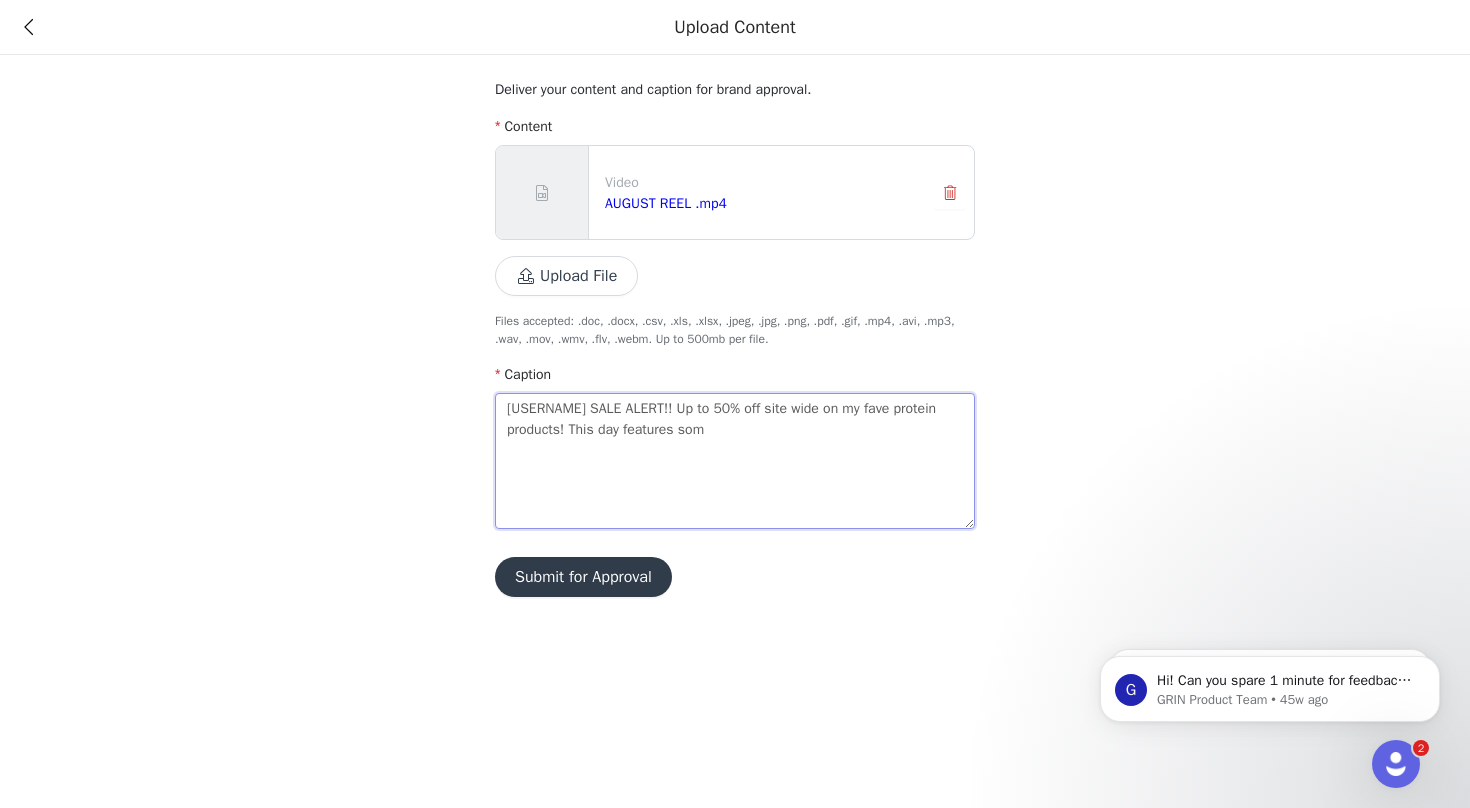 type on "@macr0mike SALE ALERT!! Up to 50% off site wide on my fave protein products! This day features some" 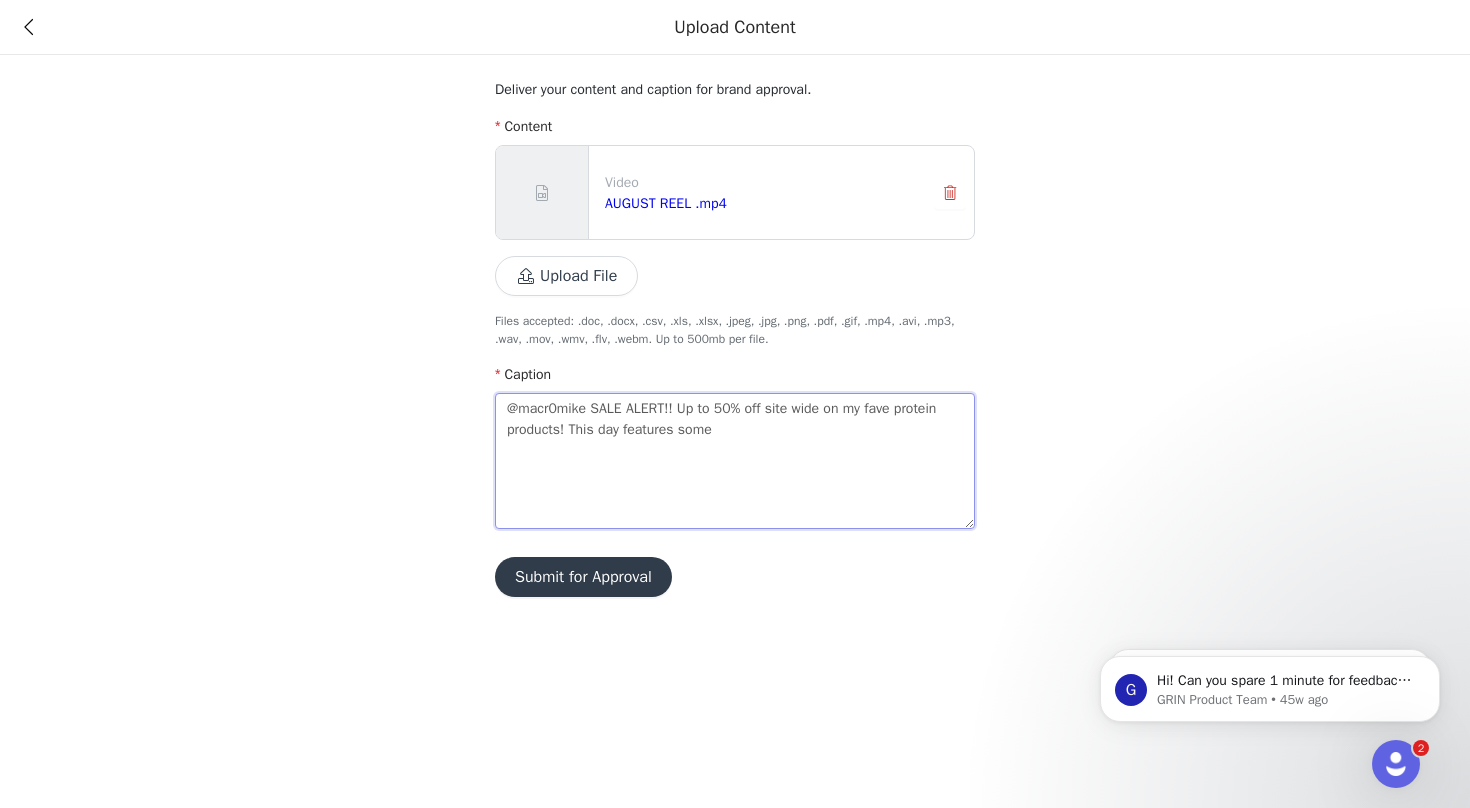 type on "@macr0mike SALE ALERT!! Up to 50% off site wide on my fave protein products! This day features some" 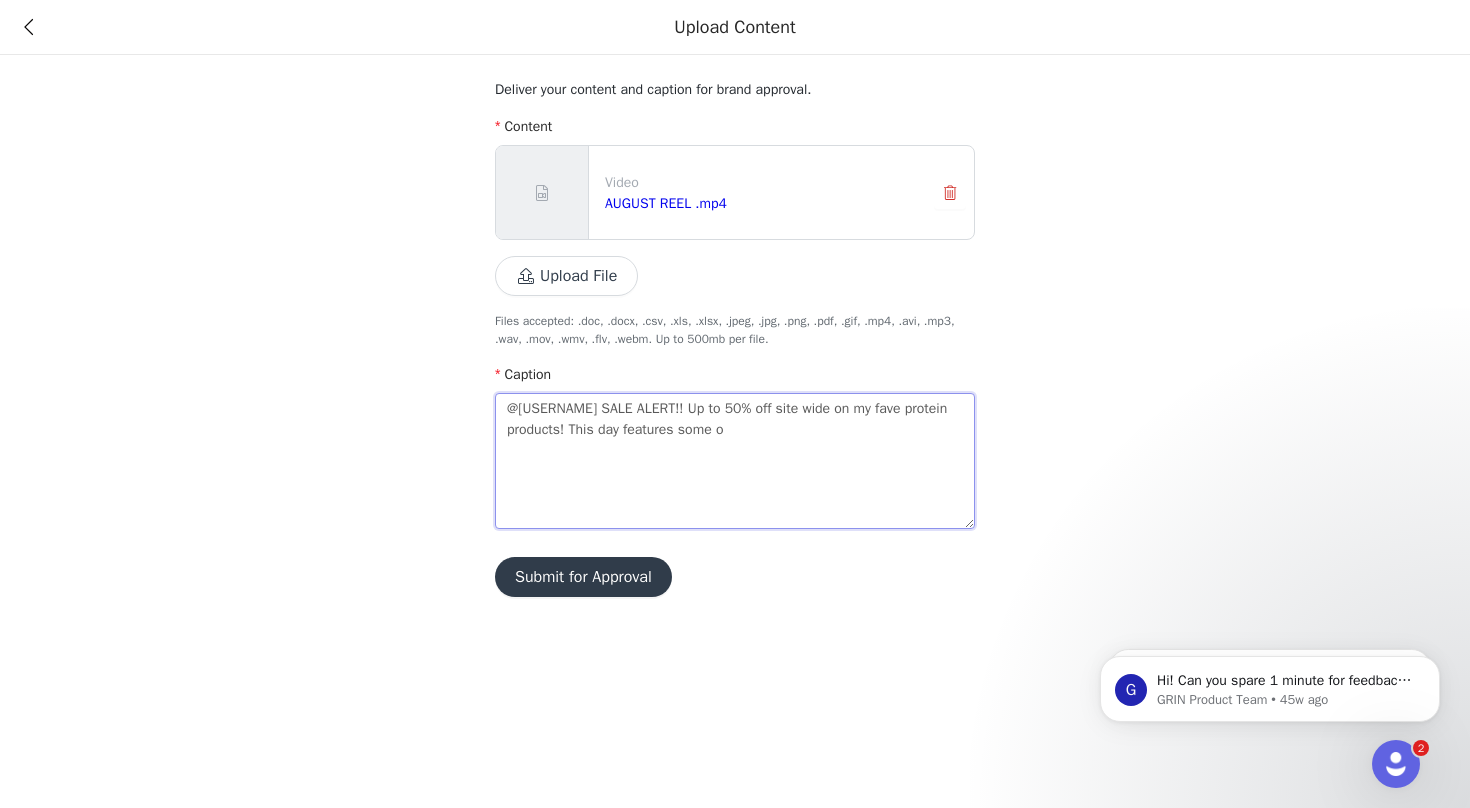 type on "@macr0mike SALE ALERT!! Up to 50% off site wide on my fave protein products! This day features some of" 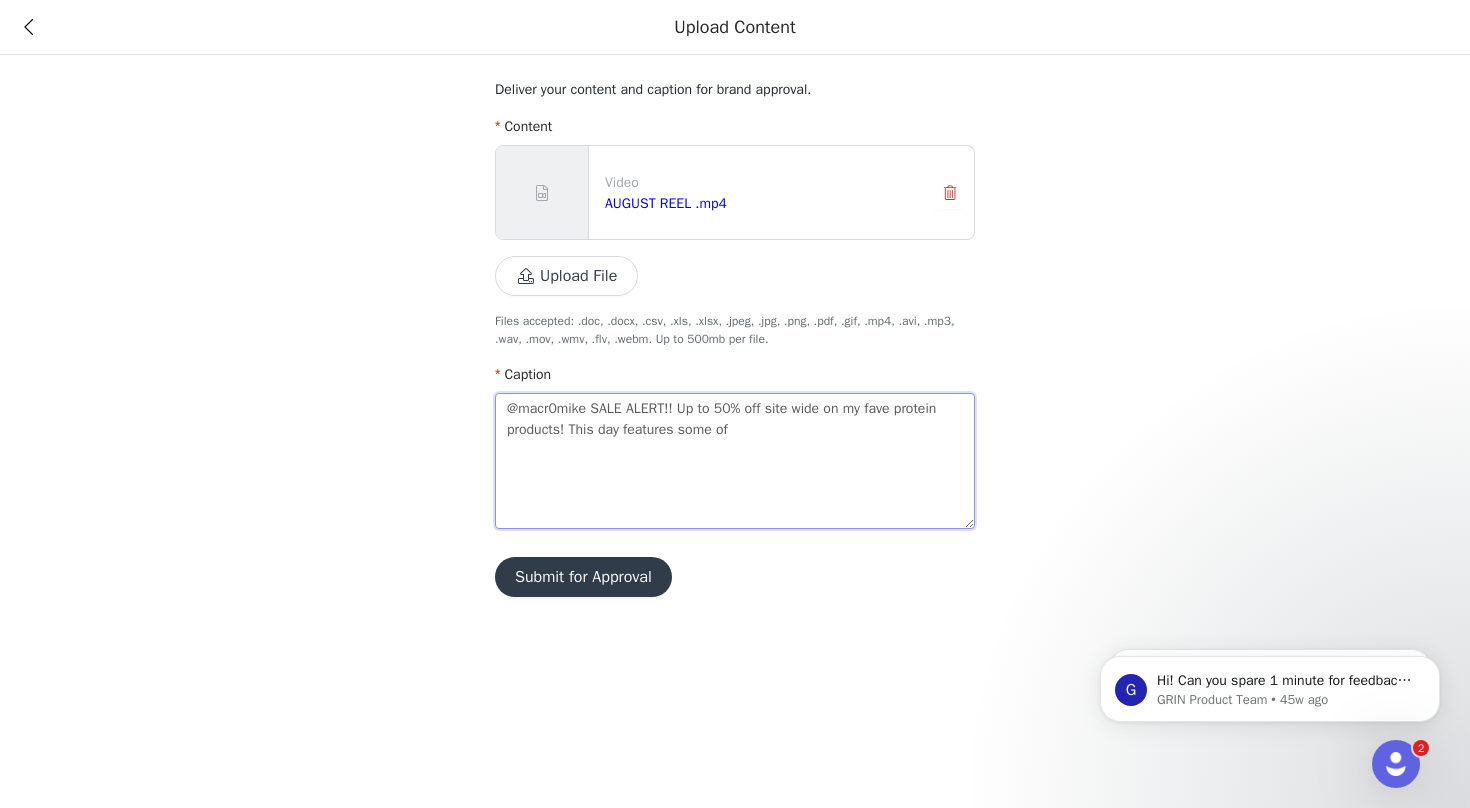 type 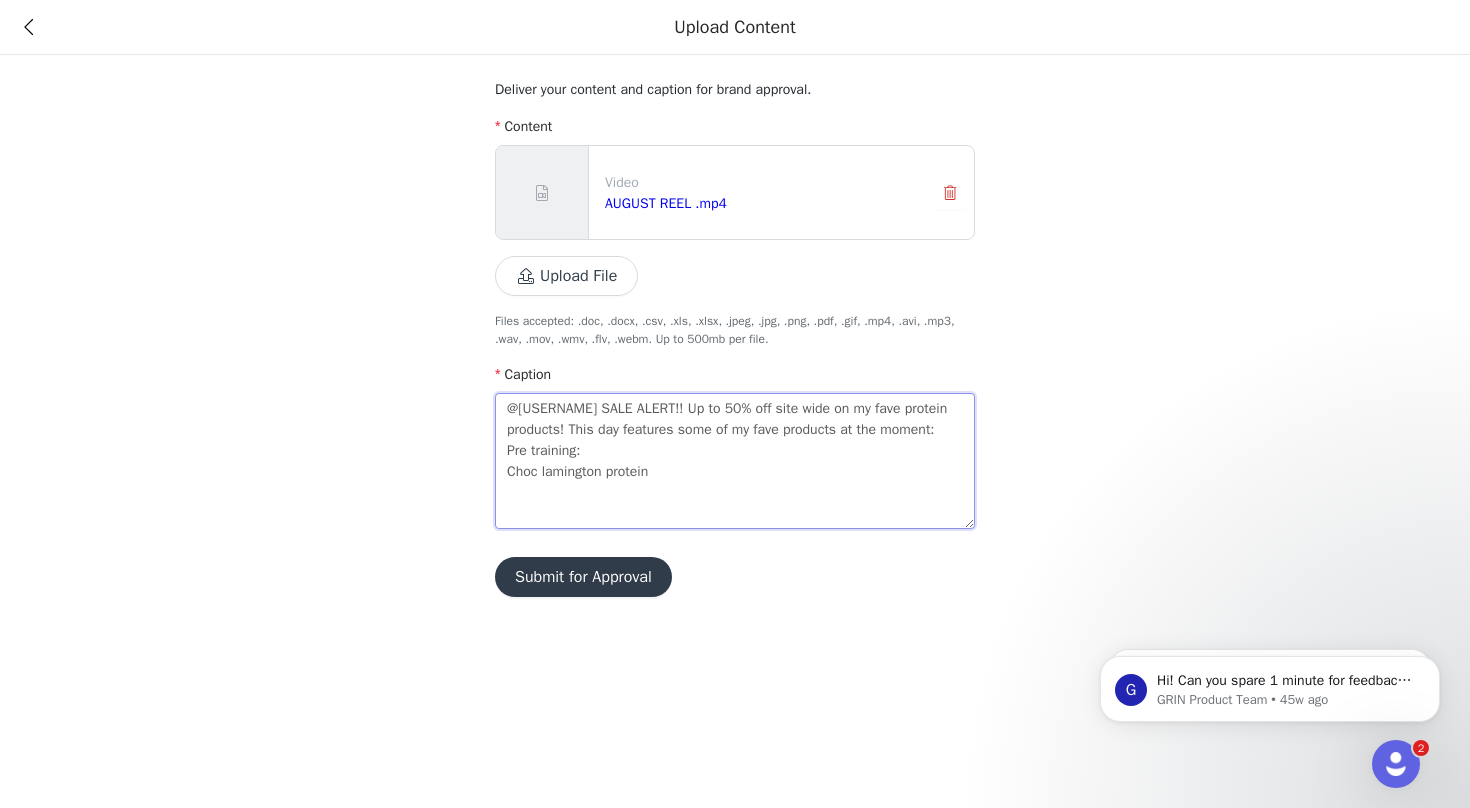 click on "@[USERNAME] SALE ALERT!! Up to 50% off site wide on my fave protein products! This day features some of my fave products at the moment:
Pre training:
Choc lamington protein" at bounding box center [735, 461] 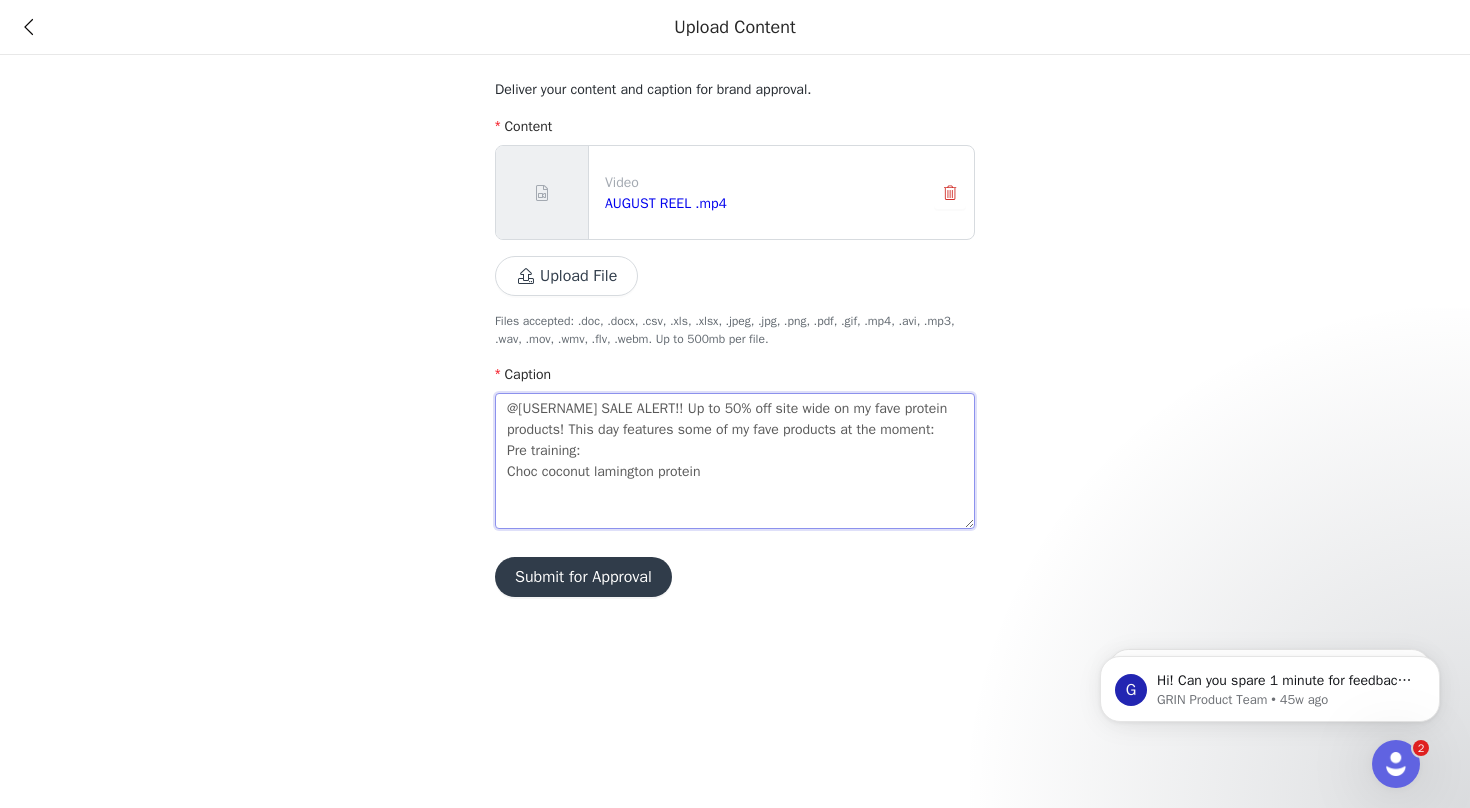 click on "@[USERNAME] SALE ALERT!! Up to 50% off site wide on my fave protein products! This day features some of my fave products at the moment:
Pre training:
Choc coconut lamington protein" at bounding box center [735, 461] 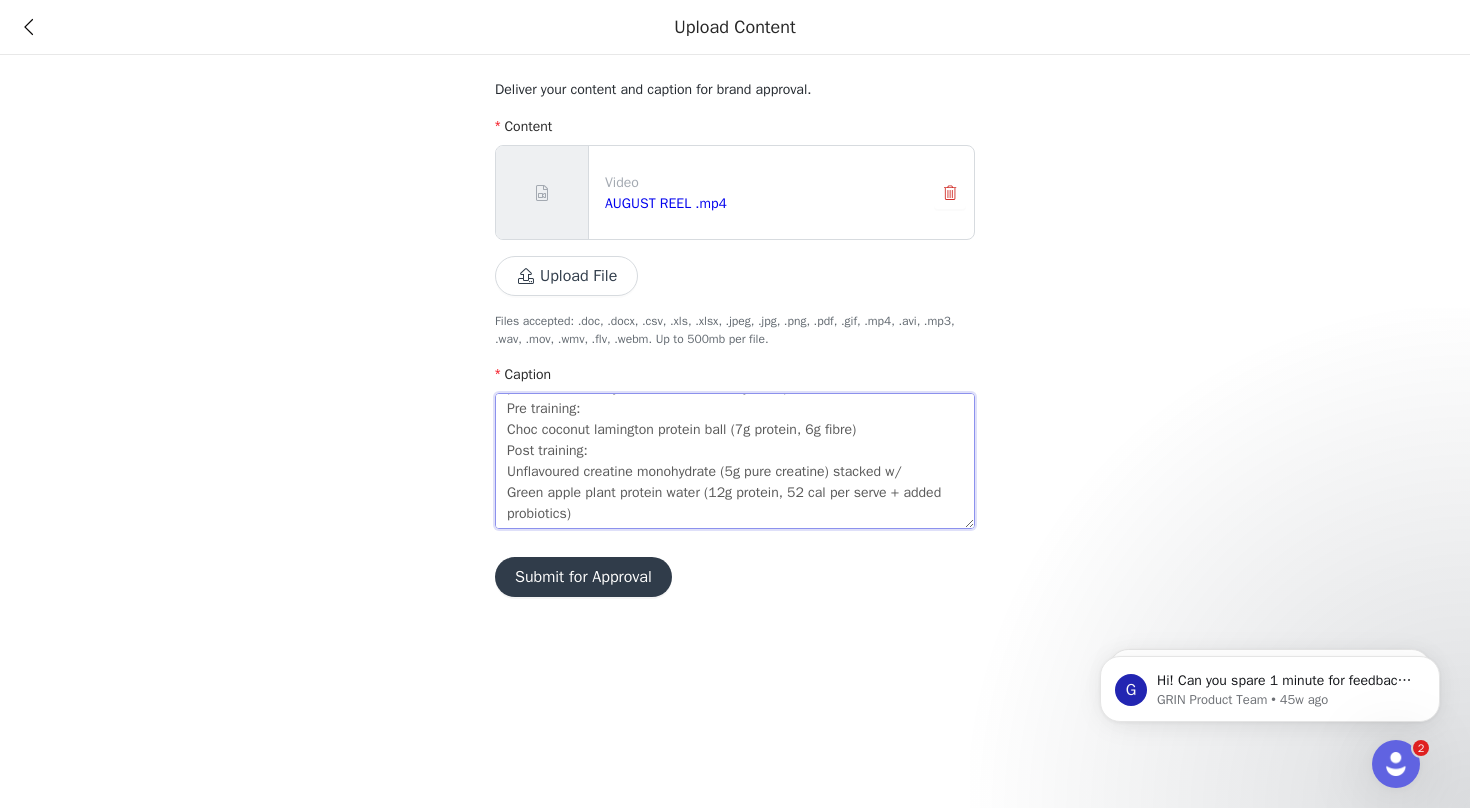 scroll, scrollTop: 80, scrollLeft: 0, axis: vertical 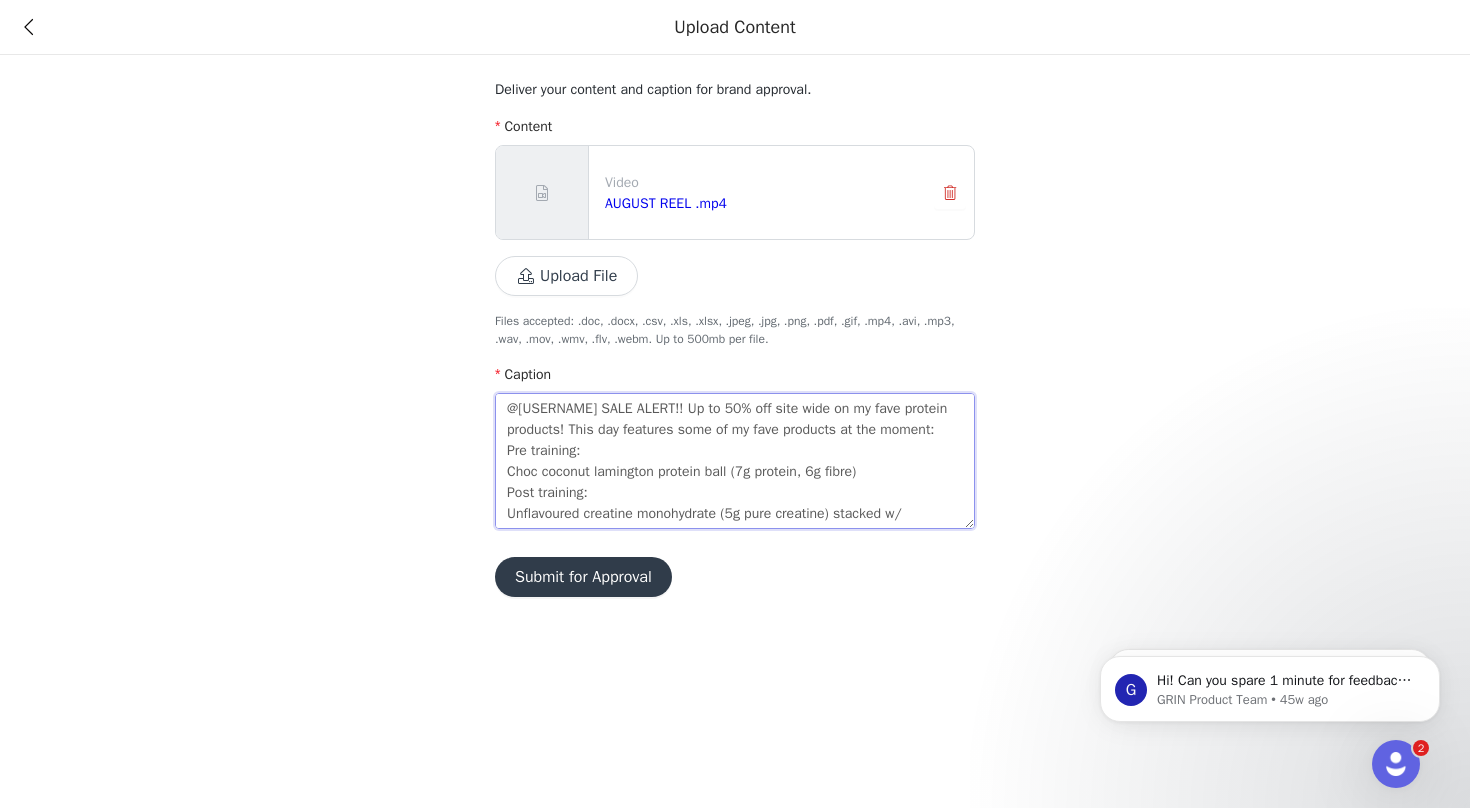 drag, startPoint x: 879, startPoint y: 516, endPoint x: 509, endPoint y: 329, distance: 414.57086 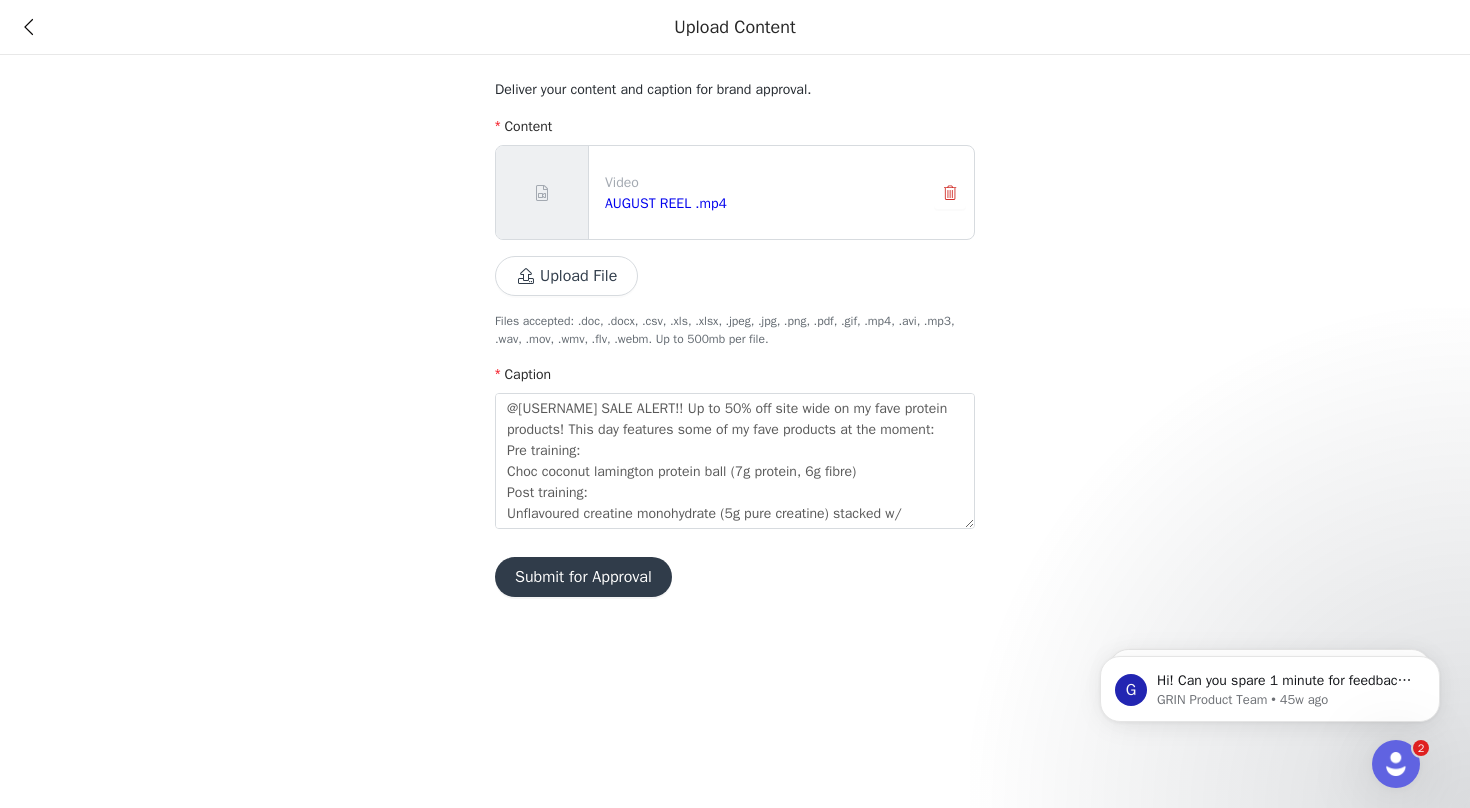 click on "Submit for Approval" at bounding box center (583, 577) 